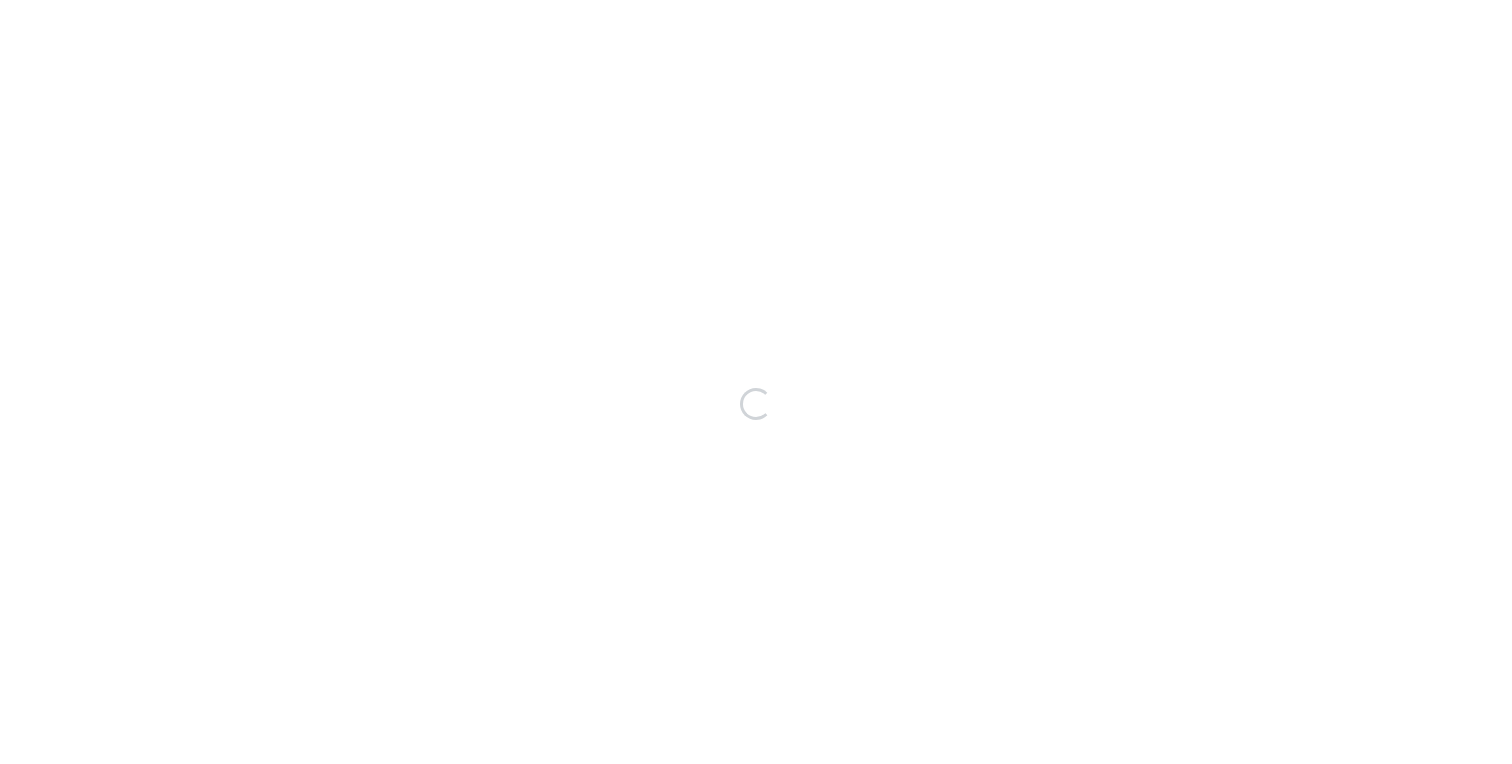 scroll, scrollTop: 0, scrollLeft: 0, axis: both 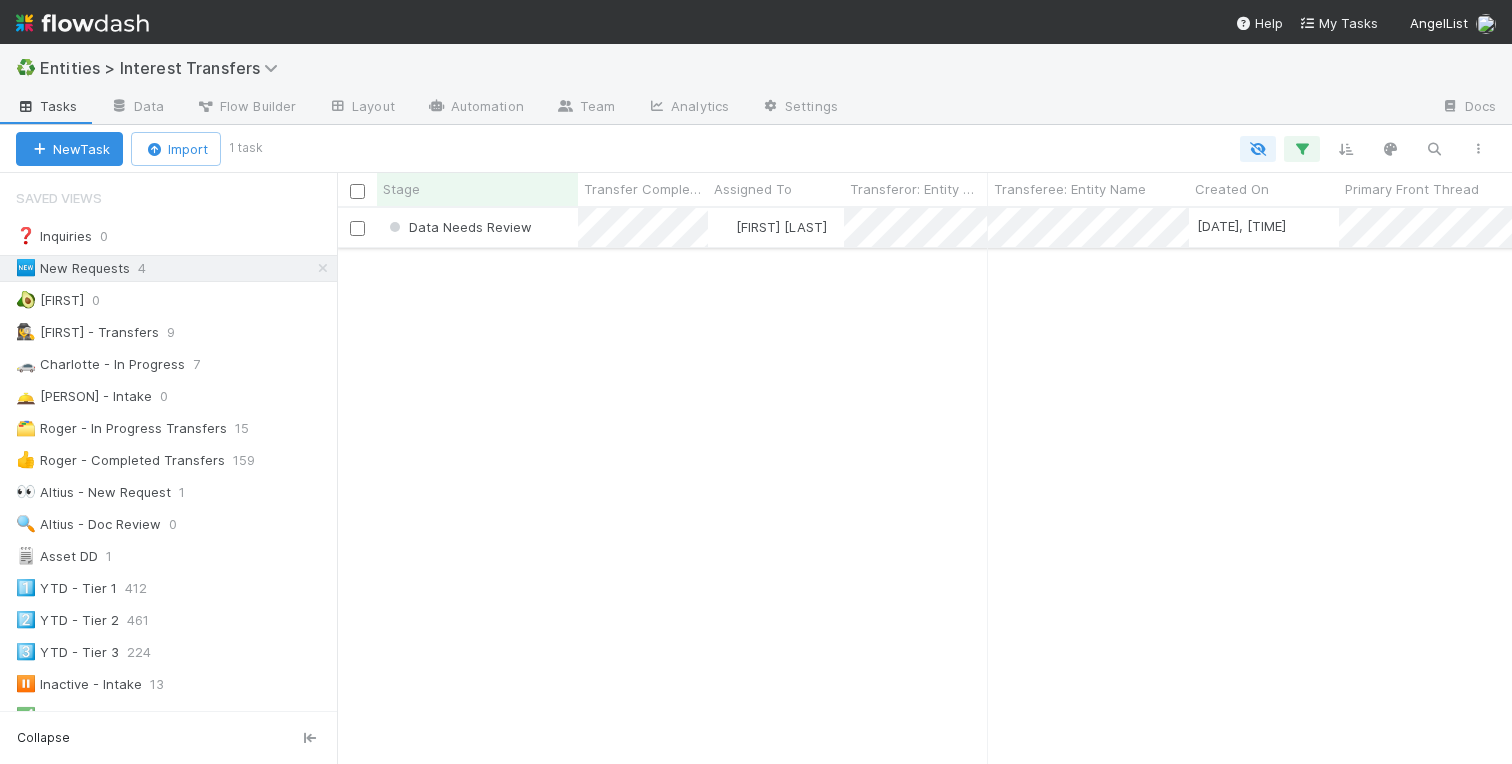 click on "Data Needs Review" at bounding box center [477, 227] 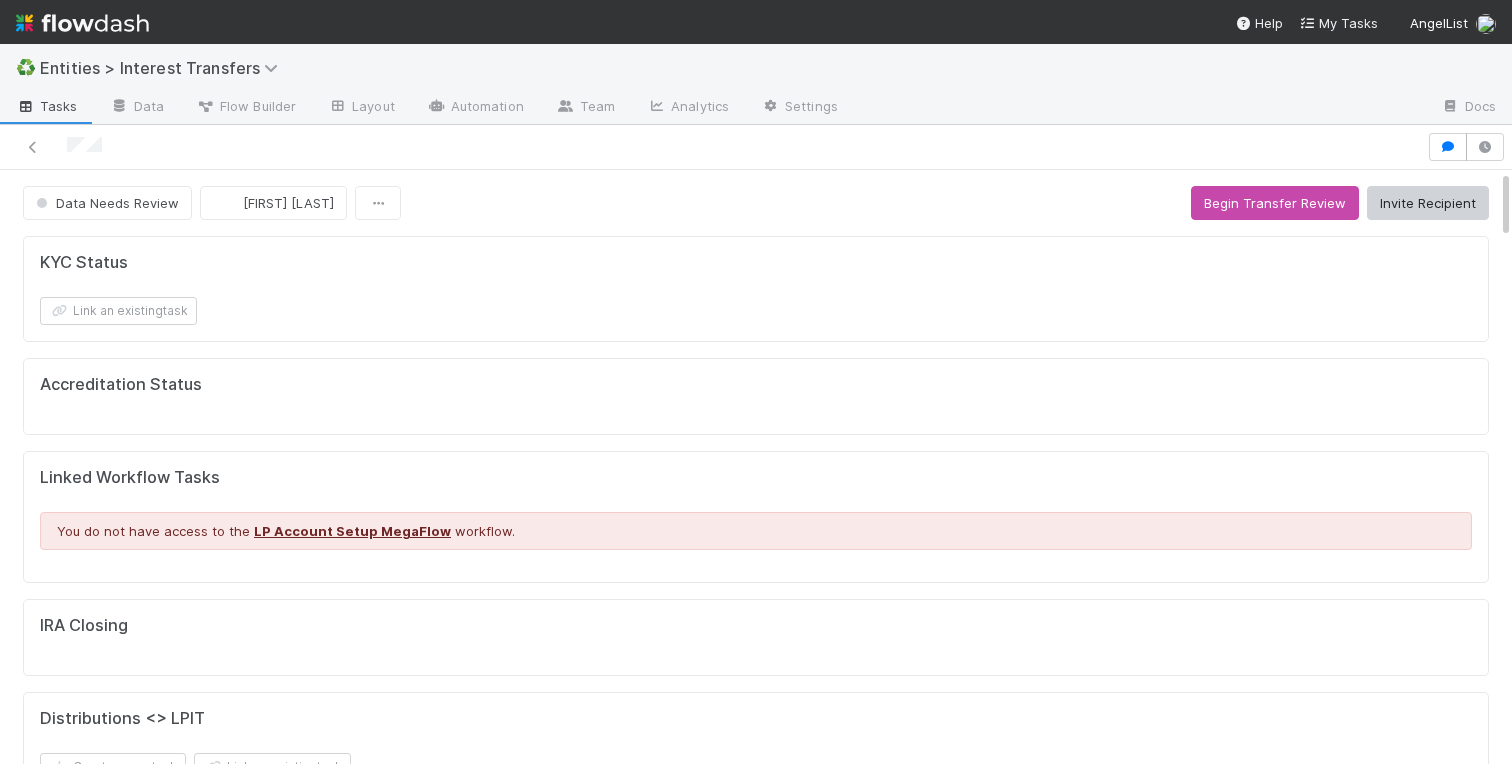 scroll, scrollTop: 1, scrollLeft: 1, axis: both 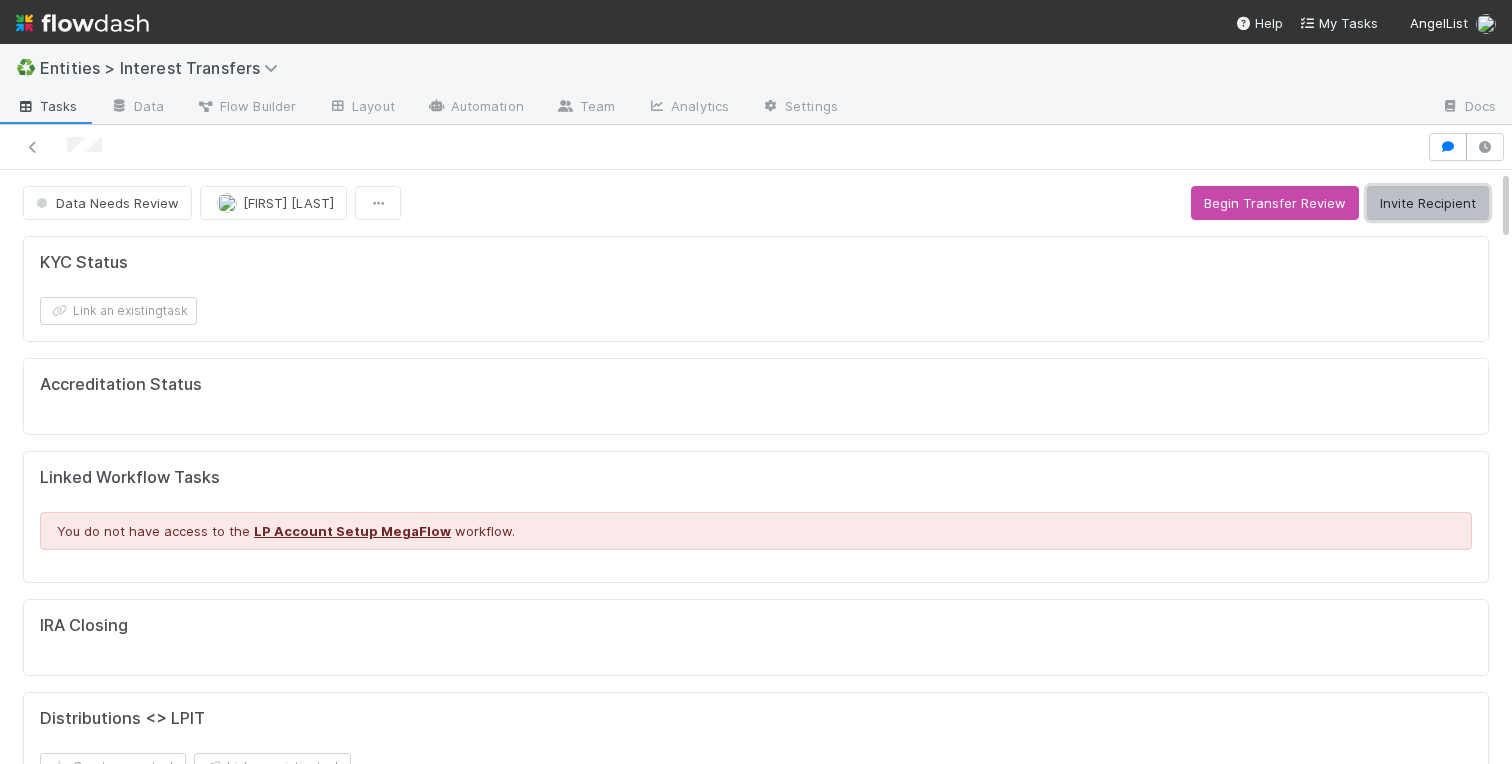 click on "Invite Recipient" at bounding box center [1428, 203] 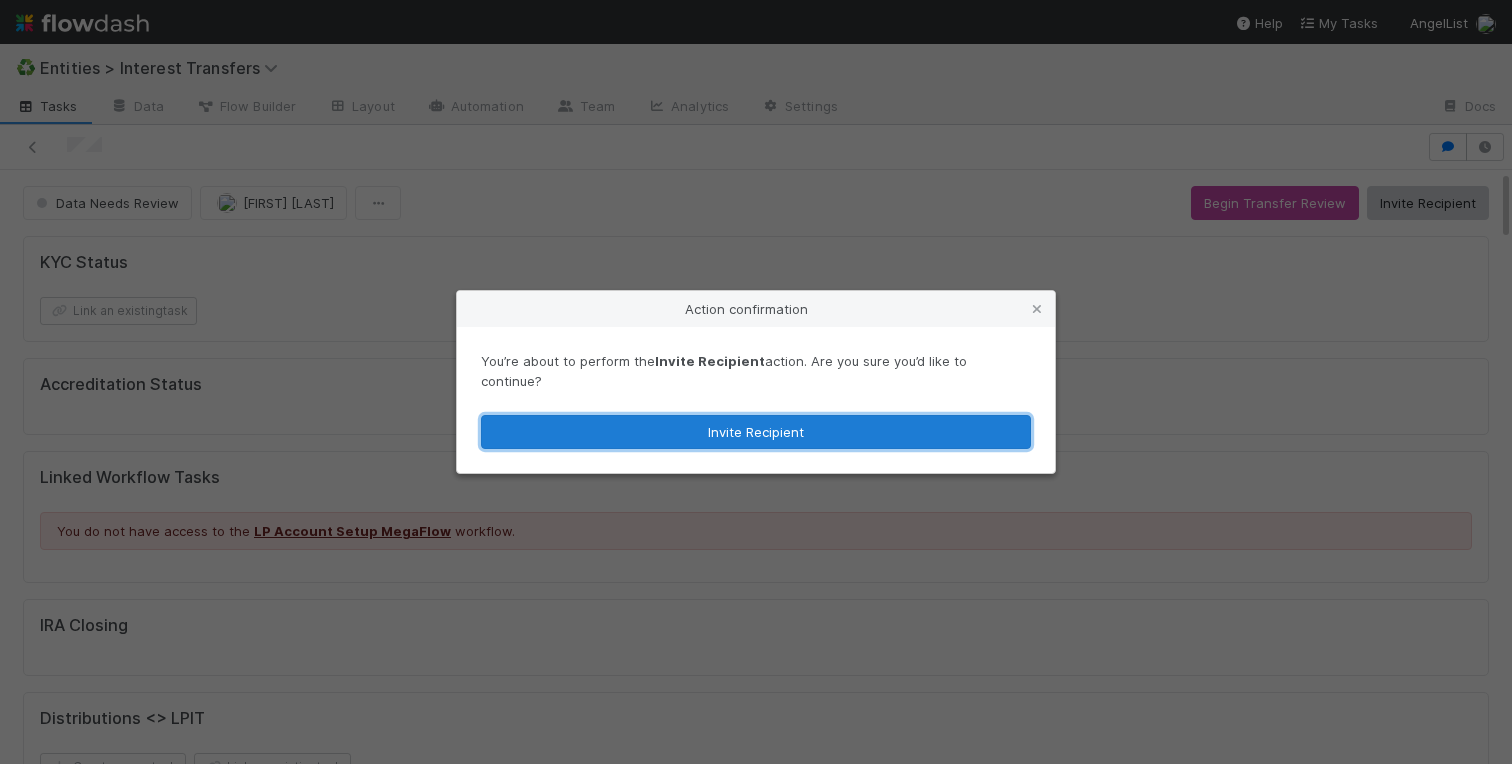 click on "Invite Recipient" at bounding box center [756, 432] 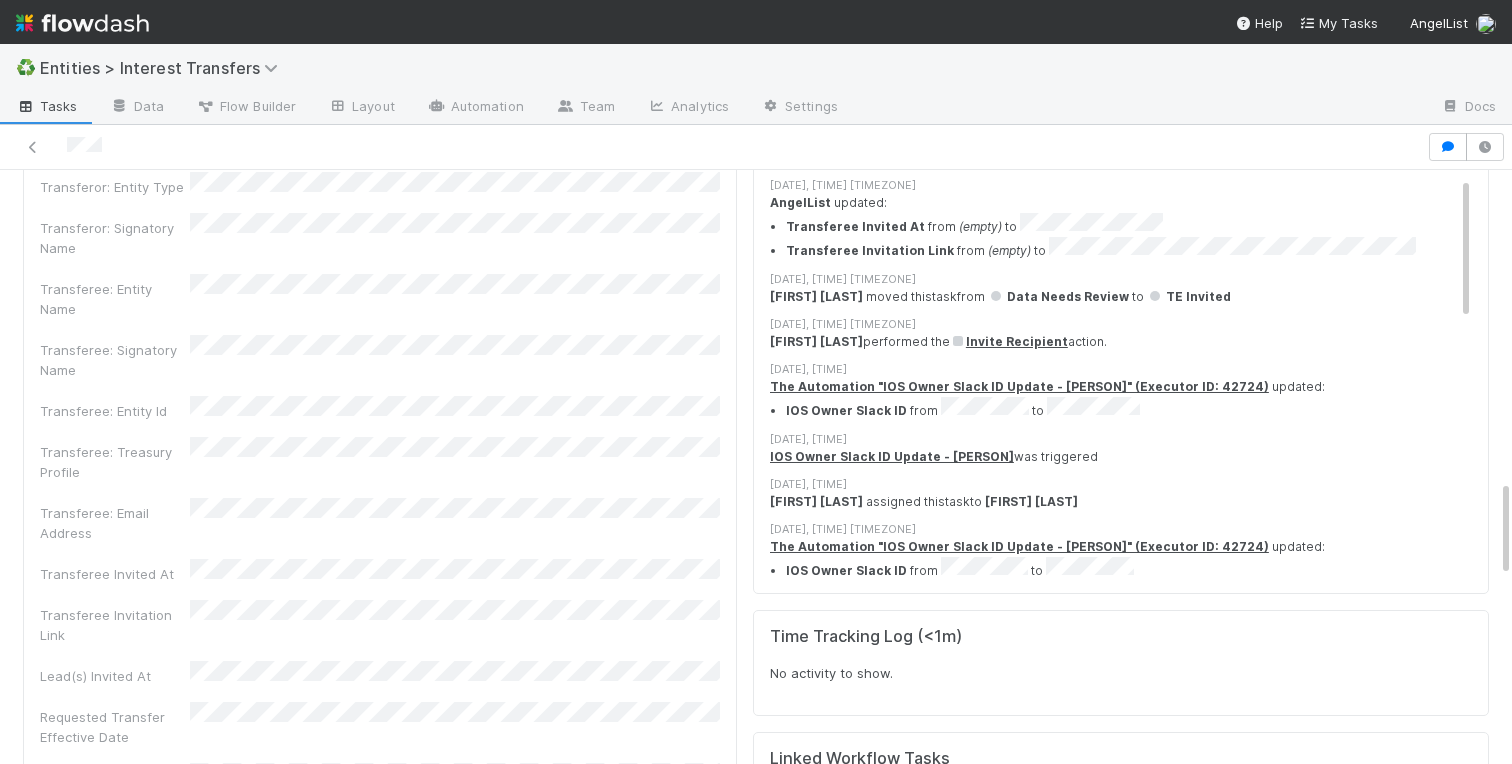 scroll, scrollTop: 2072, scrollLeft: 0, axis: vertical 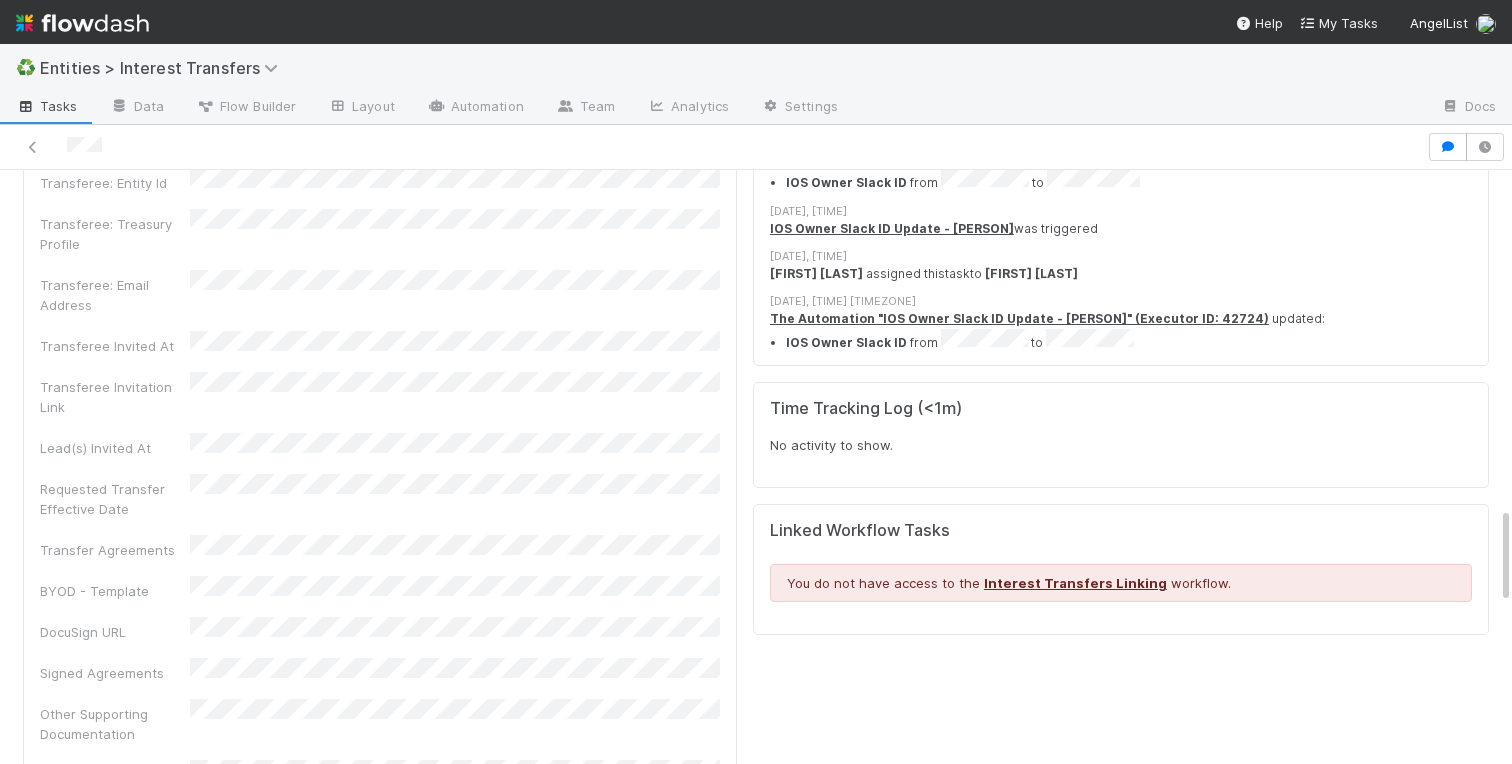 click on "Accreditation Status   Linked Workflow Tasks You do not have access to the   LP Account Setup MegaFlow   workflow. IRA Closing   Distributions <> LPIT   Create a new  task Link an existing  task Funds to Transfer
100.0% of  Trucks Growth Fund LP - A1  — 506(c), min. accredited, Fund GP, LLC, Belltower, Standard Fund Documents
100.0% of  Trucks Growth Fund LP - A2  — 506(c), min. accredited, Fund GP, LLC, Belltower, Standard Fund Documents
100.0% of  Trucks Growth Fund LP - A3  — 506(c), min. accredited, Fund GP, LLC, Belltower, Standard Fund Documents
100.0% of  Trucks Growth Fund LP - A4  — 506(c), min. accredited, Fund GP, LLC, Belltower, Standard Fund Documents
100.0% of  Trucks Growth Fund LP - B1  — 506(c), min. accredited, Fund GP, LLC, Belltower, Standard Fund Documents
100.0% of  Trucks Growth Fund LP - B2  — 506(c), min. accredited, Fund GP, LLC, Belltower, Standard Fund Documents
100.0% of  Trucks Growth Fund LP - B3
100.0% of  Trucks Growth Fund LP - B4
100.0% of" at bounding box center [756, 107] 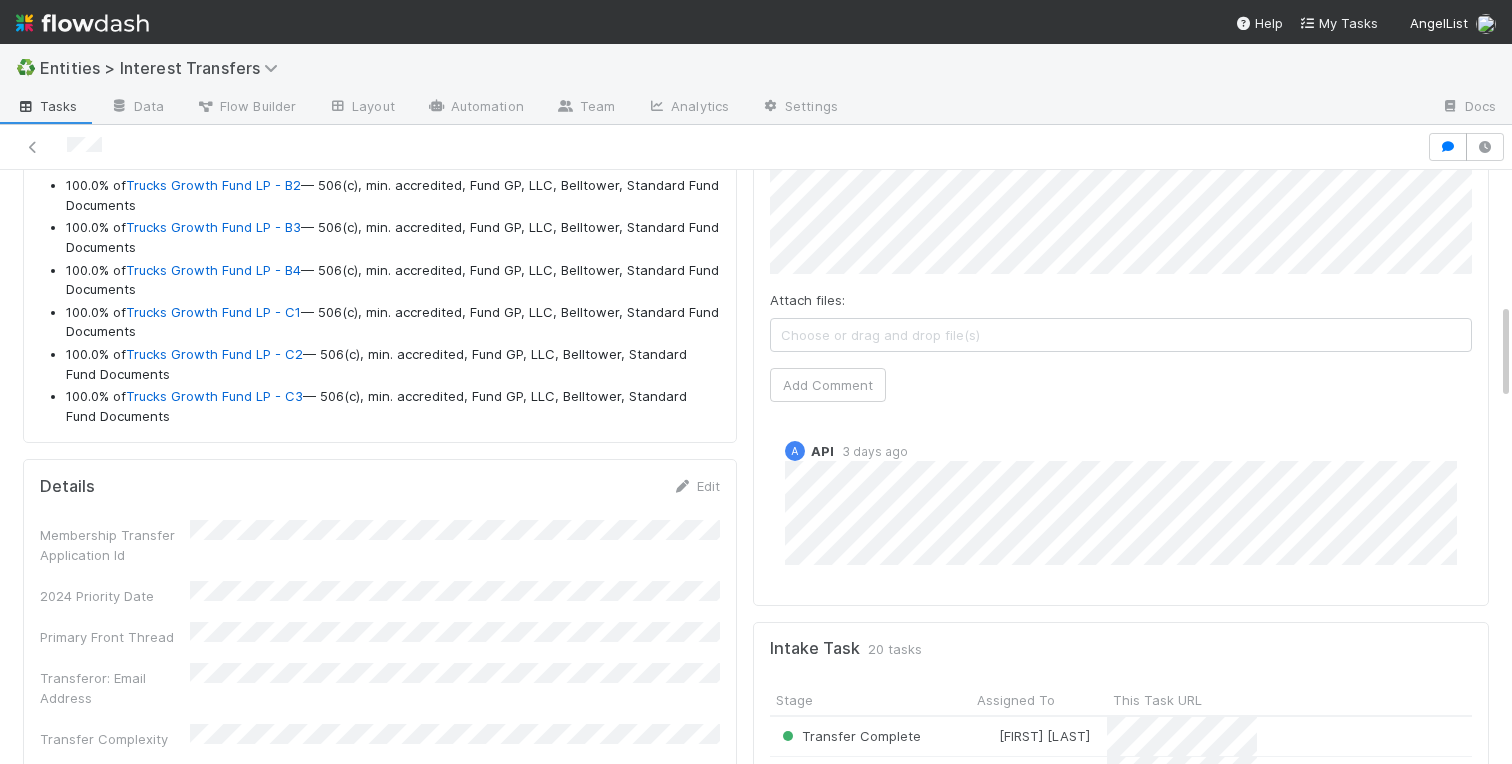scroll, scrollTop: 940, scrollLeft: 0, axis: vertical 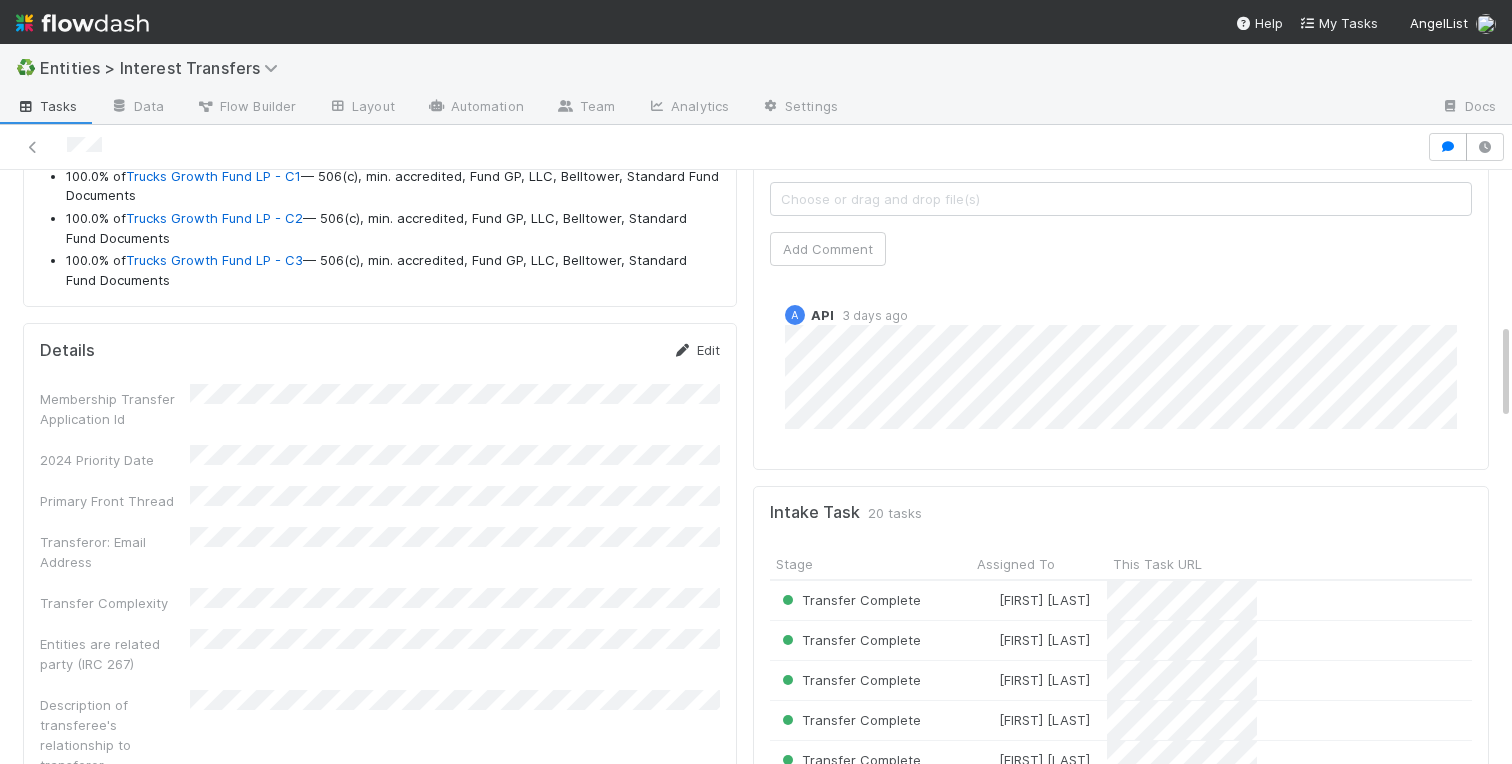 click on "Edit" at bounding box center (696, 350) 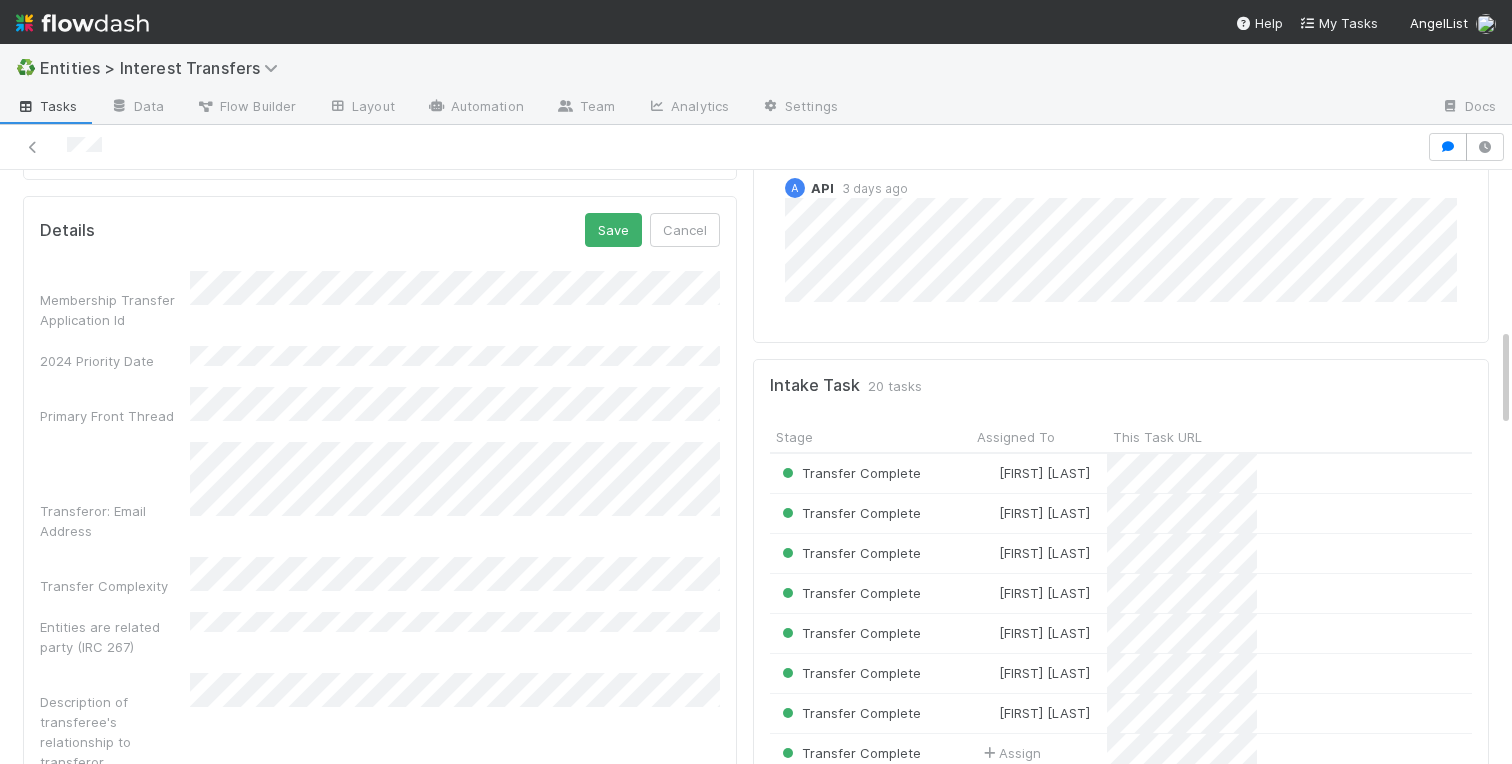 scroll, scrollTop: 1104, scrollLeft: 0, axis: vertical 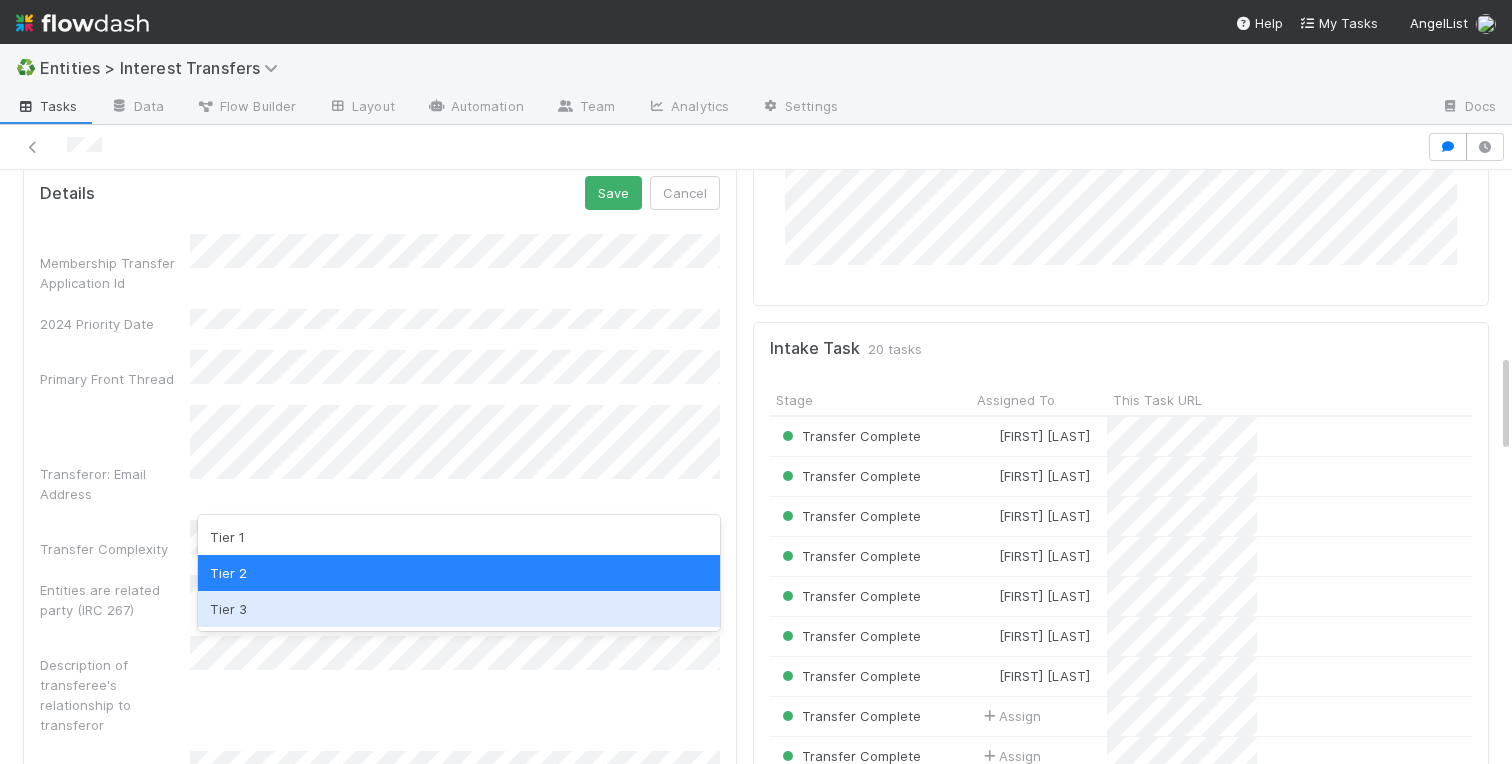 click on "Tier 3" at bounding box center [459, 609] 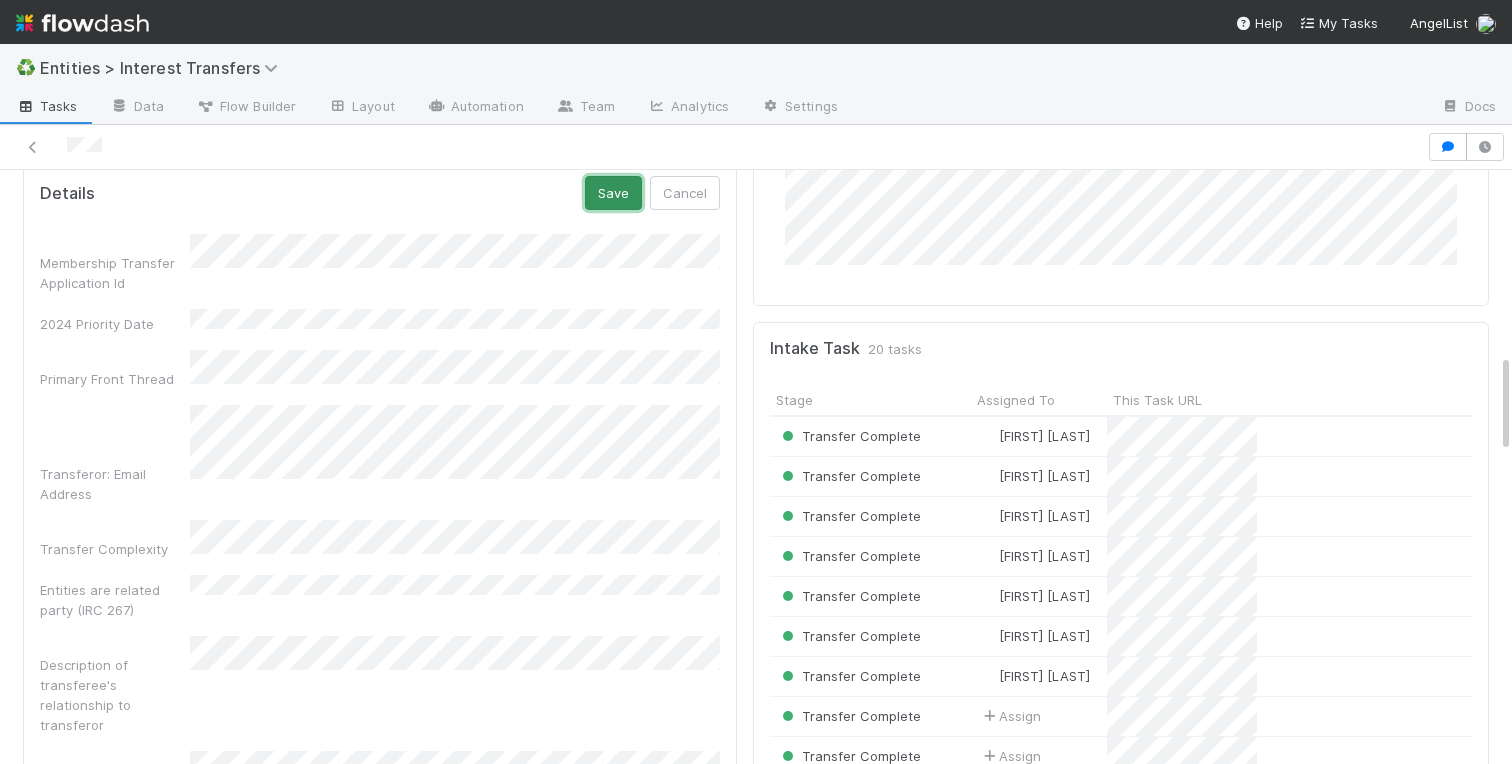 click on "Save" at bounding box center (613, 193) 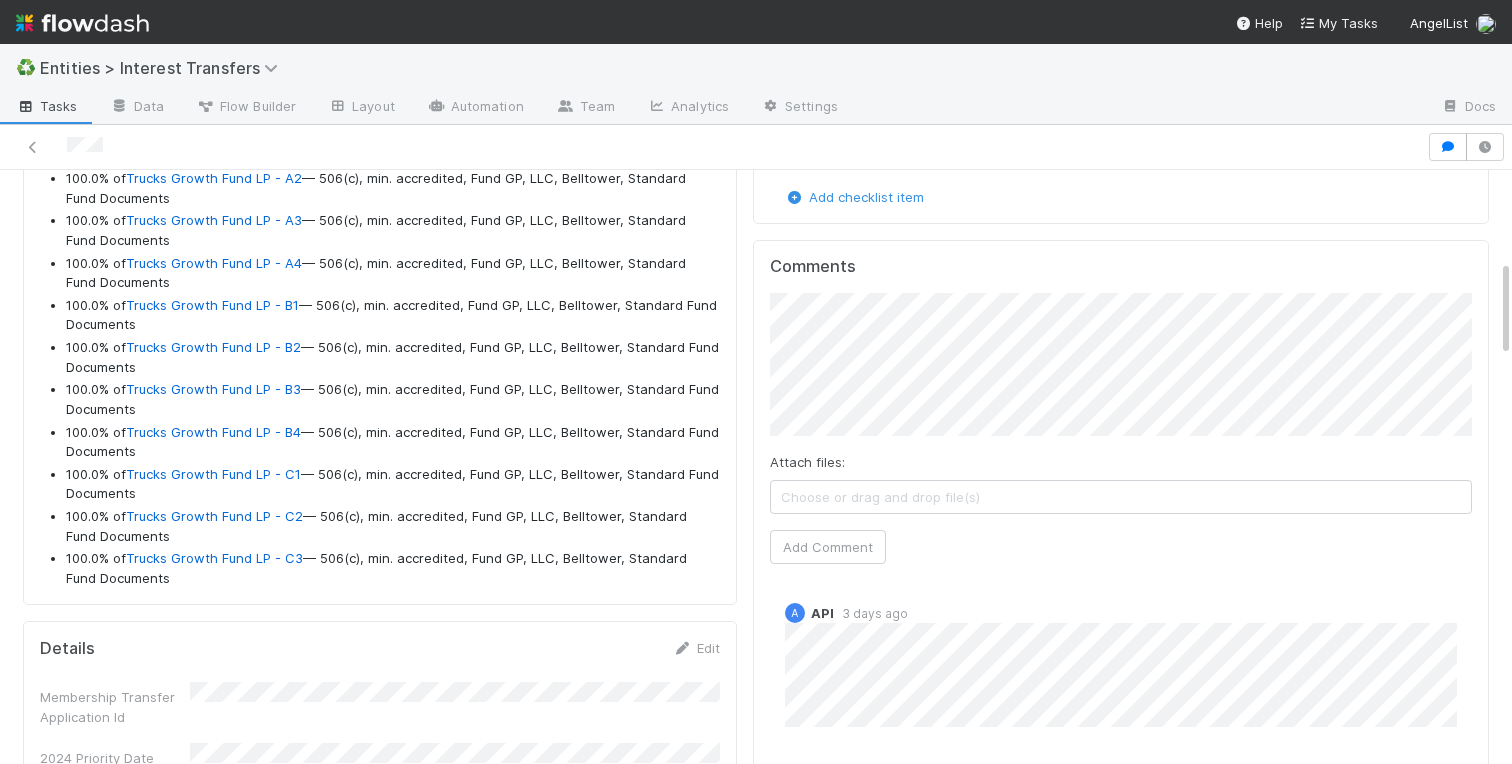 scroll, scrollTop: 556, scrollLeft: 0, axis: vertical 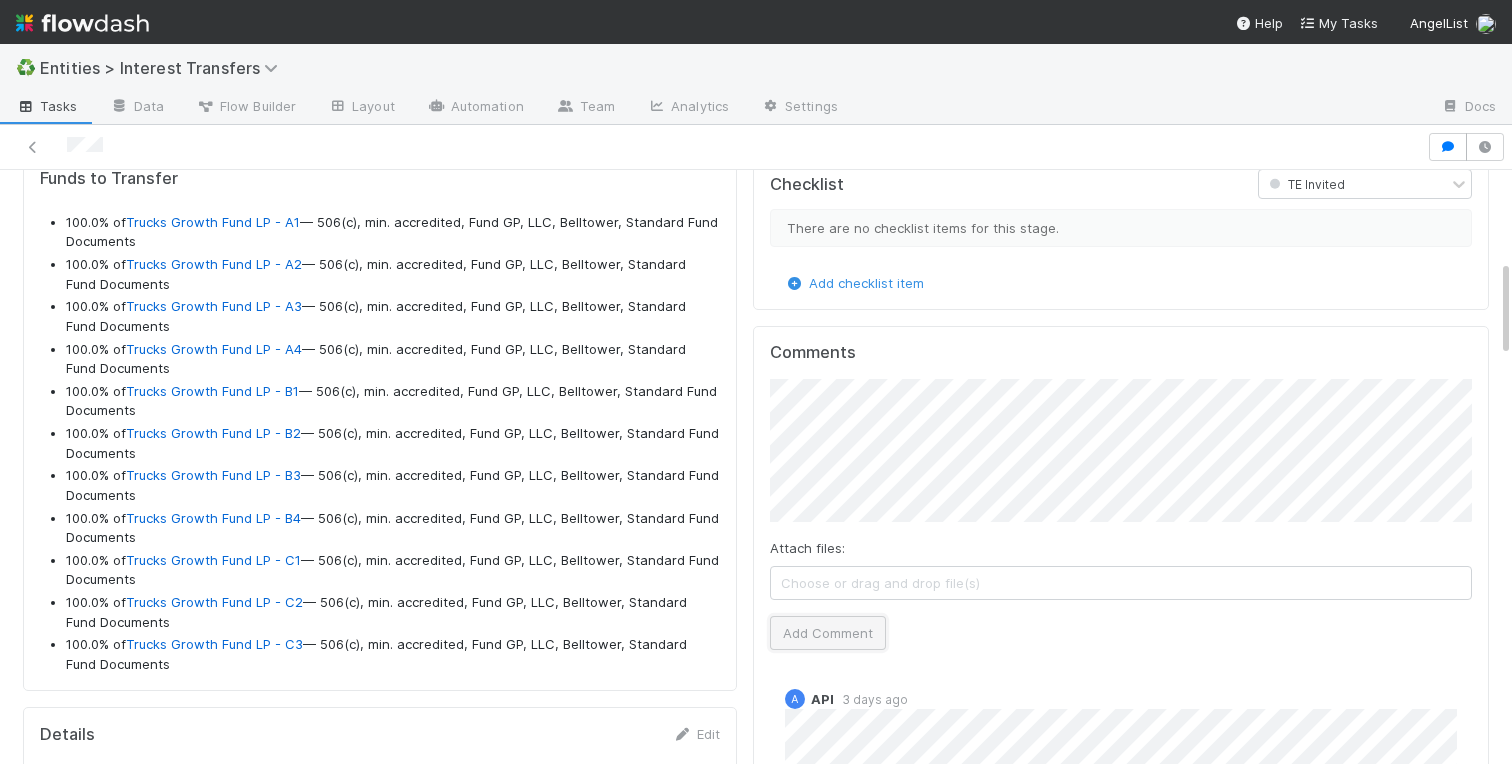 click on "Add Comment" at bounding box center [828, 633] 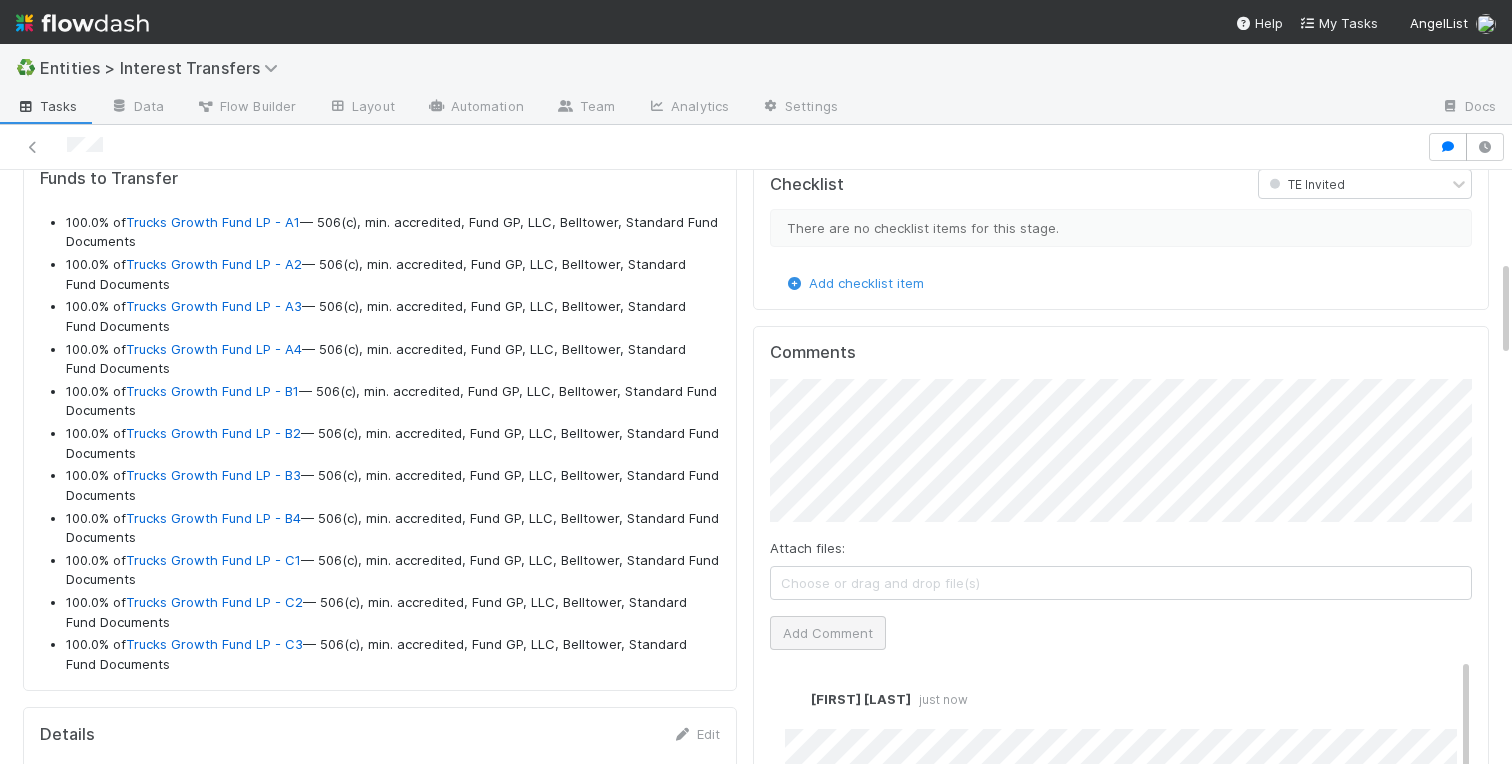 scroll, scrollTop: 0, scrollLeft: 0, axis: both 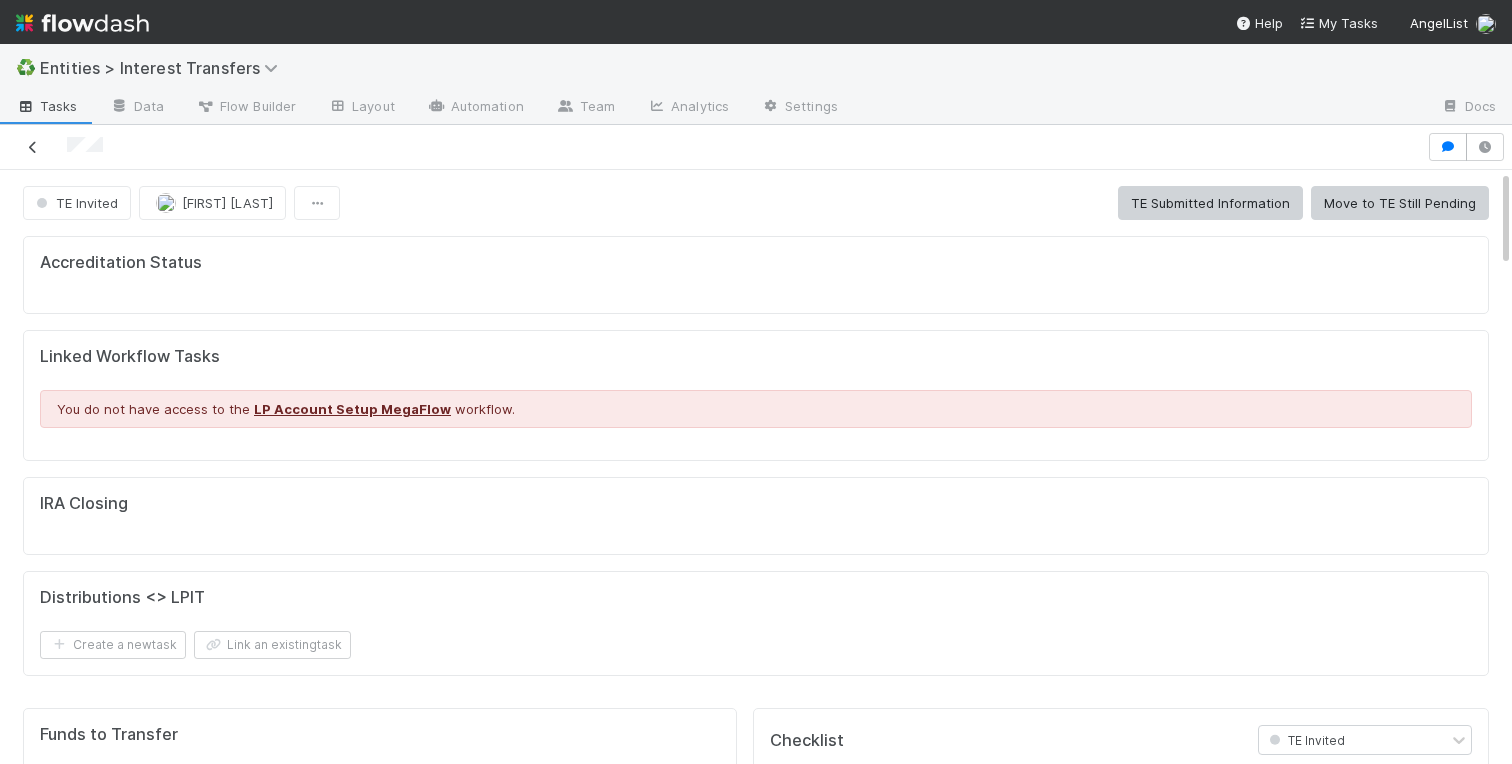 click at bounding box center (33, 147) 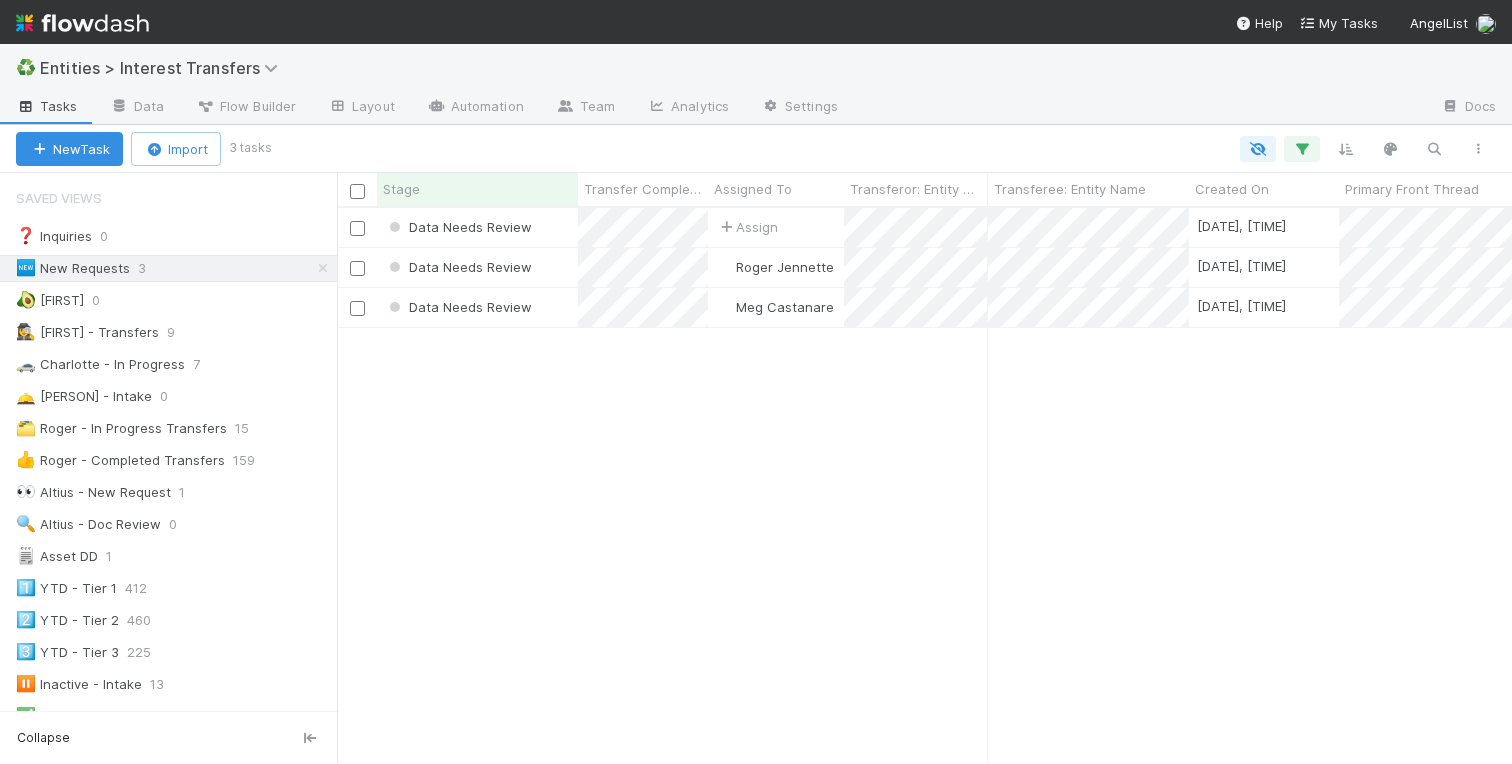 scroll, scrollTop: 555, scrollLeft: 1175, axis: both 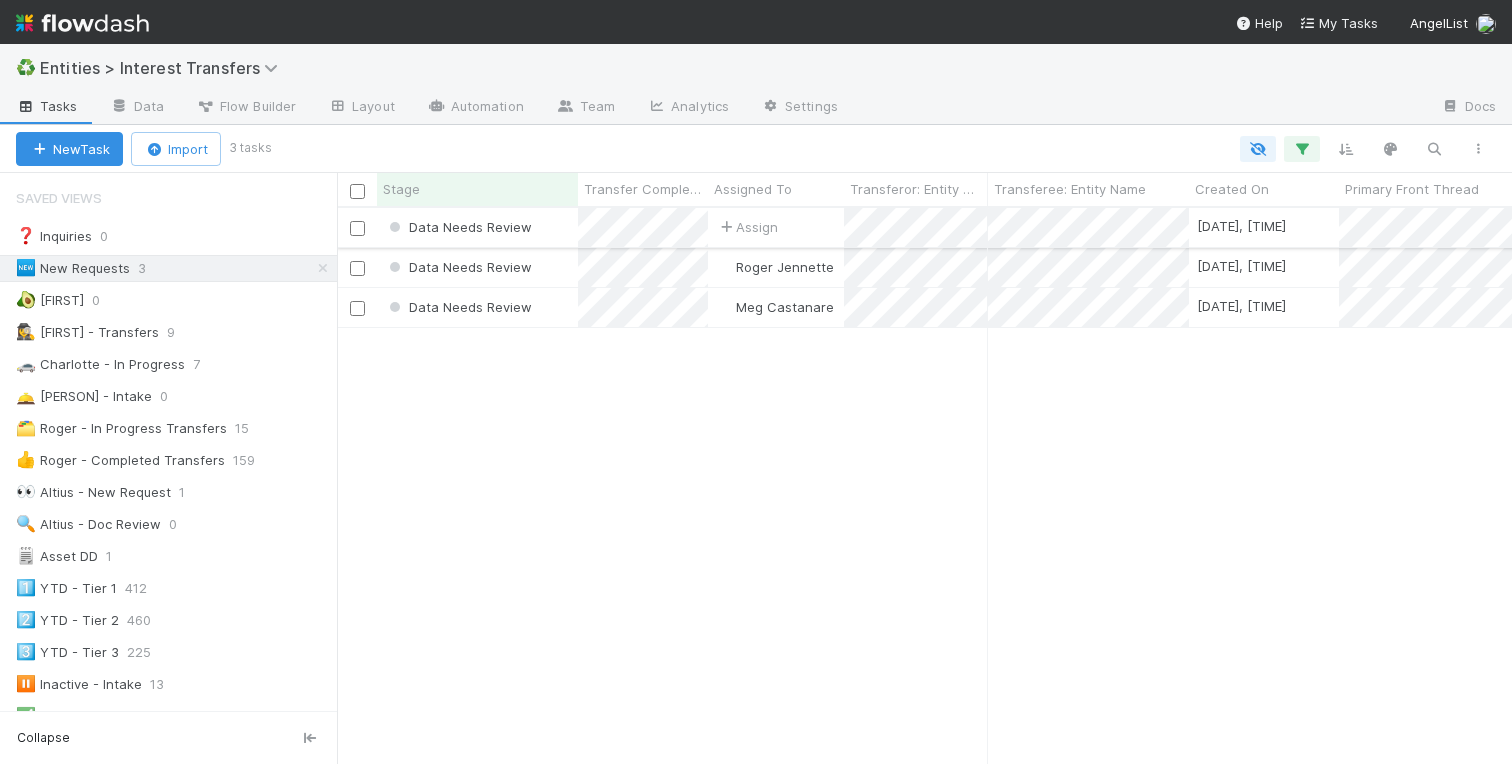 click on "Data Needs Review" at bounding box center (477, 227) 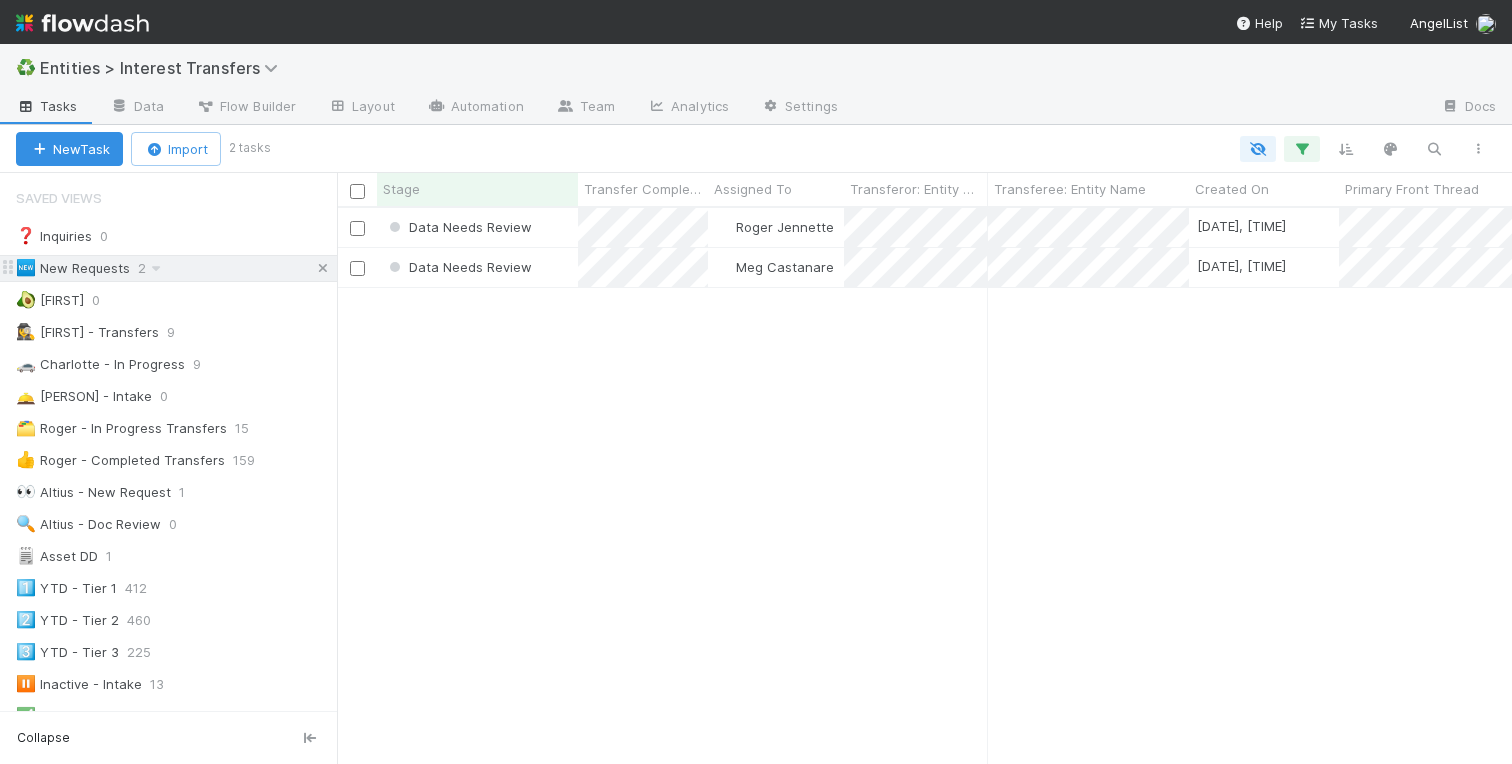 click at bounding box center [323, 268] 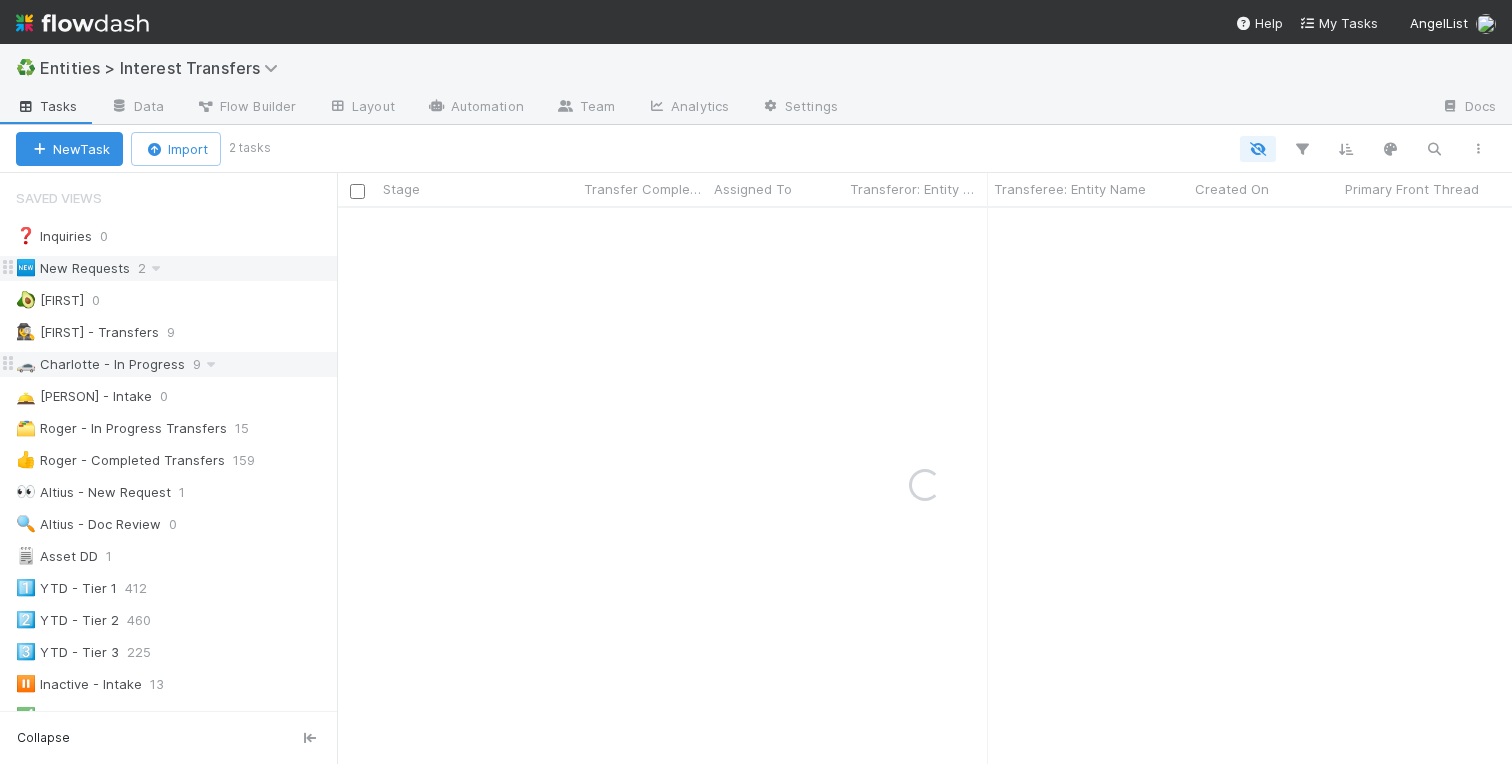 click on "🚗 Charlotte - In Progress" at bounding box center (100, 364) 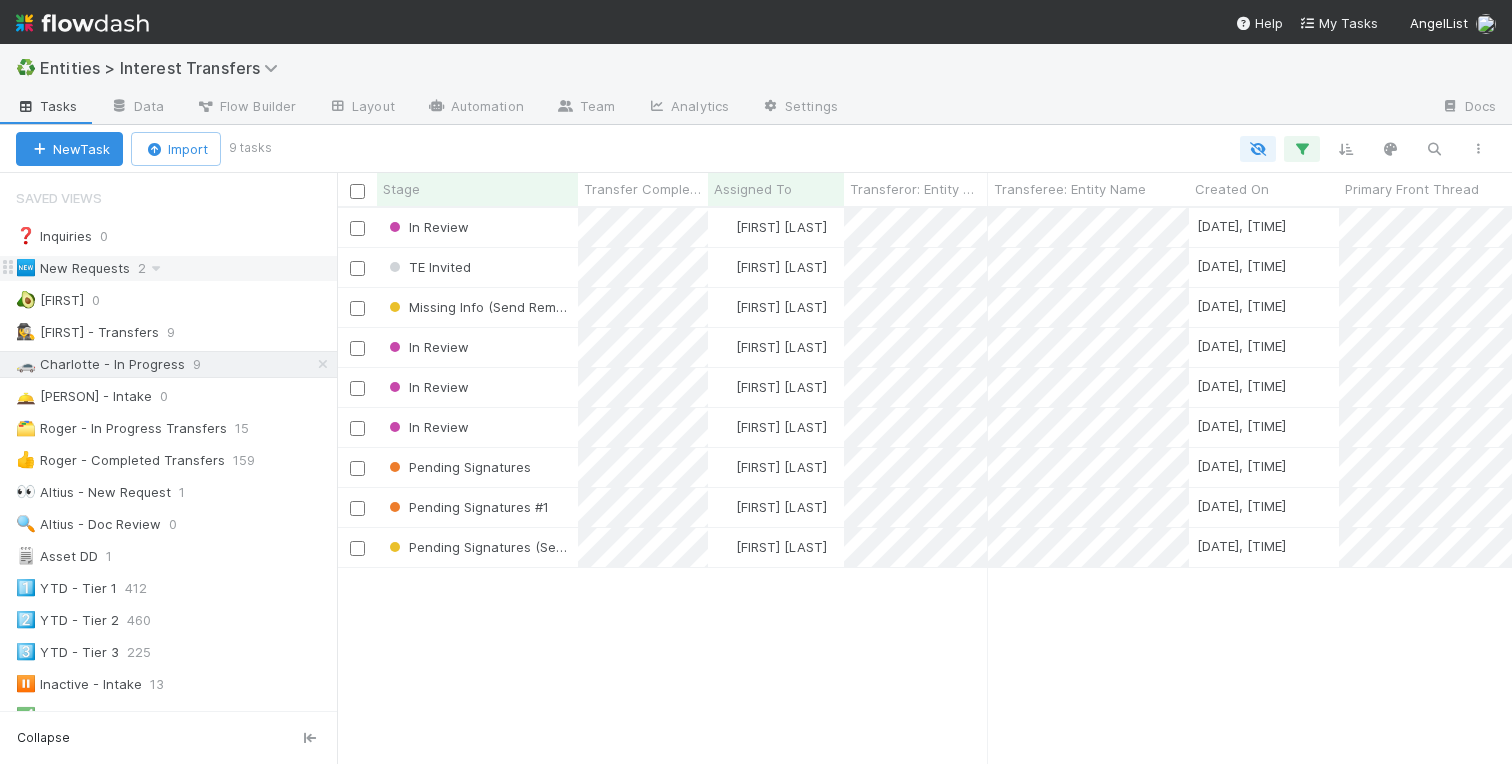 scroll, scrollTop: 0, scrollLeft: 1, axis: horizontal 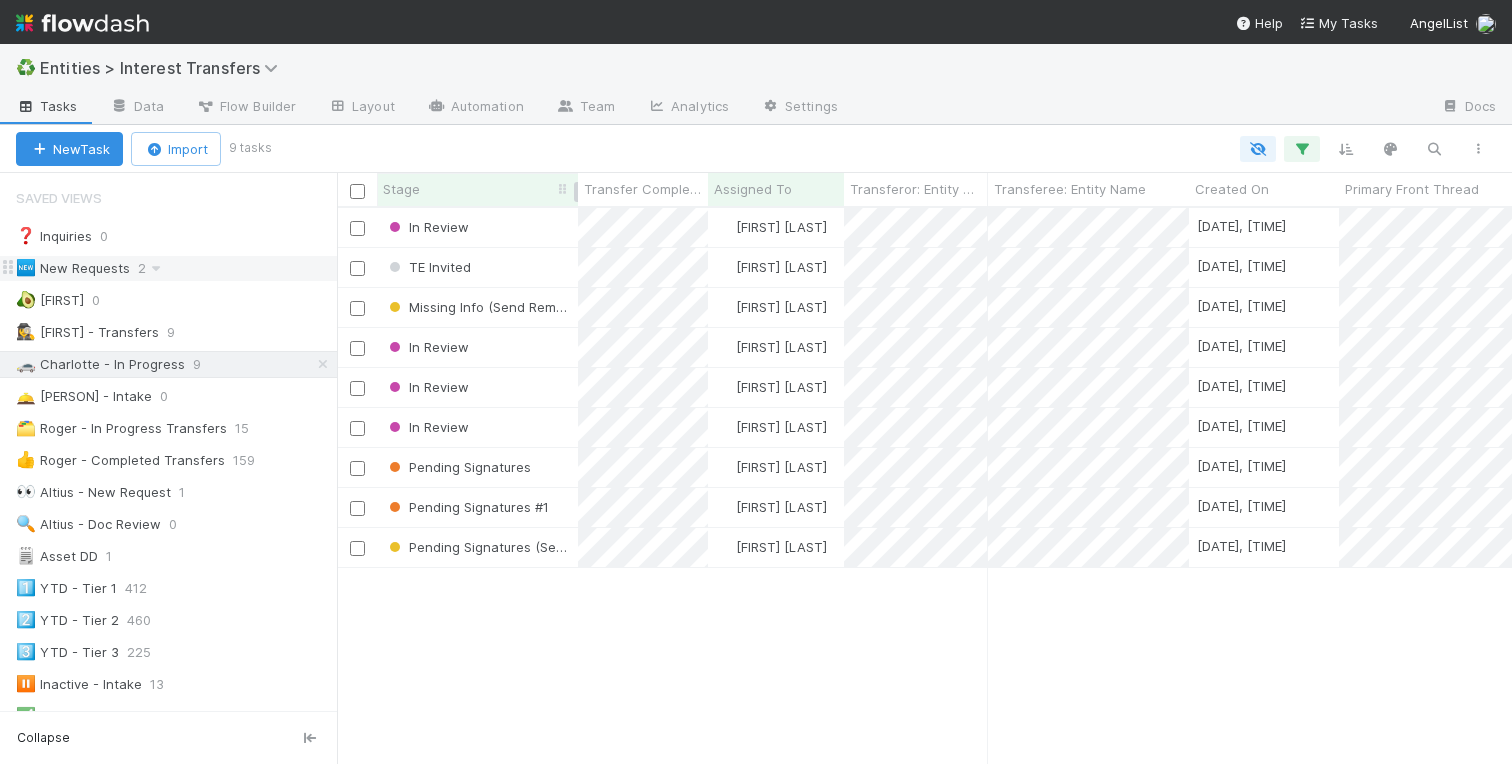 click on "Stage" at bounding box center (478, 189) 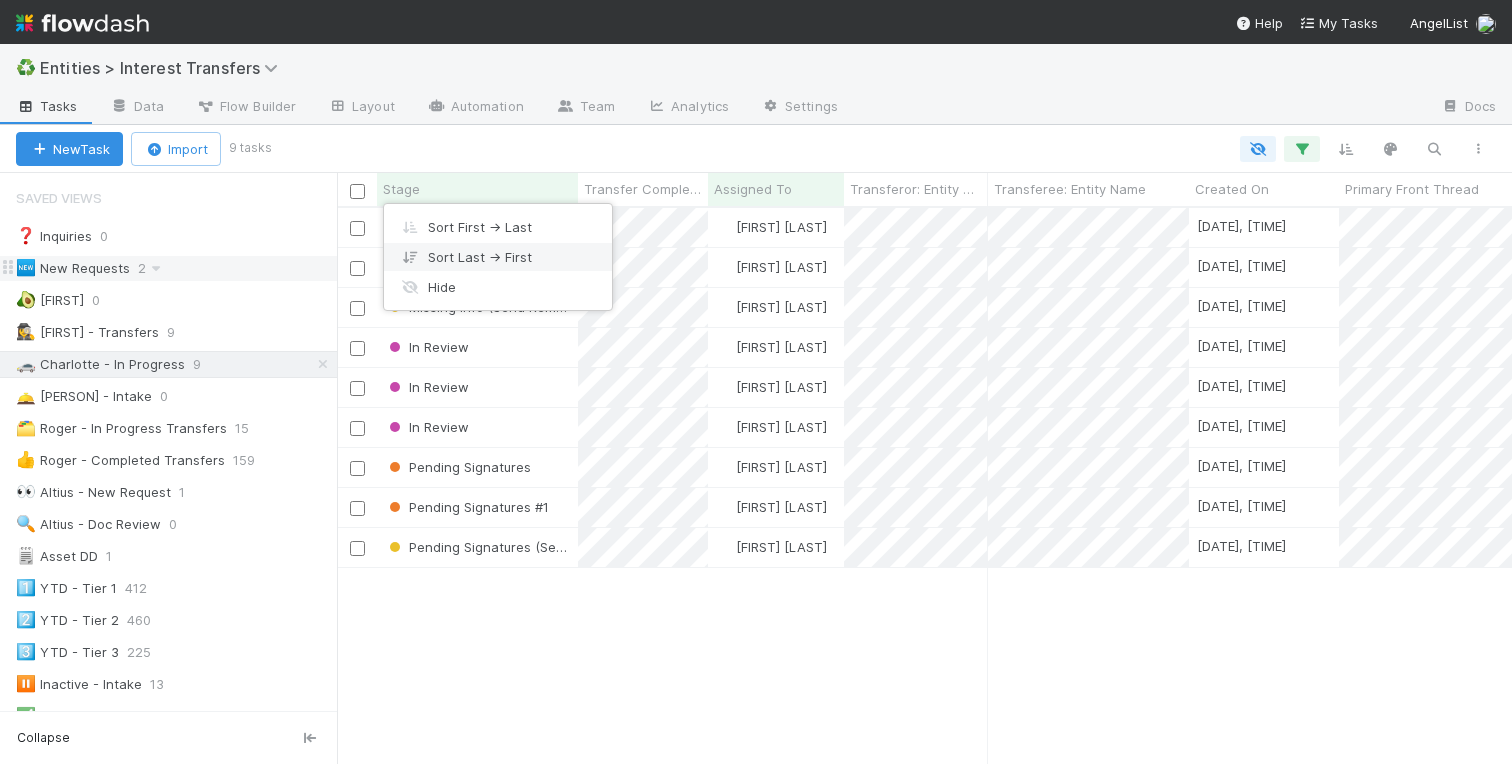 click on "Sort Last → First" at bounding box center [498, 257] 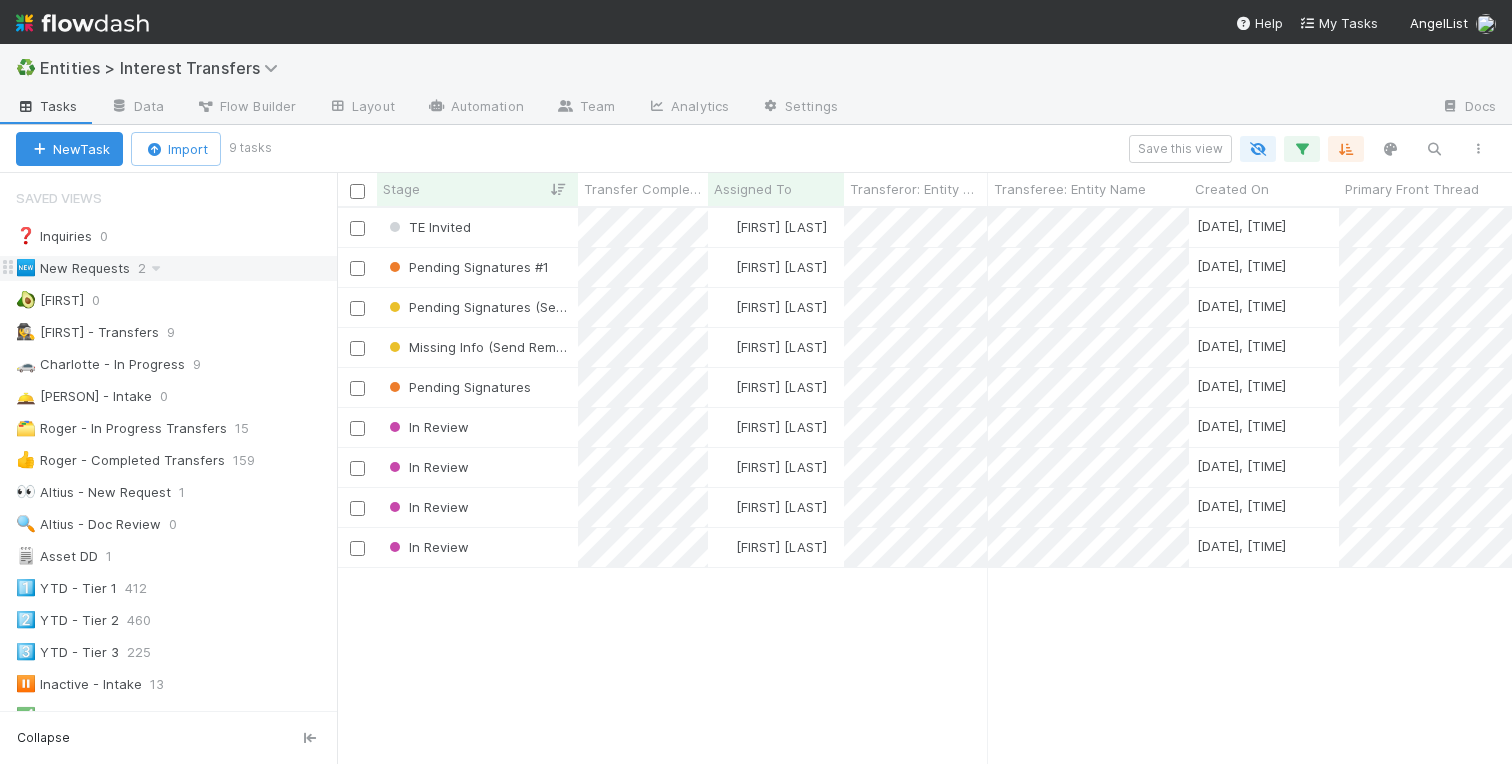 scroll, scrollTop: 0, scrollLeft: 1, axis: horizontal 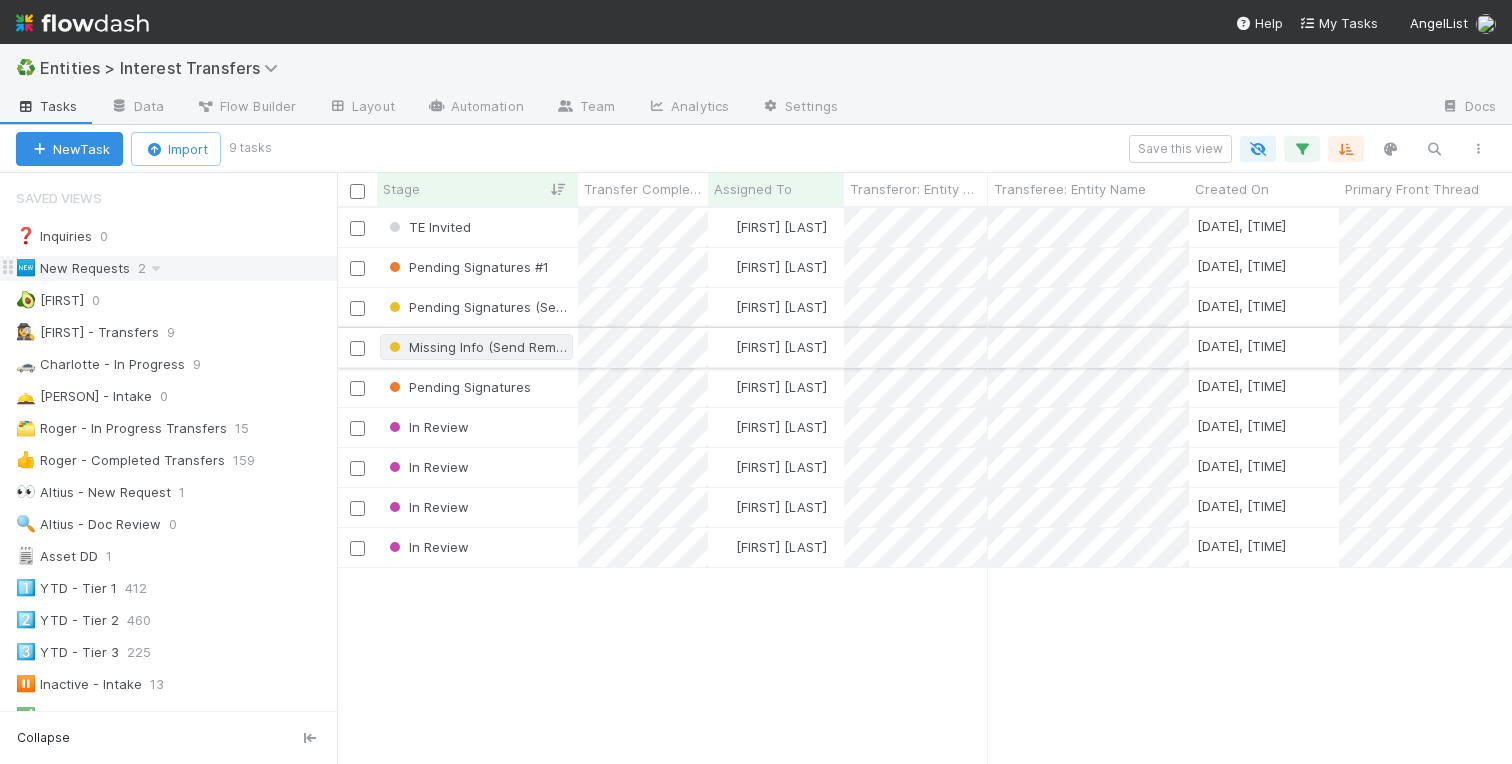 click on "Missing Info (Send Reminder #1)" at bounding box center (497, 347) 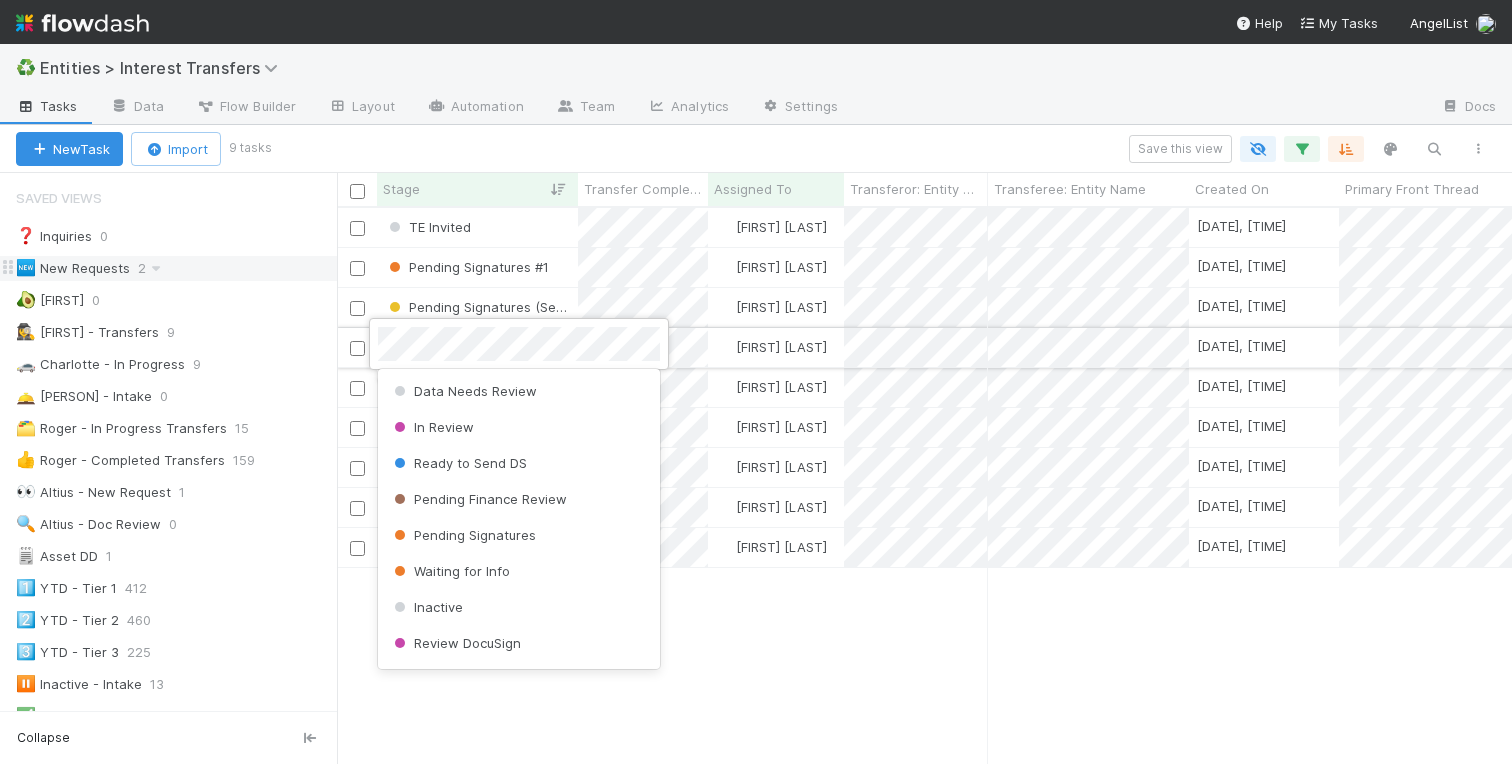 scroll, scrollTop: 148, scrollLeft: 0, axis: vertical 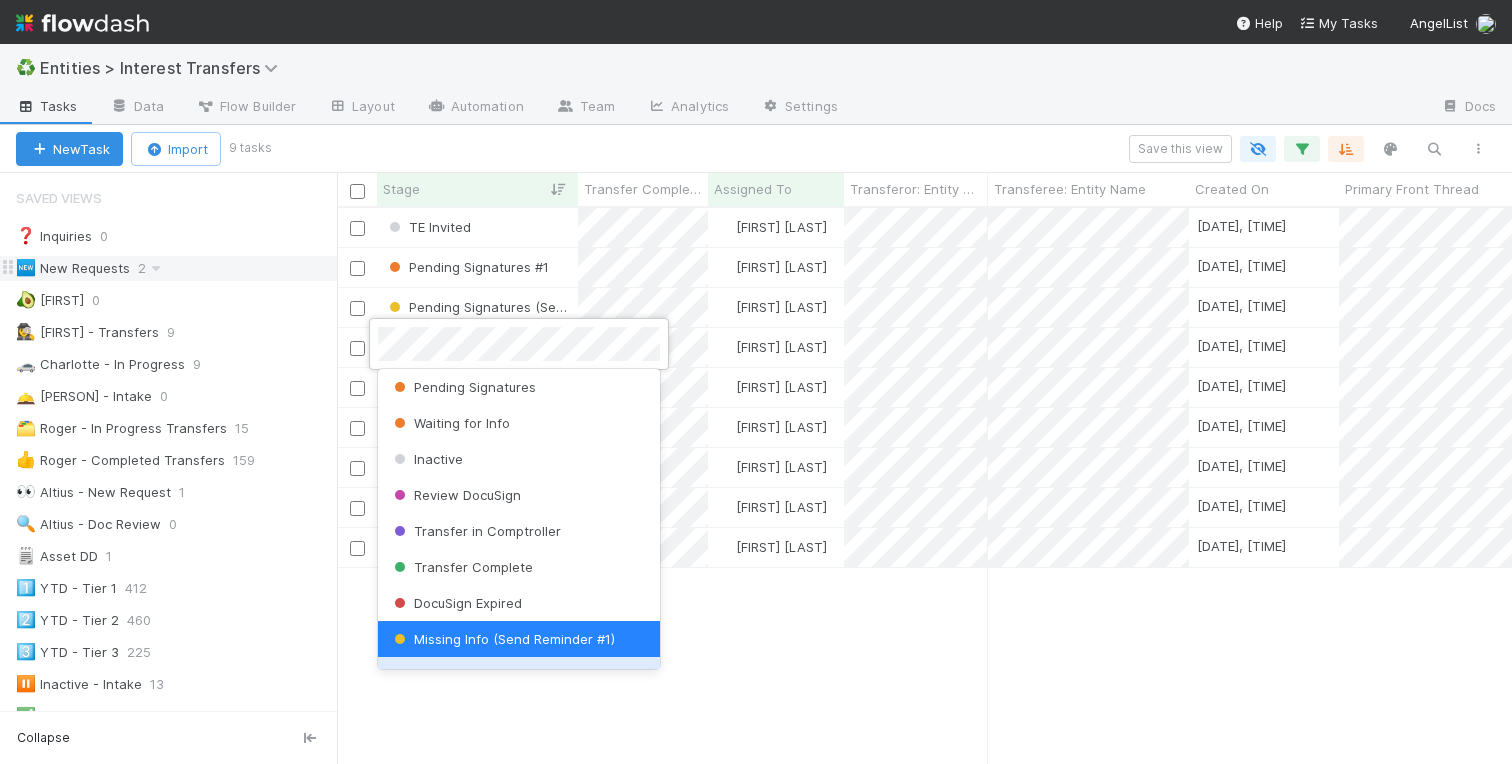 click at bounding box center [756, 382] 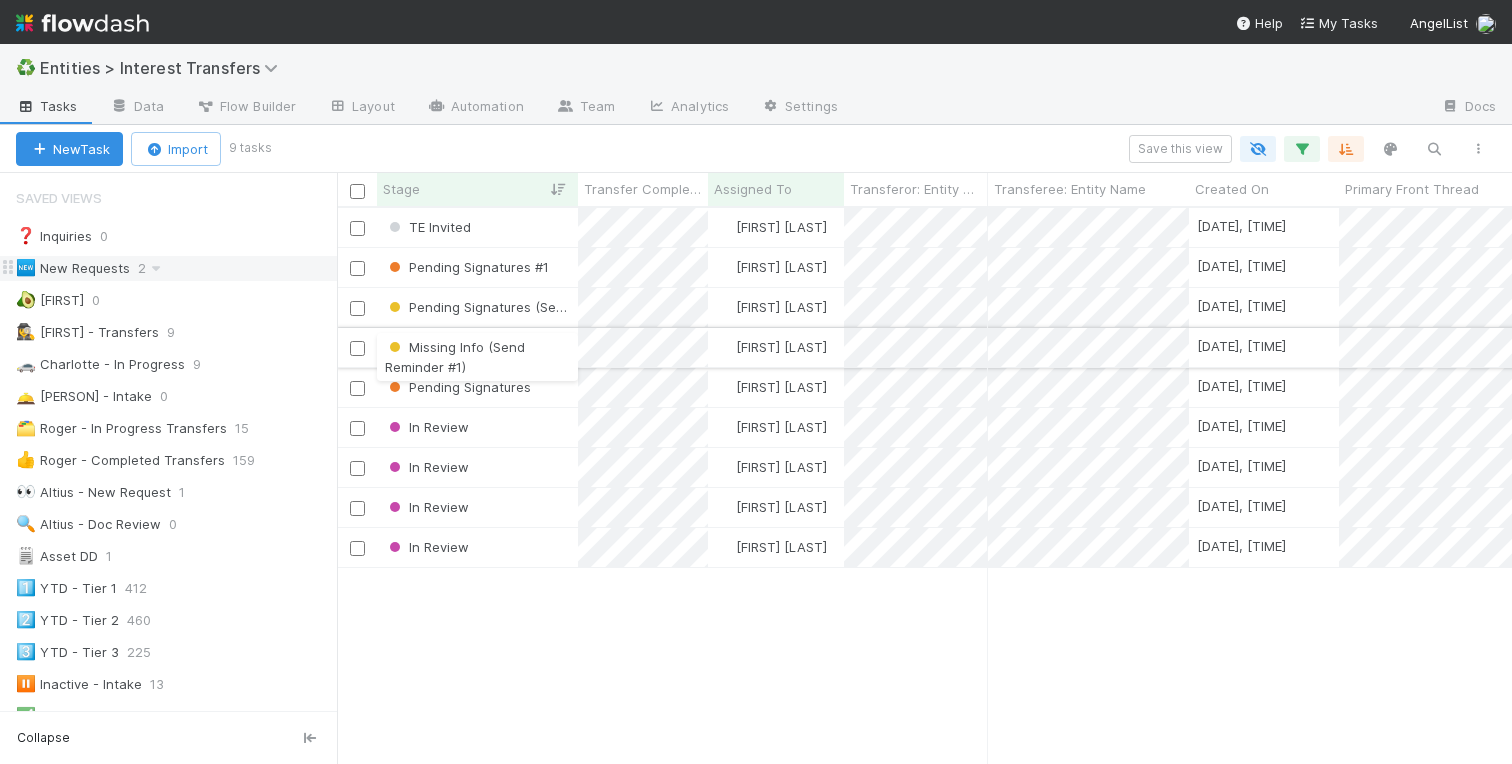 click on "Missing Info (Send Reminder #1)" at bounding box center [477, 357] 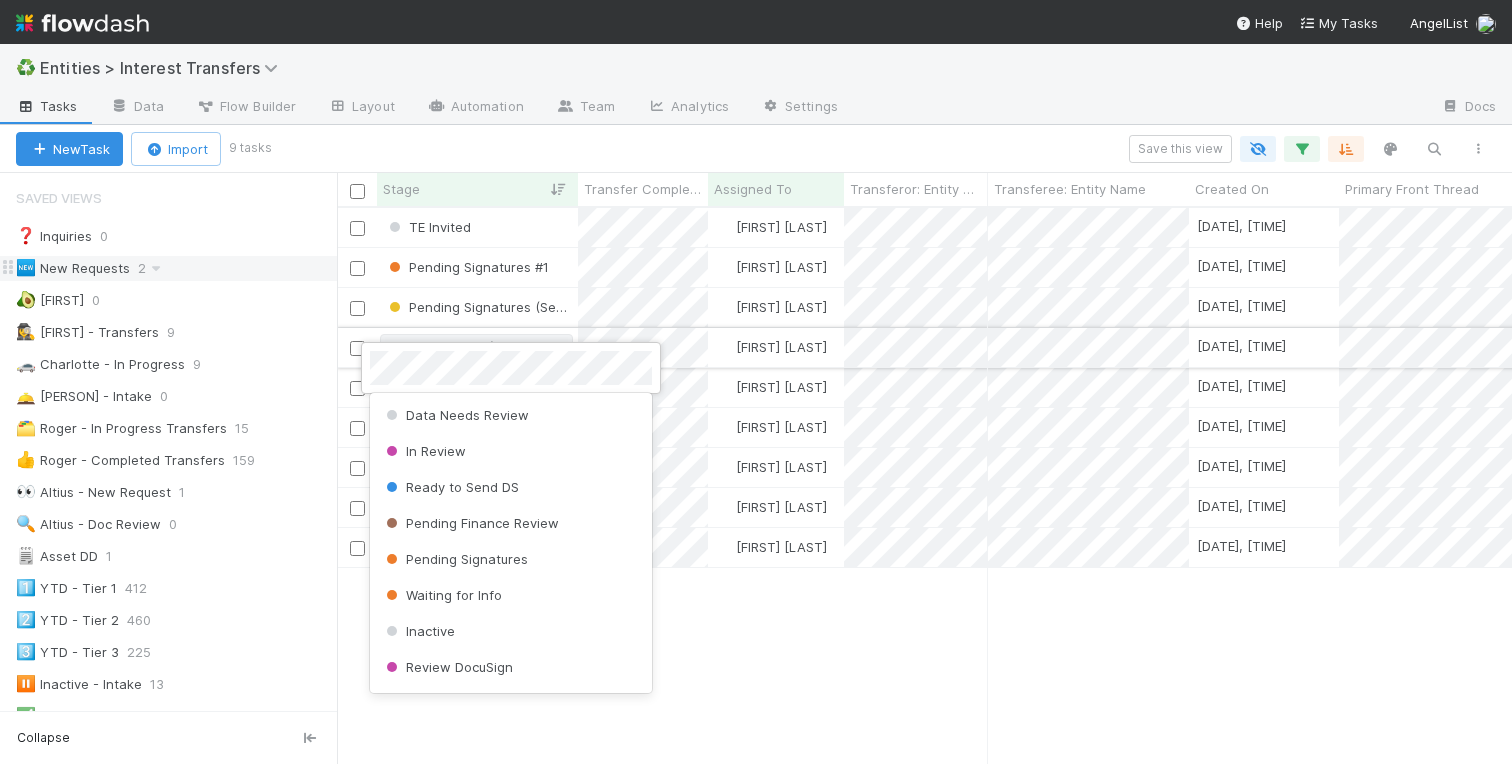 scroll, scrollTop: 148, scrollLeft: 0, axis: vertical 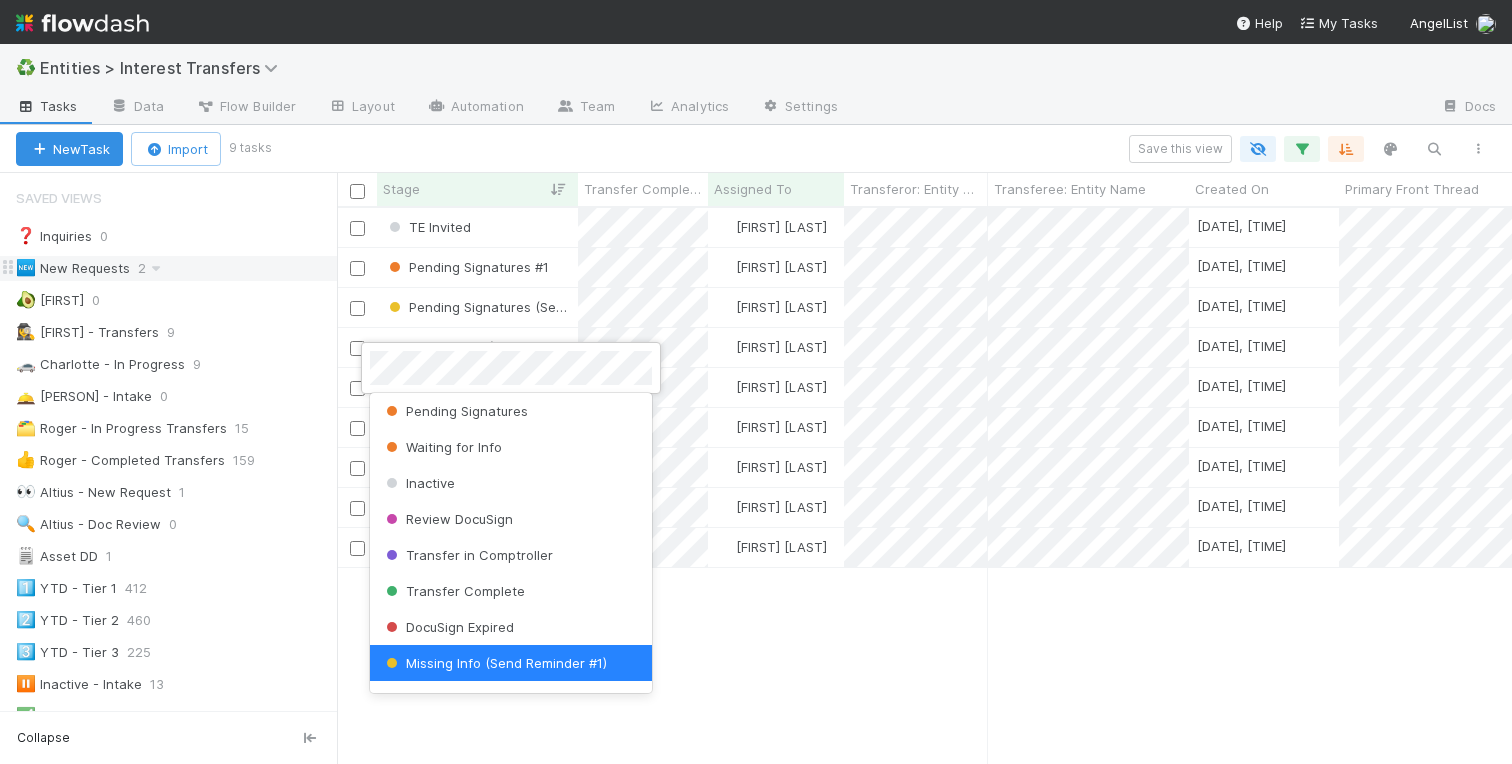 click at bounding box center (756, 382) 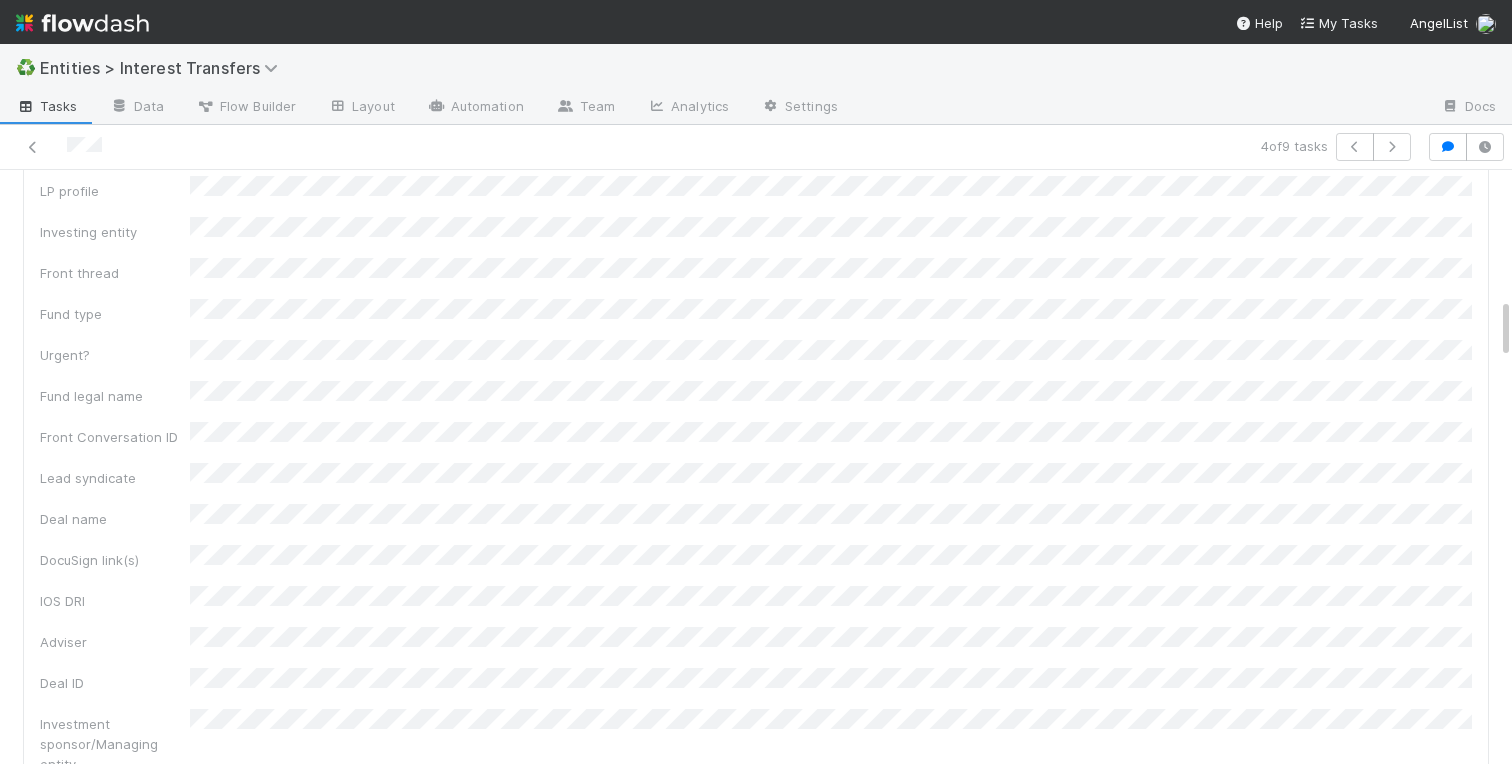 scroll, scrollTop: 1609, scrollLeft: 0, axis: vertical 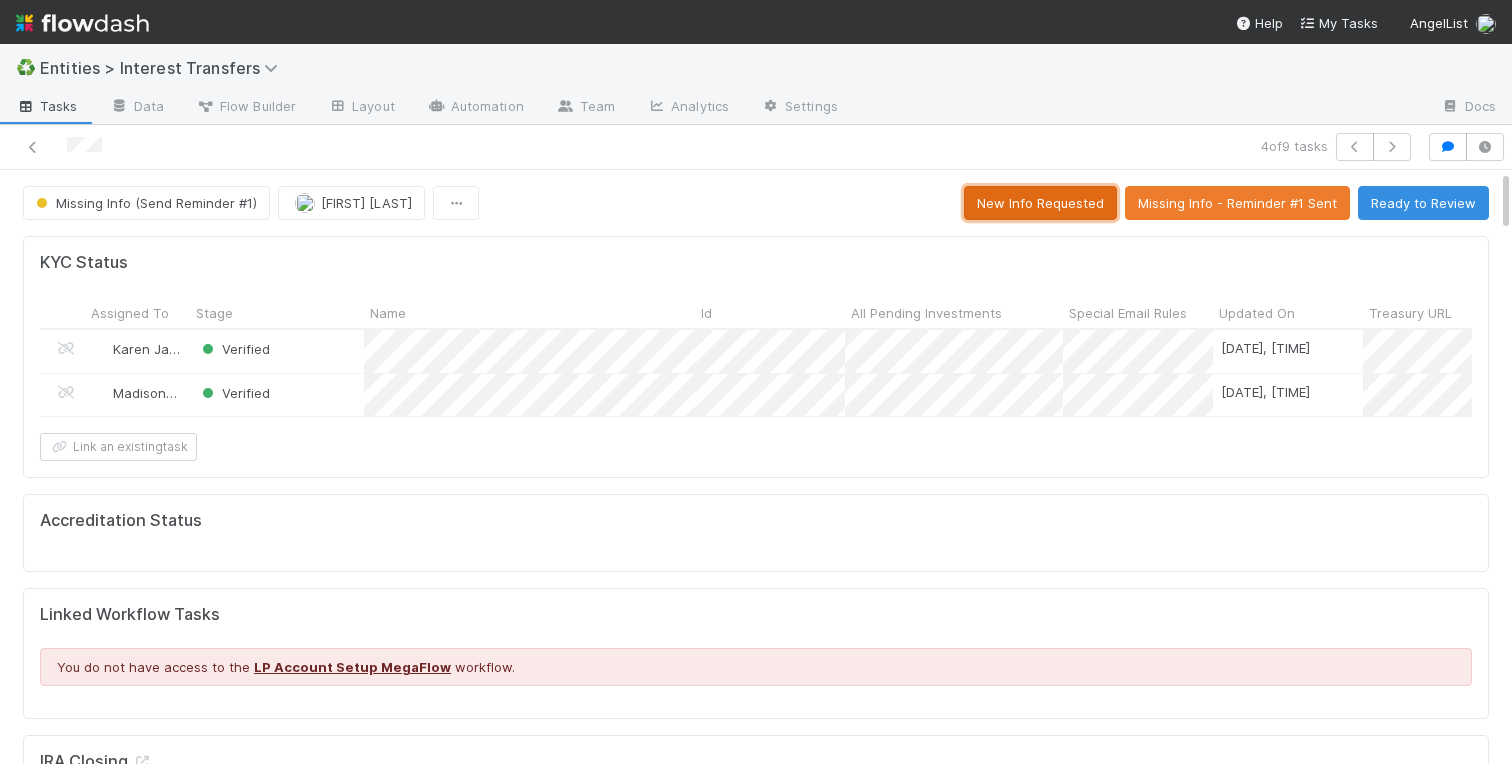 click on "New Info Requested" at bounding box center (1040, 203) 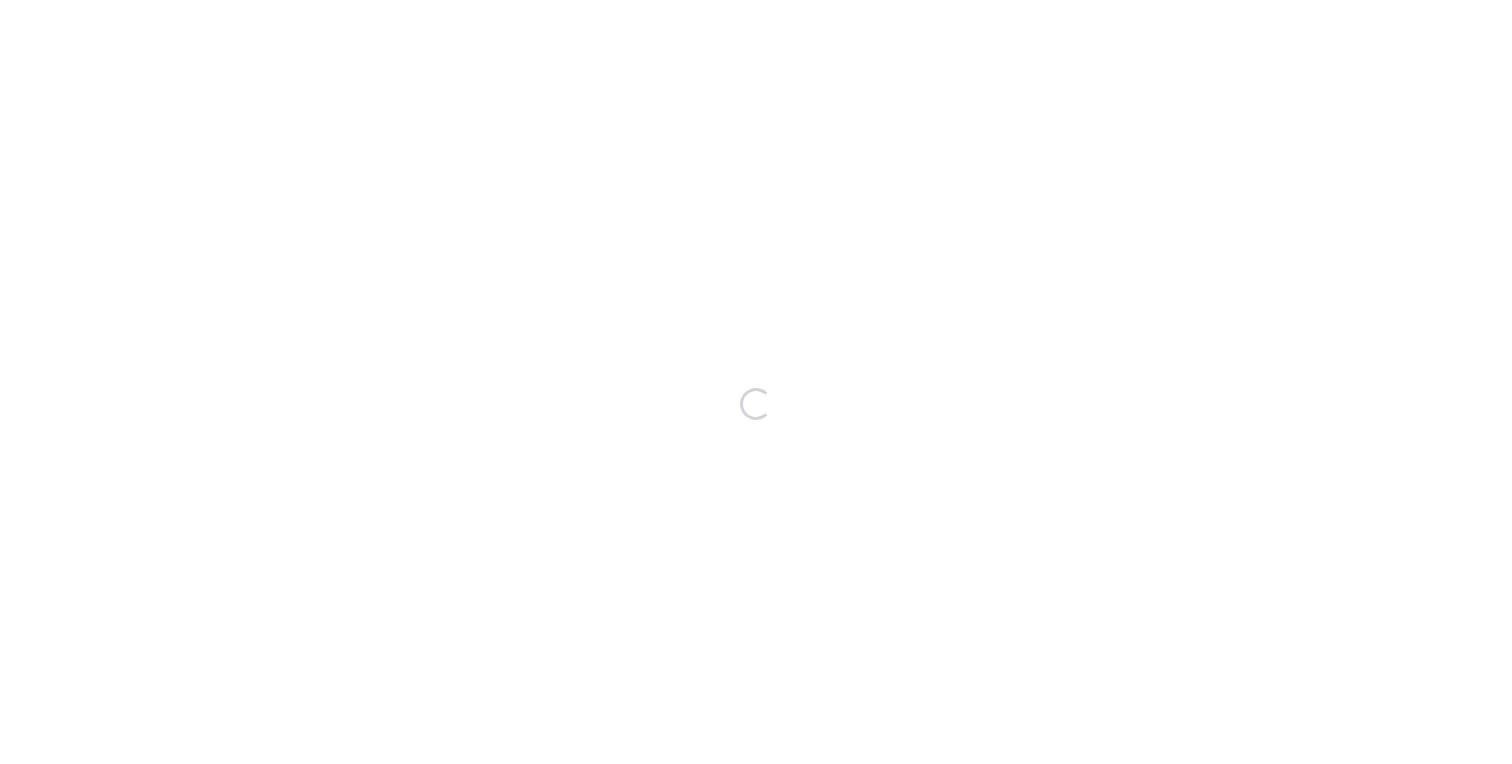scroll, scrollTop: 0, scrollLeft: 0, axis: both 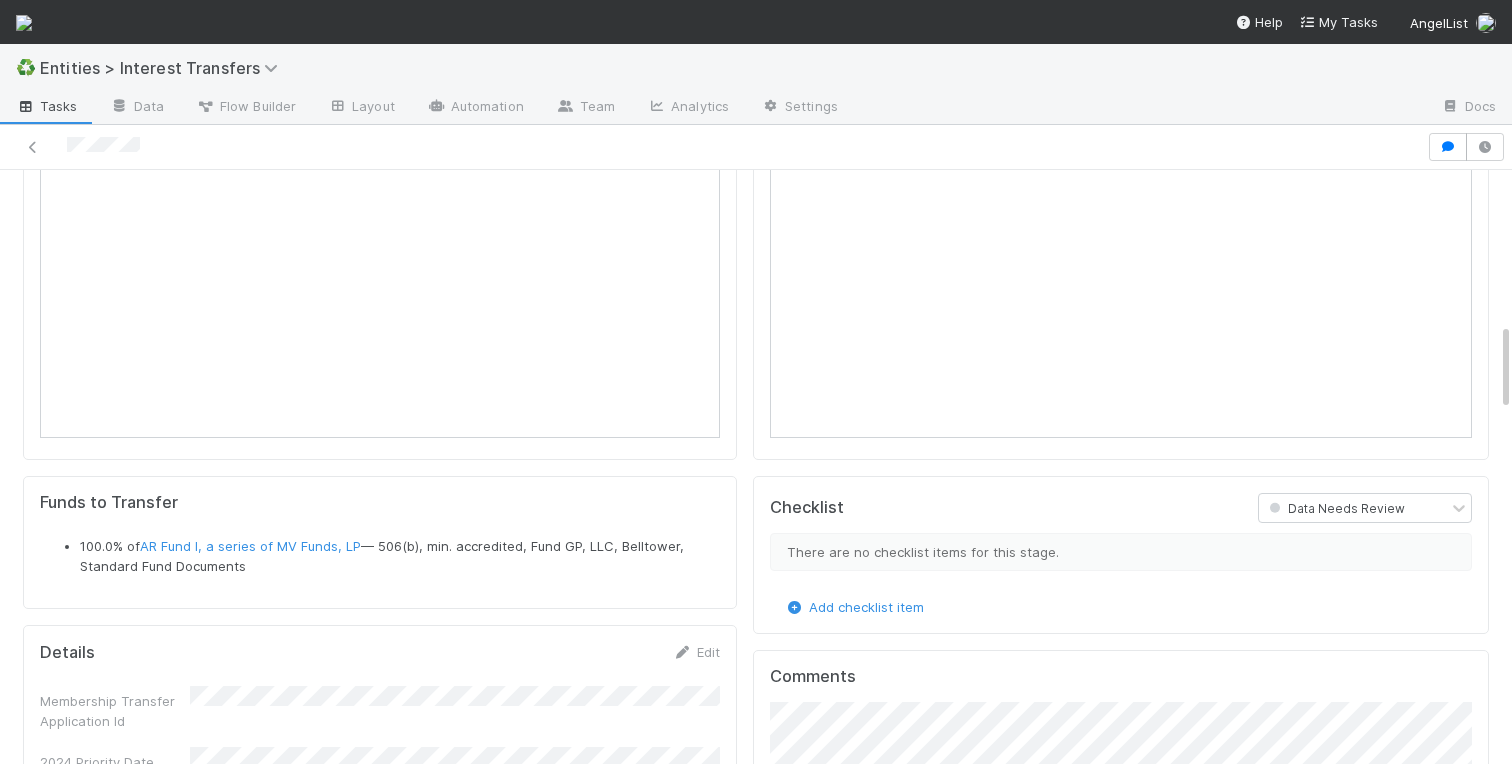 click on "Transferor Funds to Transfer
100.0% of  AR Fund I, a series of MV Funds, LP  — 506(b), min. accredited, Fund GP, LLC, Belltower, Standard Fund Documents
Details Edit Membership Transfer Application Id  2024 Priority Date  Primary Front Thread  Transferor: Email Address  Transfer Complexity    Entities are related party (IRC 267)  Description of transferee's relationship to transferor  Purpose of Transfer  Purpose of Transfer (Other Reason)  Transferor: Entity Name  Transferor: Treasury Profile  Transferor: Entity Id  Transferor: Entity Type  Transferor: Signatory Name  Transferee: Entity Name  Transferee: Signatory Name  Transferee: Entity Id  Transferee: Treasury Profile  Transferee: Email Address  Transferee Invited At  Transferee Invitation Link  Lead(s) Invited At  Requested Transfer Effective Date   Transfer Agreements  BYOD - Template  DocuSign URL  Signed Agreements  Other Supporting Documentation  Link to Comptroller  Standard Transfer  Fractional %  # of Follow Ups  Created On Updated On DD" at bounding box center [380, 1680] 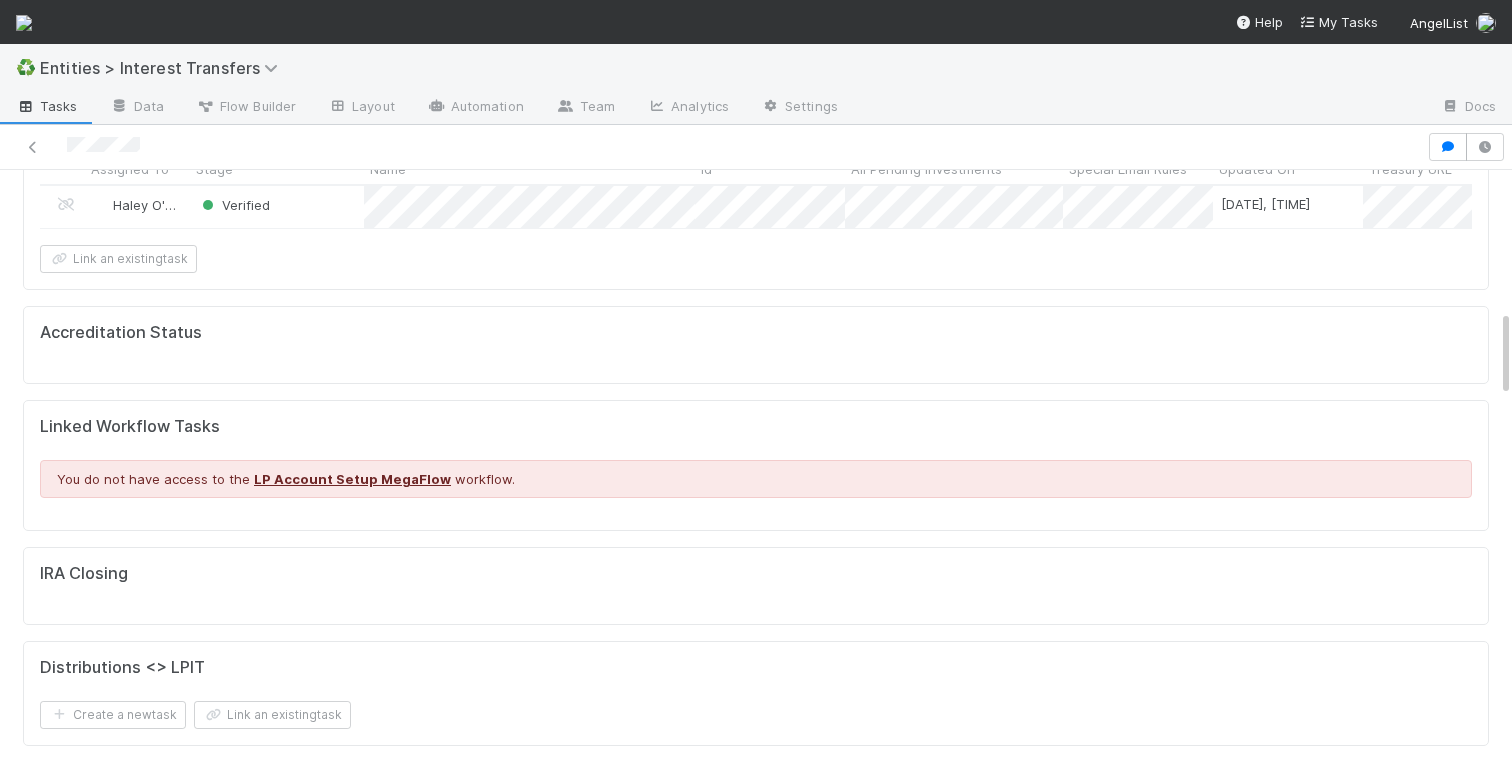 scroll, scrollTop: 0, scrollLeft: 0, axis: both 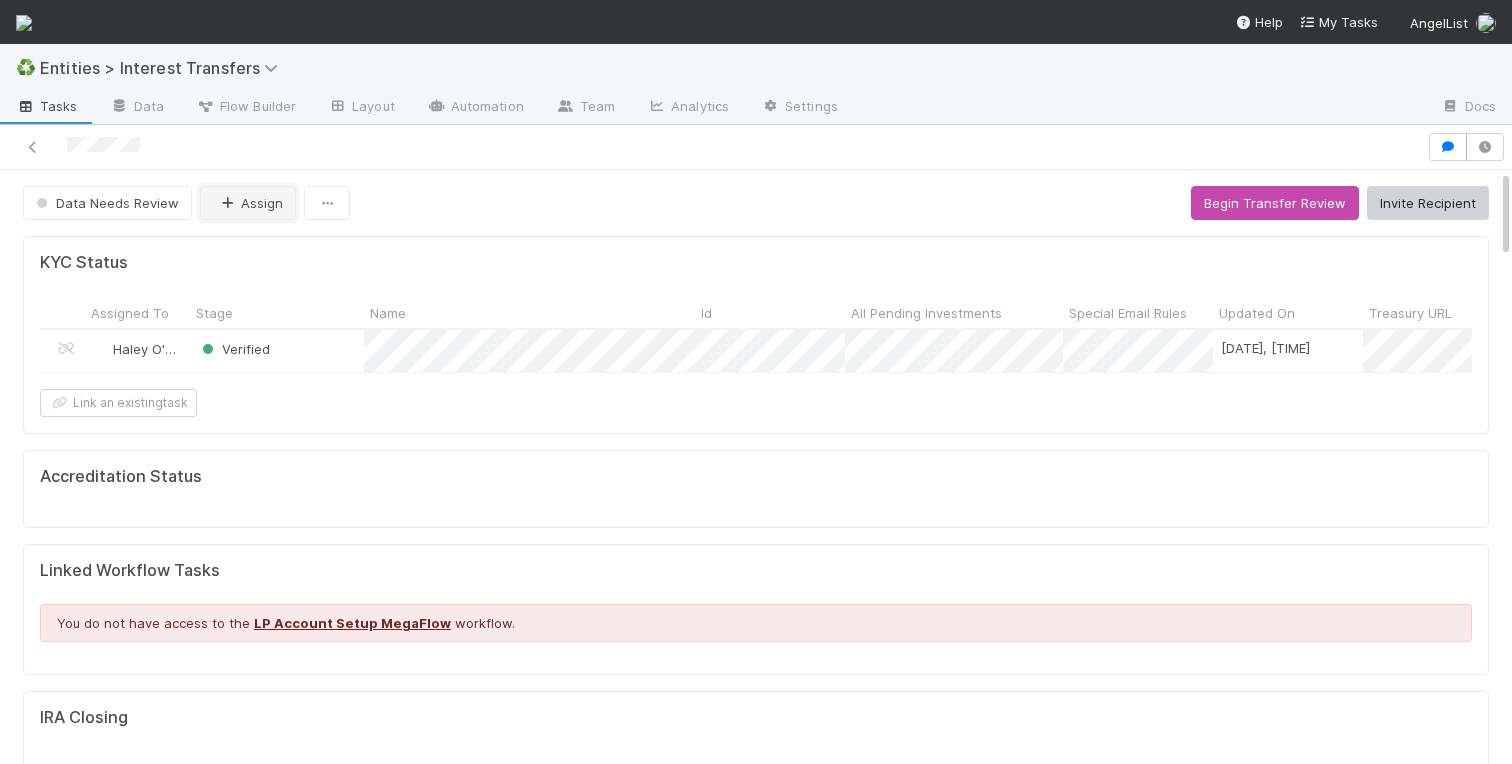 click on "Assign" at bounding box center (248, 203) 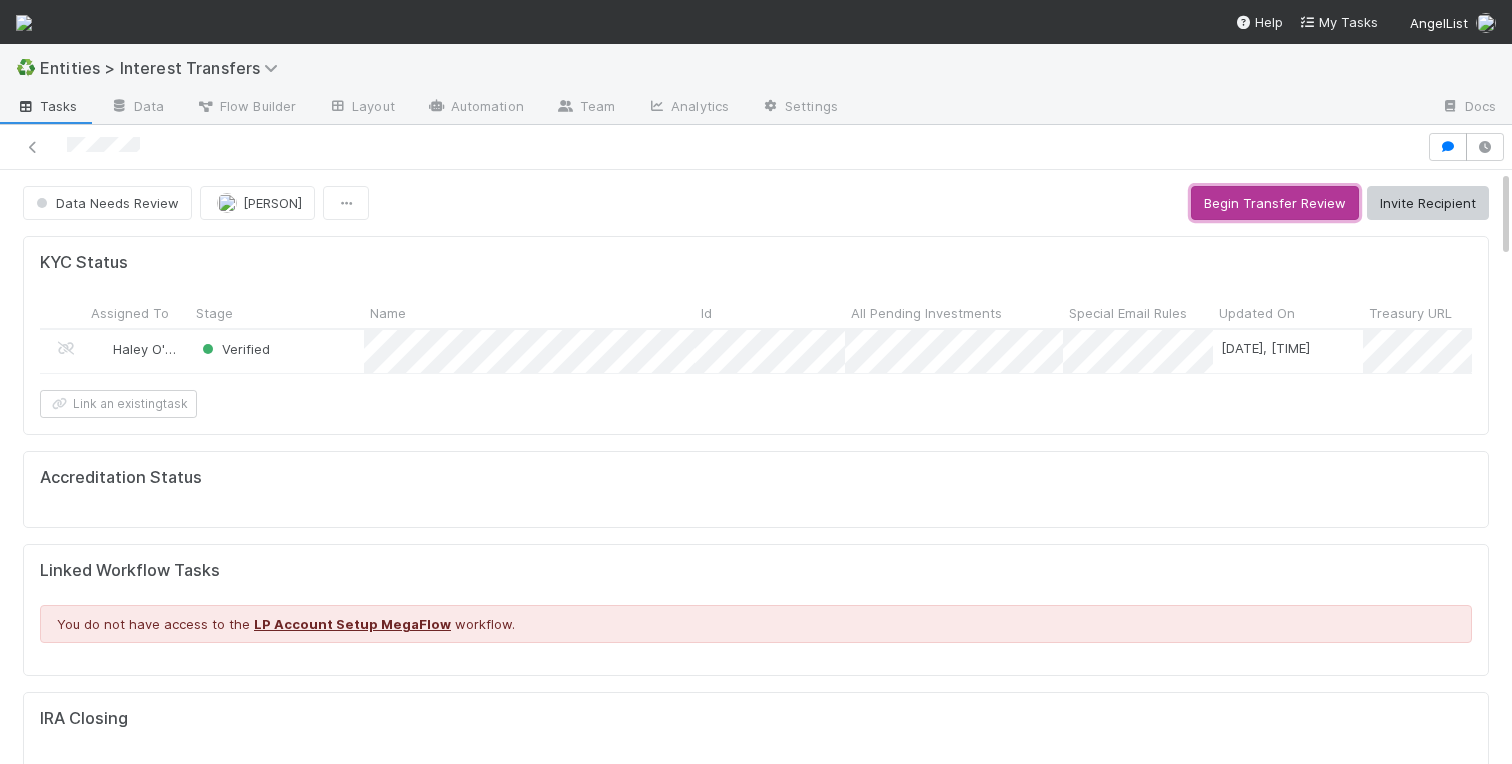 click on "Begin Transfer Review" at bounding box center [1275, 203] 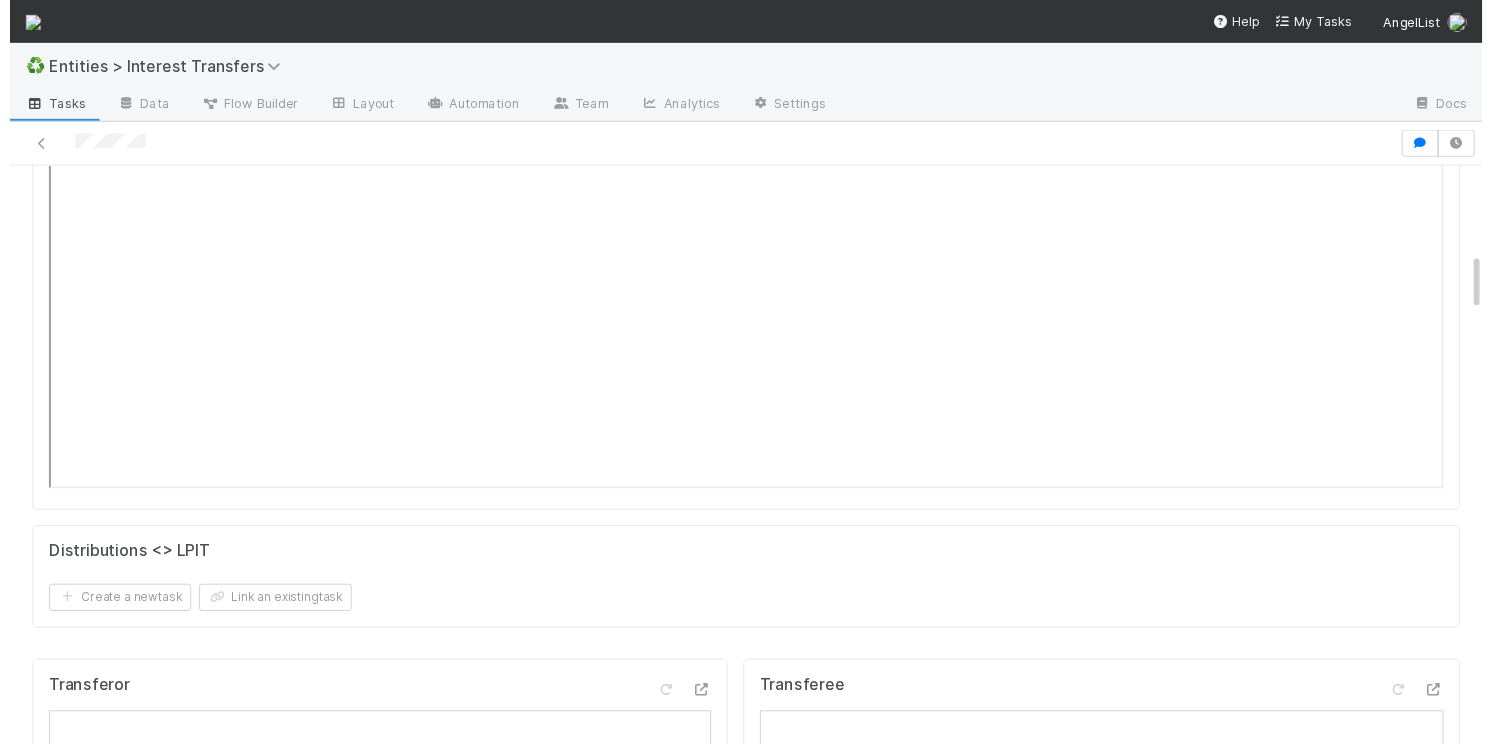 scroll, scrollTop: 0, scrollLeft: 0, axis: both 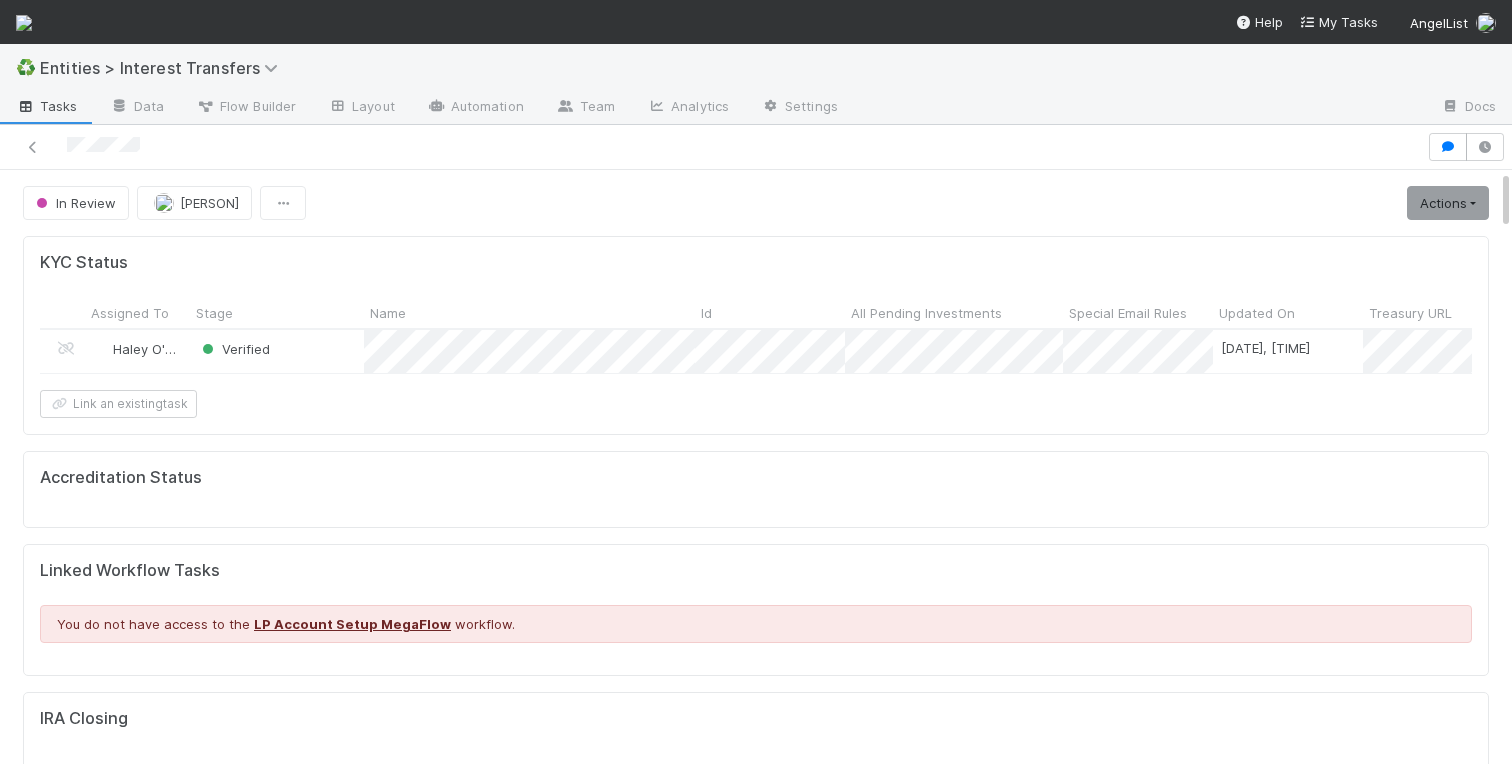 click on "KYC Status   Assigned To Stage Name Id All Pending Investments Special Email Rules Updated On Treasury URL Entity Id Customer Account UUID Compliance Ticket Pending Distribution Email Array Fund Lead FC ID Email Type Time Sensitive FD URL LP Relations VIP / Offline Close Ported Fund Possible AL-created Management Company US RUV Creator Shrug ONLY - relying on Cooley KYC Checked for Duplicates Fee Recipient Transact? Interest Transfer? Unverified Closing RIA Entity Prohibited Jurisdiction Warning Prohibited Jurisdiction Potential Unsupported Entity Type Indian Investment Comptroller Advisor ID VCA Auto Email Subject Auto Email Body LT Auto Email Body RT Auto Pretty Email Body Auto Follow-Up Email Body LP First Name Assignee First Name Standard - Send Email Trigger Fields Set Safeguard Front Contact ID Front Conversation ID Front API Conversation URL Front Link ID Assignee Front ID Follow-Ups Sent Max Follow-Ups Disable Automated Follow-Ups Response Received Other Response Received Email Automation Uniform ID" at bounding box center (756, 3142) 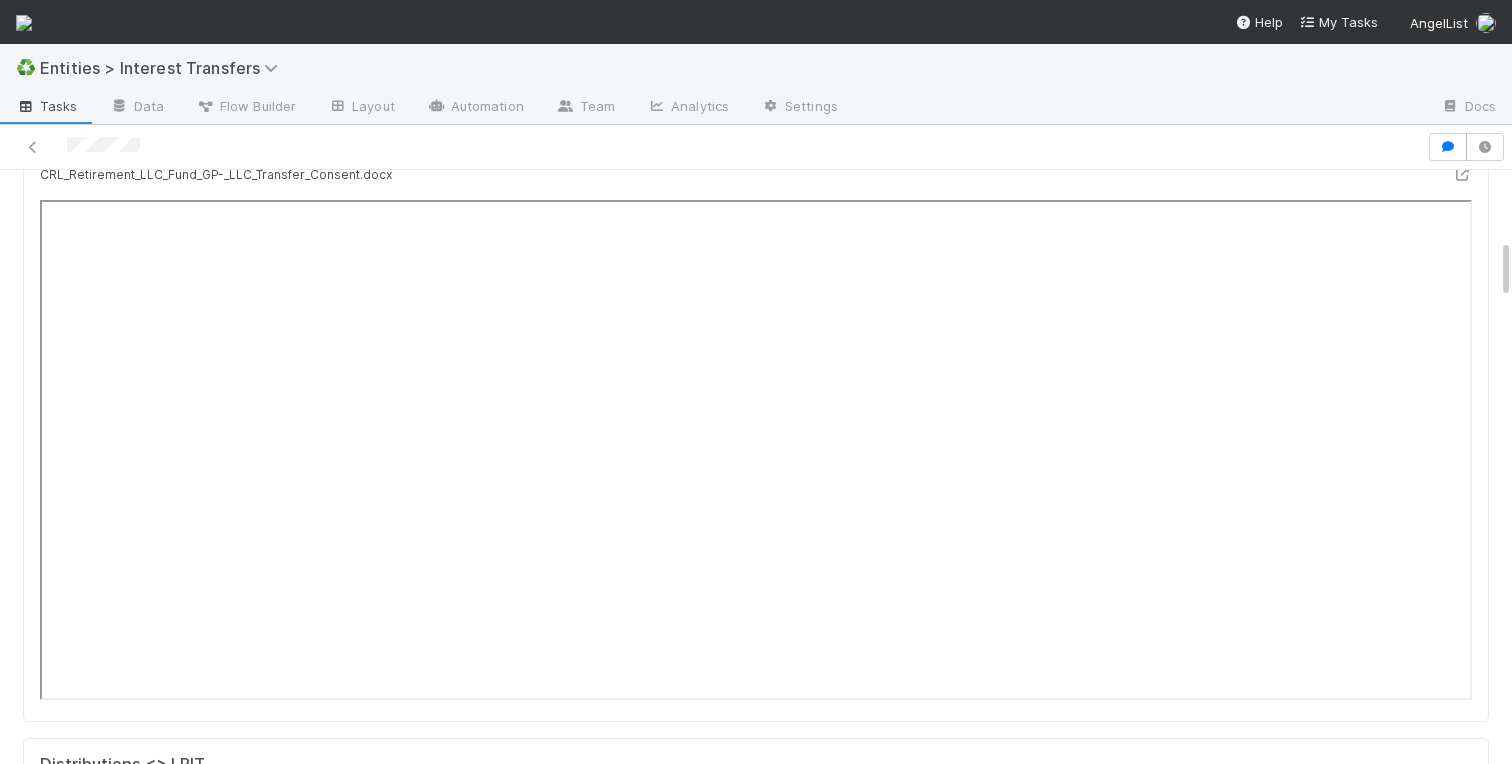 click on "KYC Status   Assigned To Stage Name Id All Pending Investments Special Email Rules Updated On Treasury URL Entity Id Customer Account UUID Compliance Ticket Pending Distribution Email Array Fund Lead FC ID Email Type Time Sensitive FD URL LP Relations VIP / Offline Close Ported Fund Possible AL-created Management Company US RUV Creator Shrug ONLY - relying on Cooley KYC Checked for Duplicates Fee Recipient Transact? Interest Transfer? Unverified Closing RIA Entity Prohibited Jurisdiction Warning Prohibited Jurisdiction Potential Unsupported Entity Type Indian Investment Comptroller Advisor ID VCA Auto Email Subject Auto Email Body LT Auto Email Body RT Auto Pretty Email Body Auto Follow-Up Email Body LP First Name Assignee First Name Standard - Send Email Trigger Fields Set Safeguard Front Contact ID Front Conversation ID Front API Conversation URL Front Link ID Assignee Front ID Follow-Ups Sent Max Follow-Ups Disable Automated Follow-Ups Response Received Other Response Received Email Automation Uniform ID" at bounding box center [756, 2460] 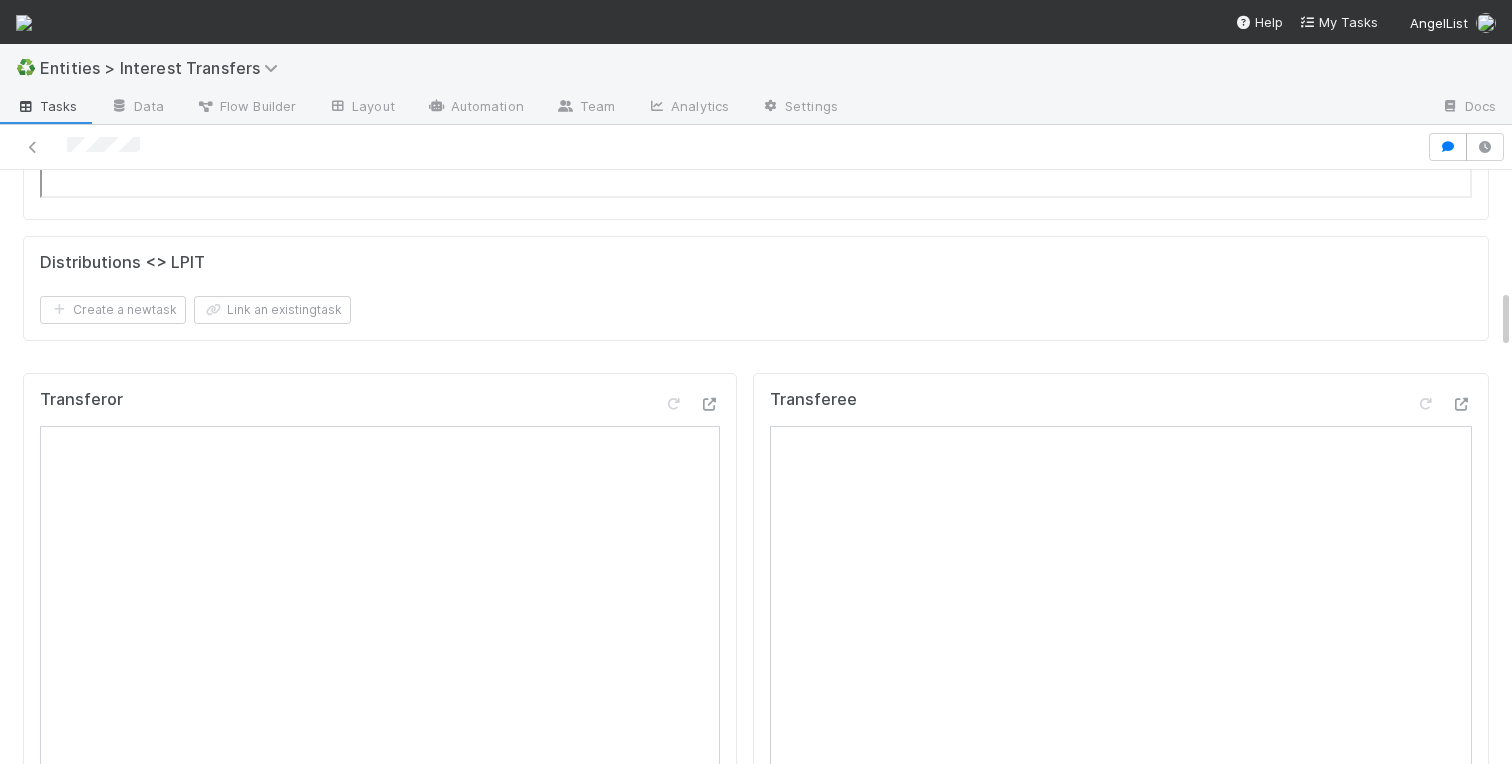 click on "KYC Status   Assigned To Stage Name Id All Pending Investments Special Email Rules Updated On Treasury URL Entity Id Customer Account UUID Compliance Ticket Pending Distribution Email Array Fund Lead FC ID Email Type Time Sensitive FD URL LP Relations VIP / Offline Close Ported Fund Possible AL-created Management Company US RUV Creator Shrug ONLY - relying on Cooley KYC Checked for Duplicates Fee Recipient Transact? Interest Transfer? Unverified Closing RIA Entity Prohibited Jurisdiction Warning Prohibited Jurisdiction Potential Unsupported Entity Type Indian Investment Comptroller Advisor ID VCA Auto Email Subject Auto Email Body LT Auto Email Body RT Auto Pretty Email Body Auto Follow-Up Email Body LP First Name Assignee First Name Standard - Send Email Trigger Fields Set Safeguard Front Contact ID Front Conversation ID Front API Conversation URL Front Link ID Assignee Front ID Follow-Ups Sent Max Follow-Ups Disable Automated Follow-Ups Response Received Other Response Received Email Automation Uniform ID" at bounding box center [756, 1958] 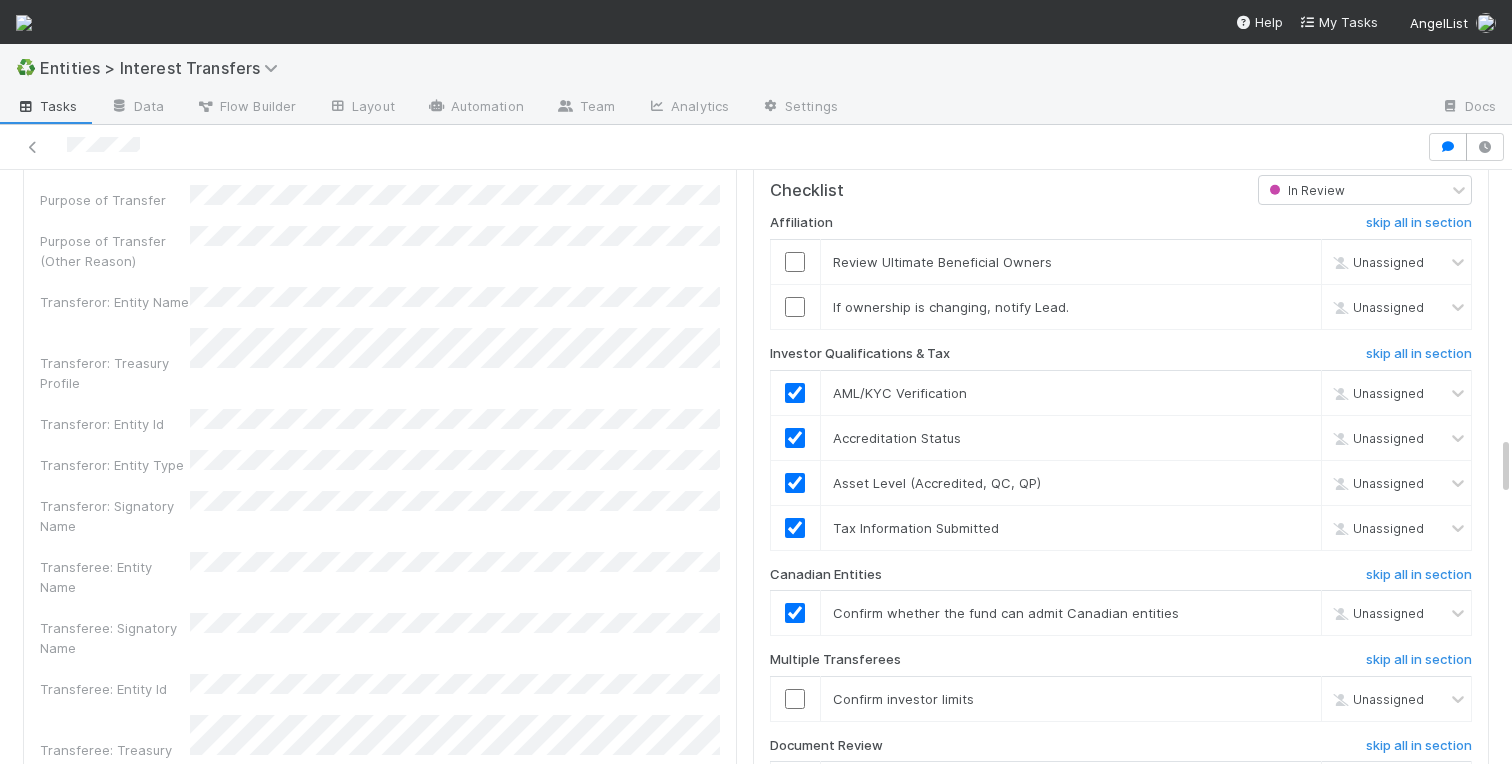 scroll, scrollTop: 2652, scrollLeft: 0, axis: vertical 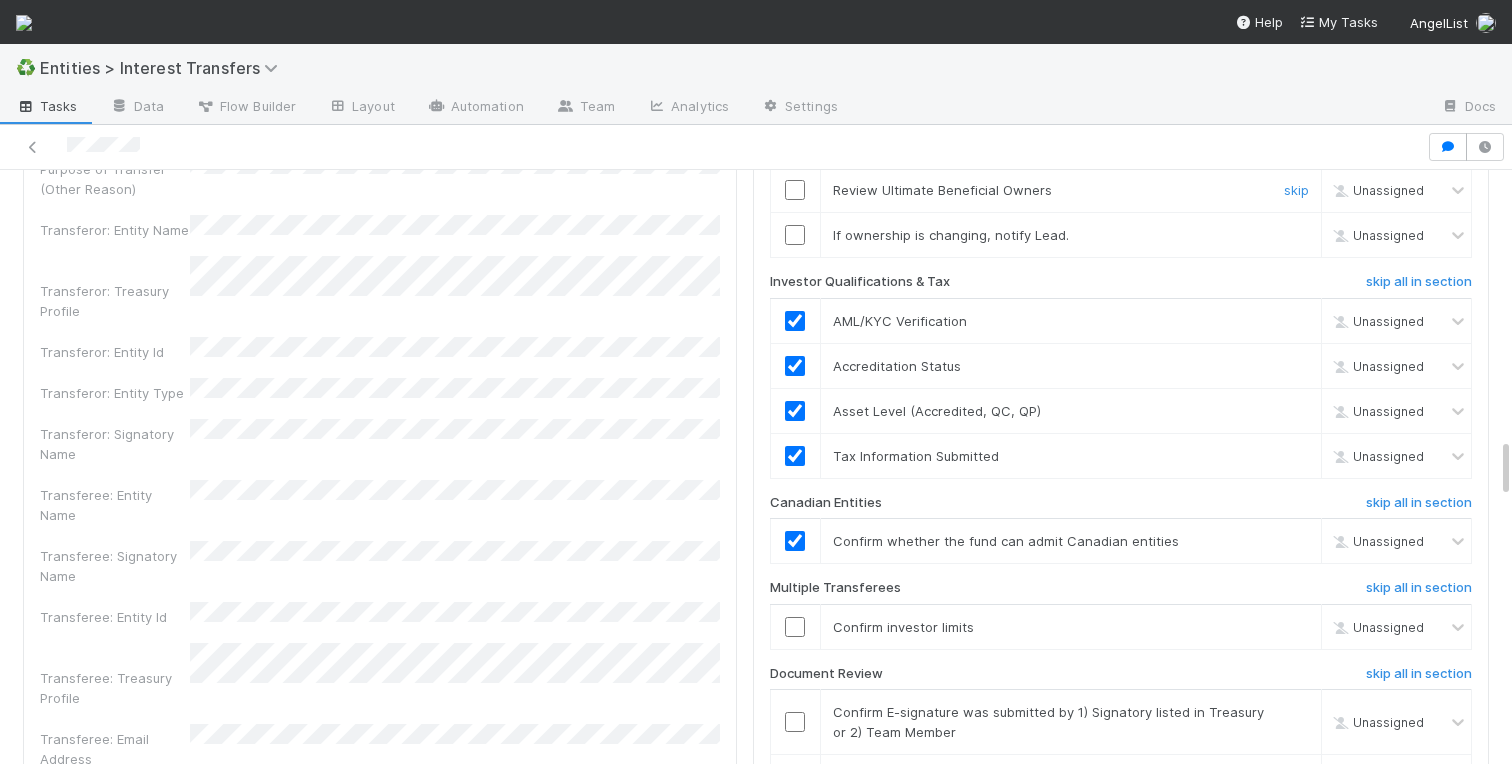 click at bounding box center (795, 190) 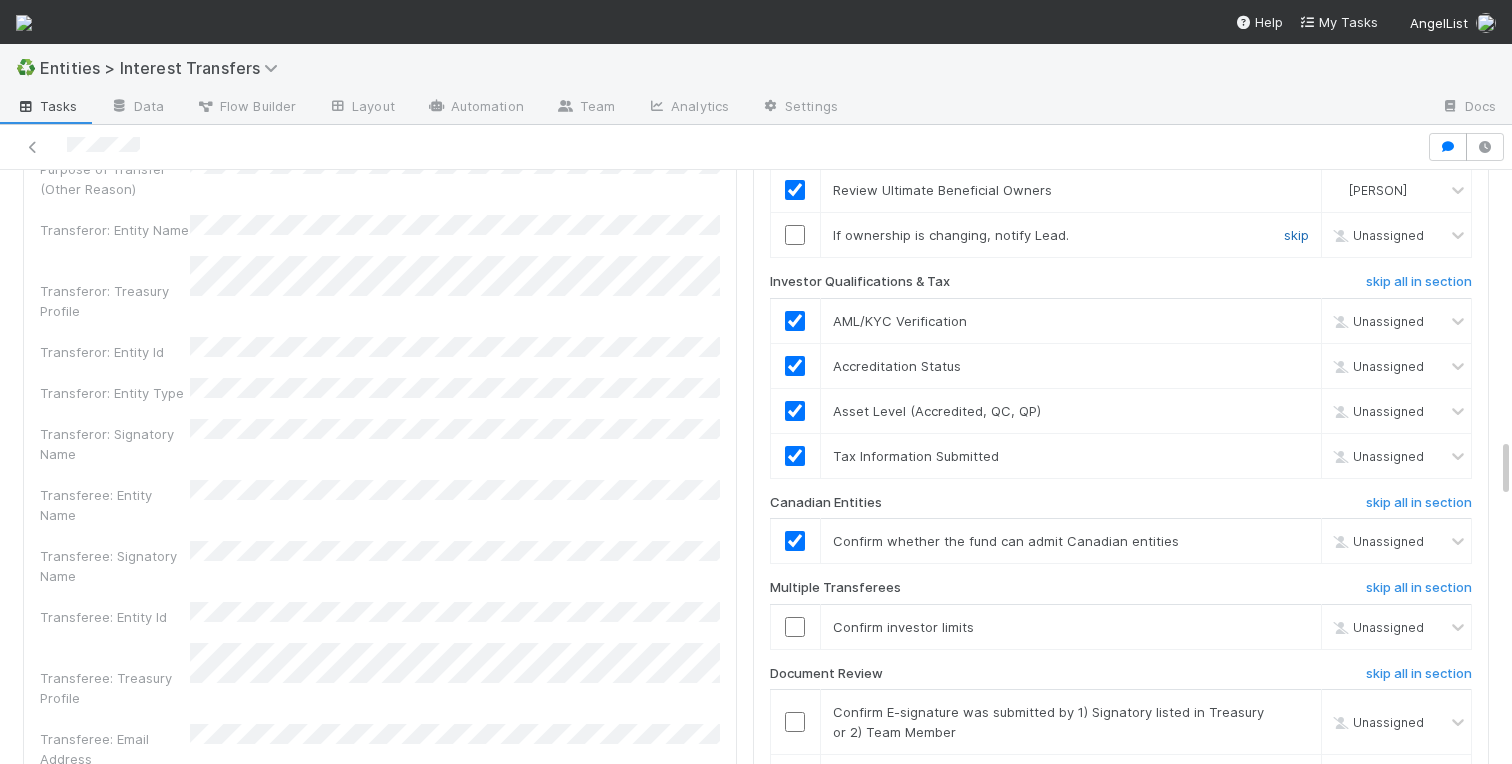 click on "skip" at bounding box center (1296, 235) 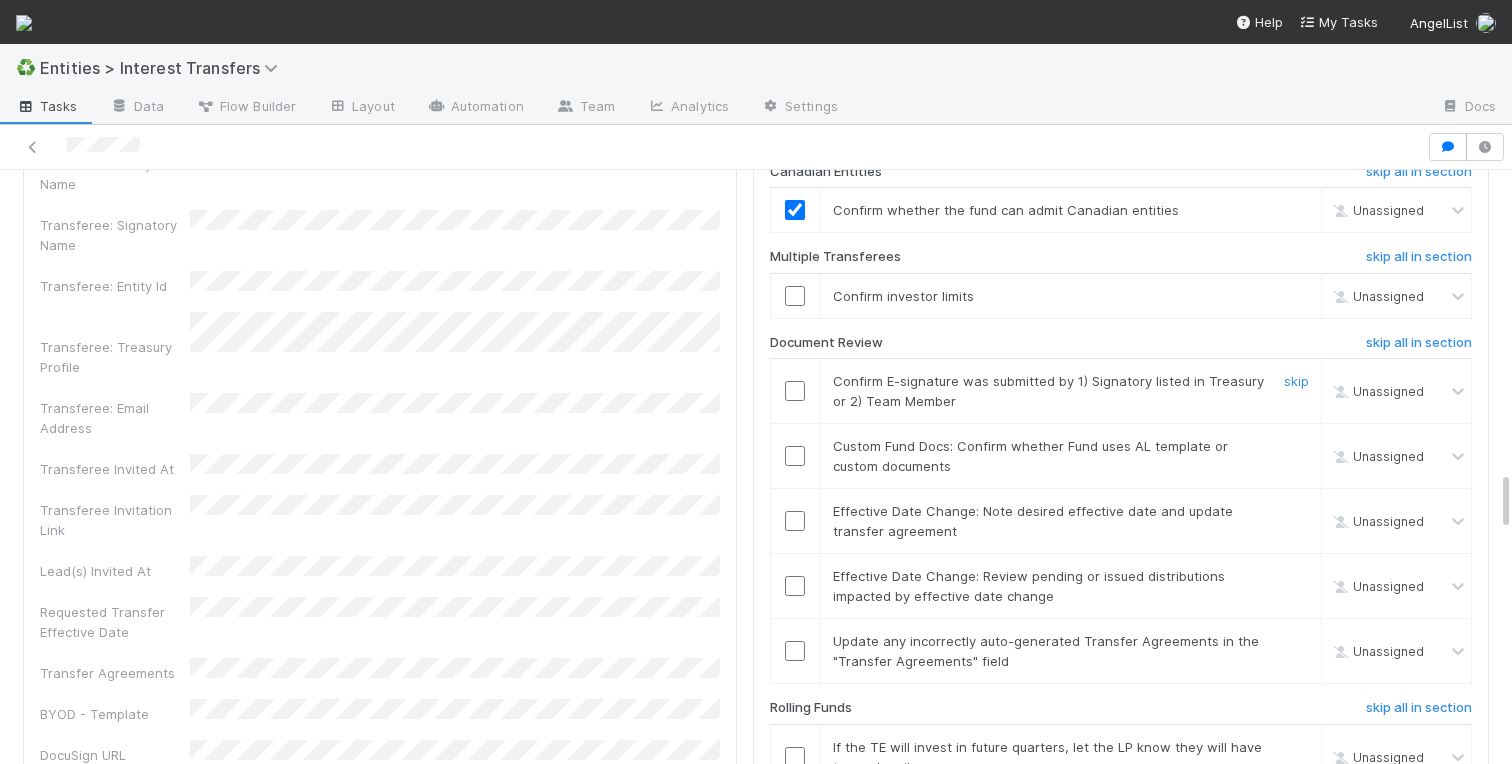 scroll, scrollTop: 2984, scrollLeft: 0, axis: vertical 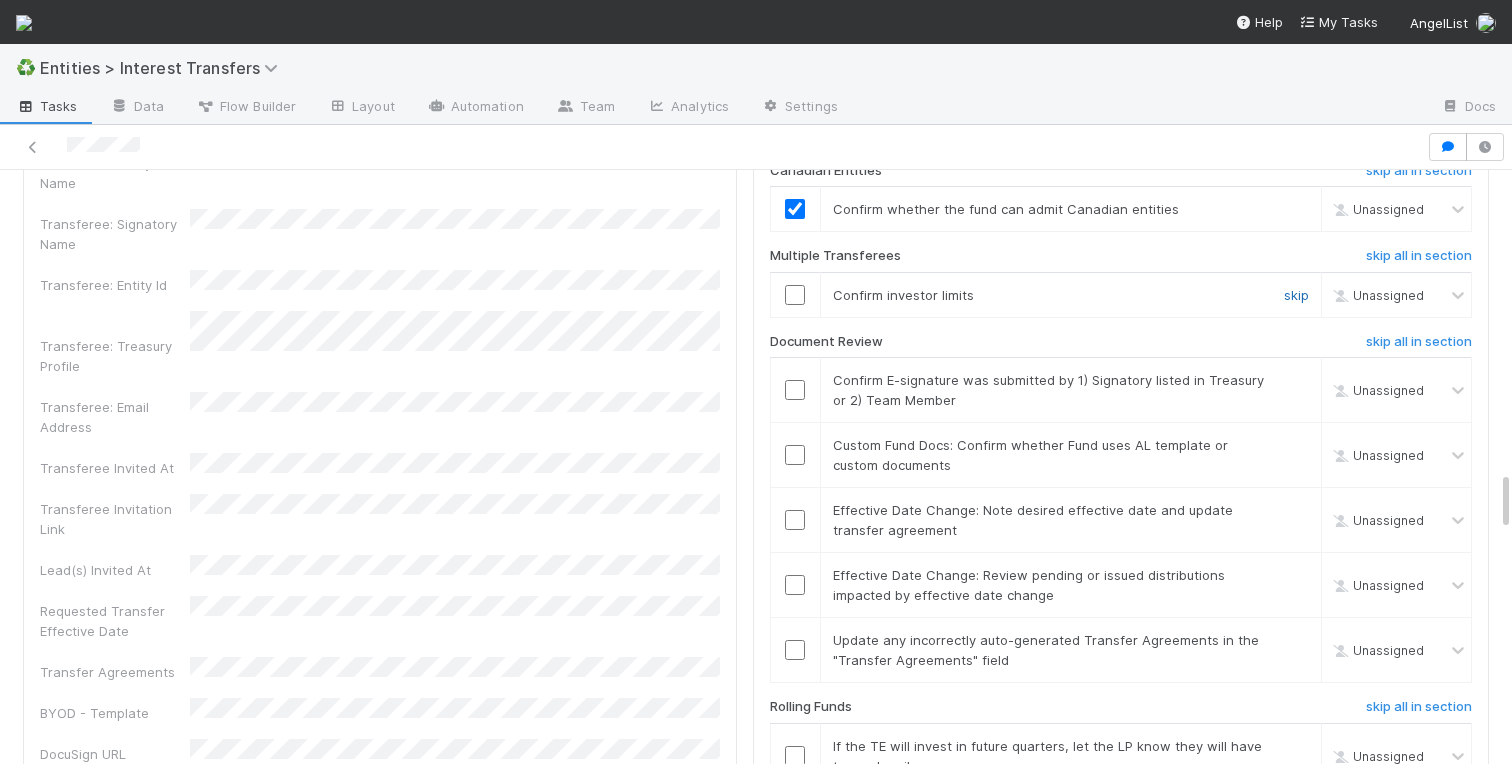 click on "skip" at bounding box center [1296, 295] 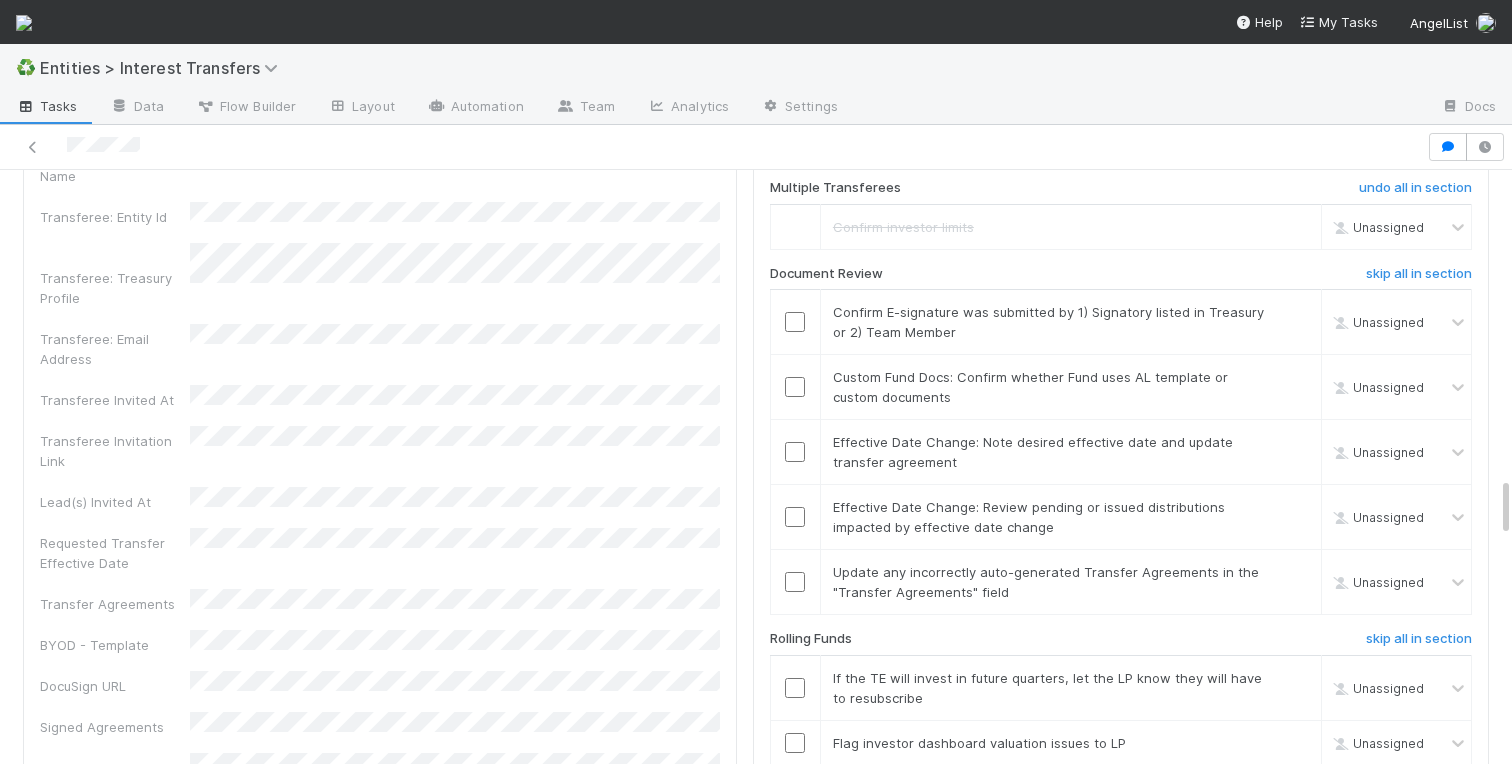 scroll, scrollTop: 3060, scrollLeft: 0, axis: vertical 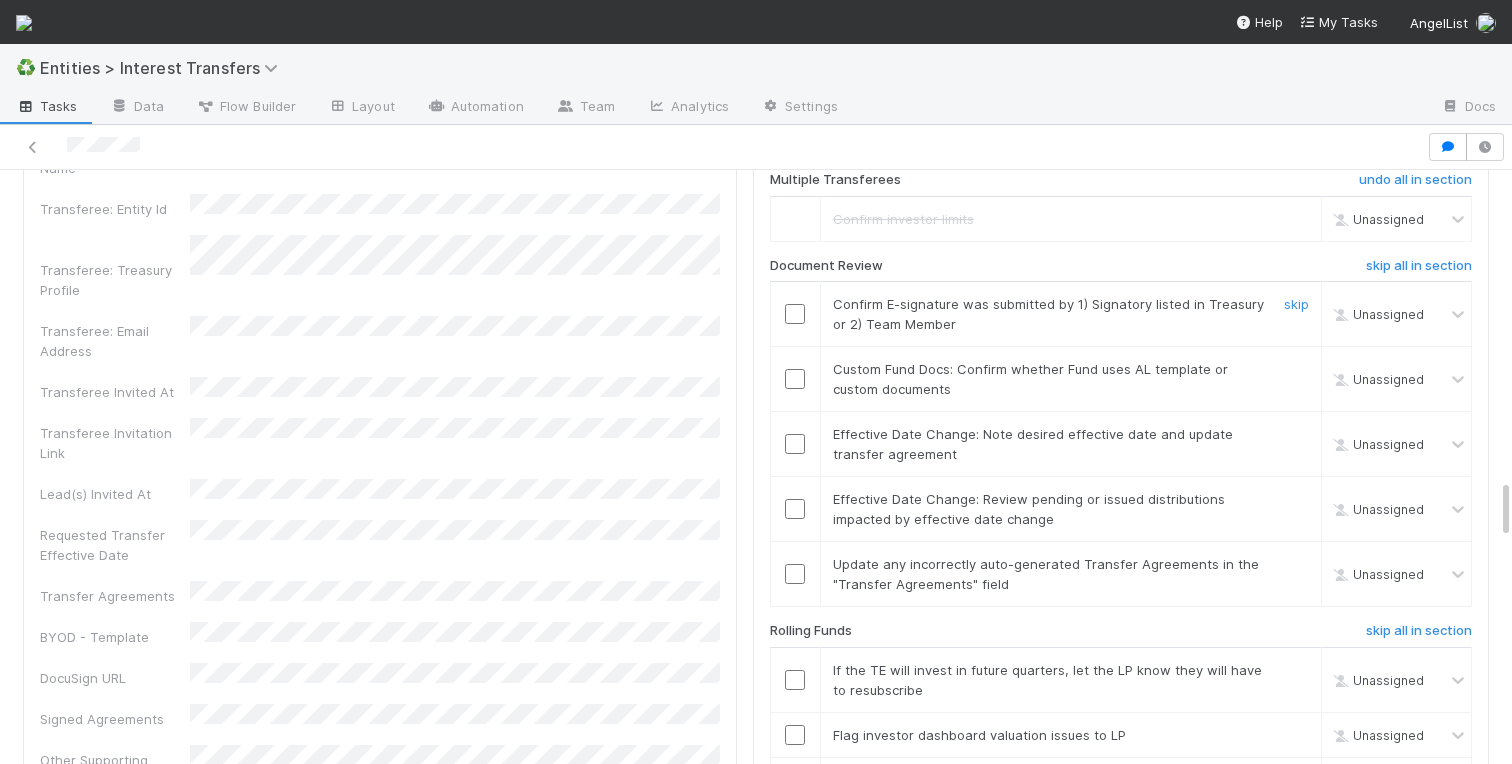 click at bounding box center (795, 314) 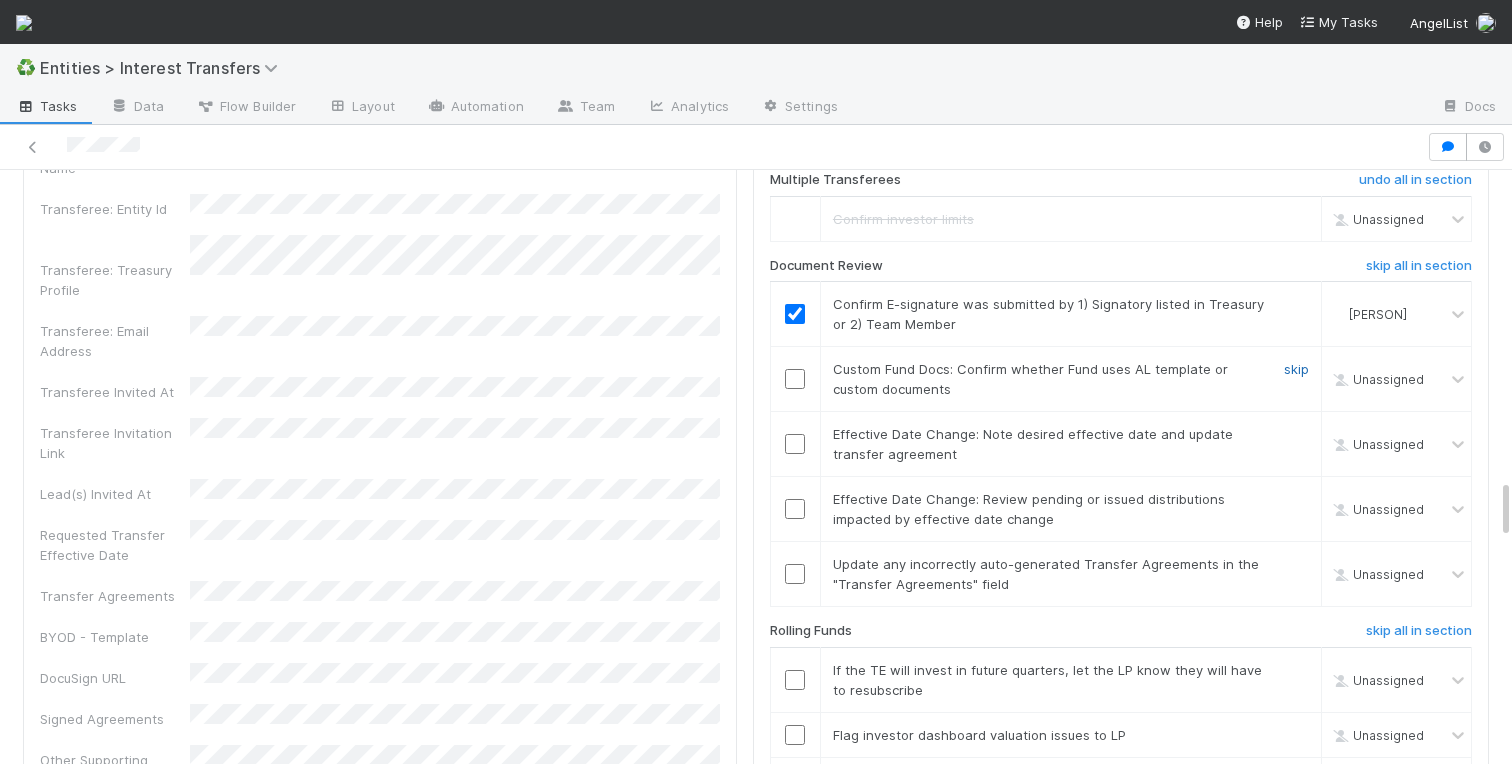 click on "skip" at bounding box center (1296, 369) 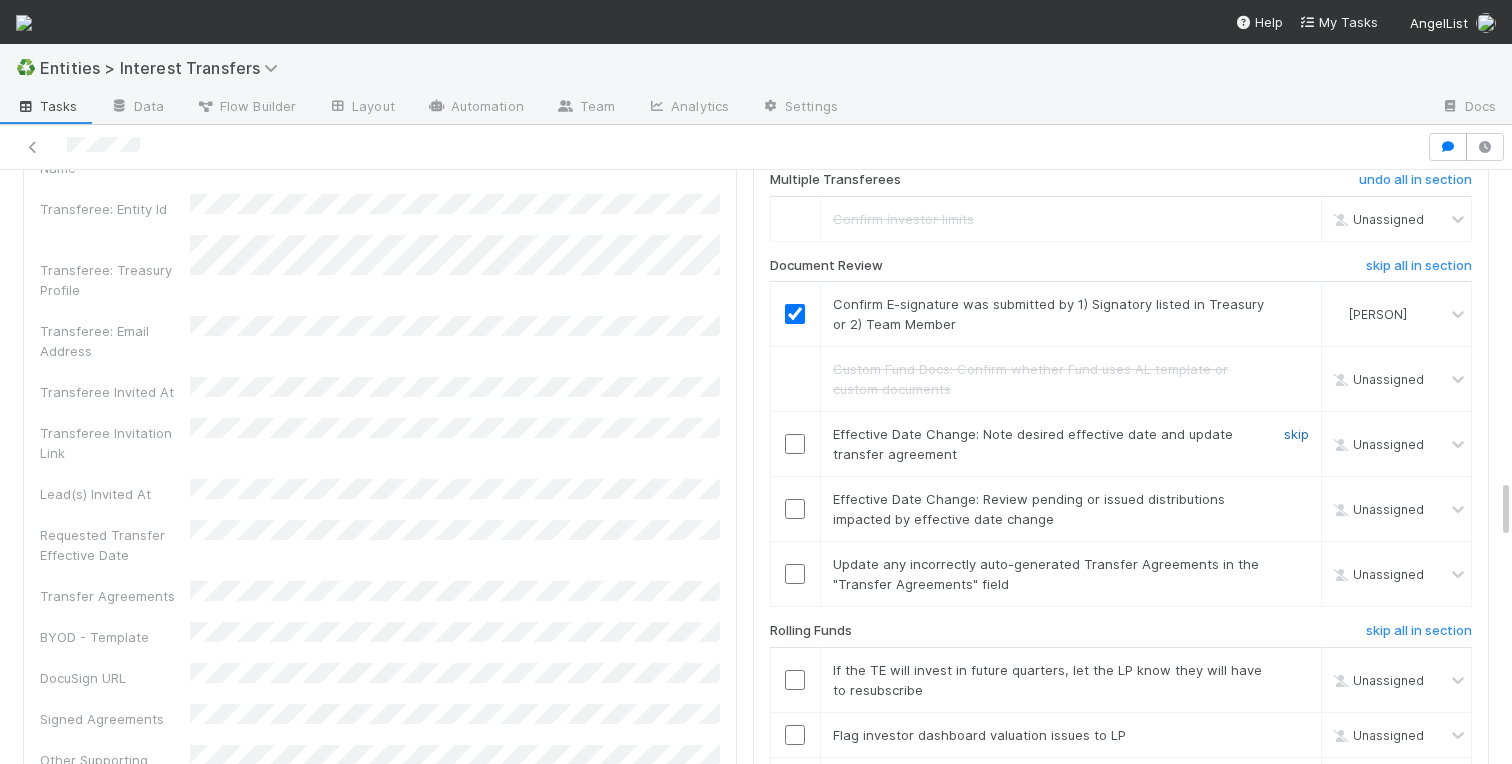 click on "skip" at bounding box center [1296, 434] 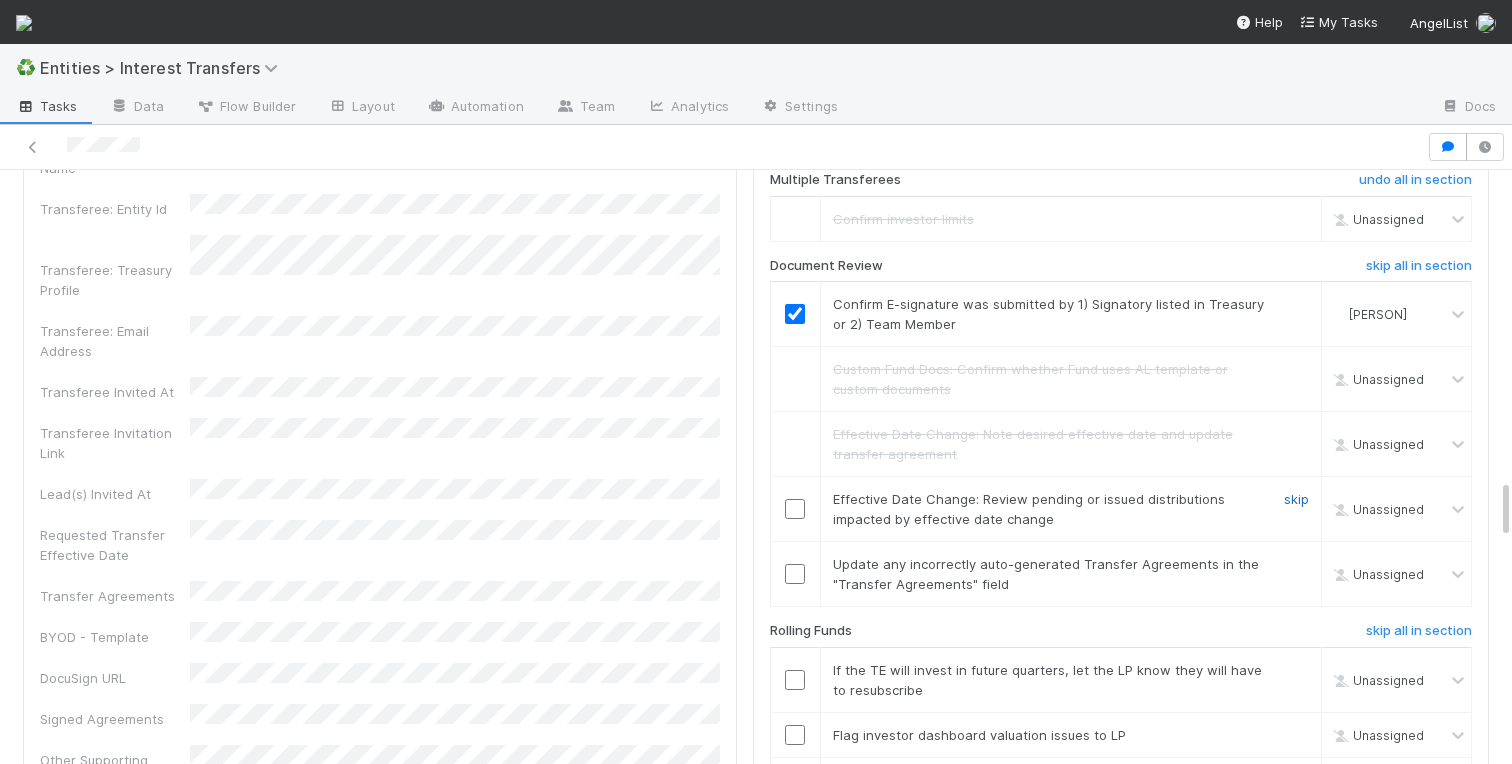 click on "skip" at bounding box center [1296, 499] 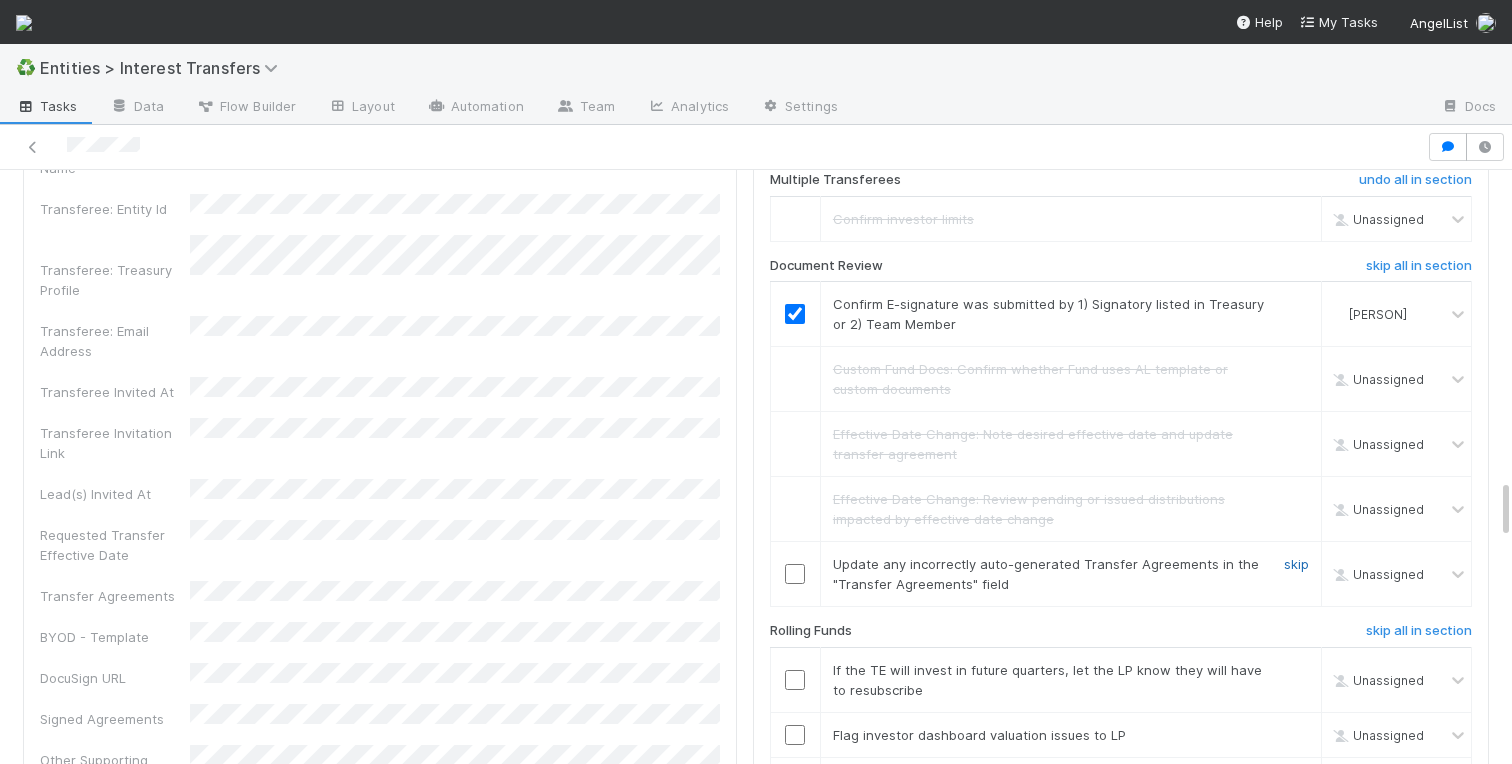 click on "skip" at bounding box center [1296, 564] 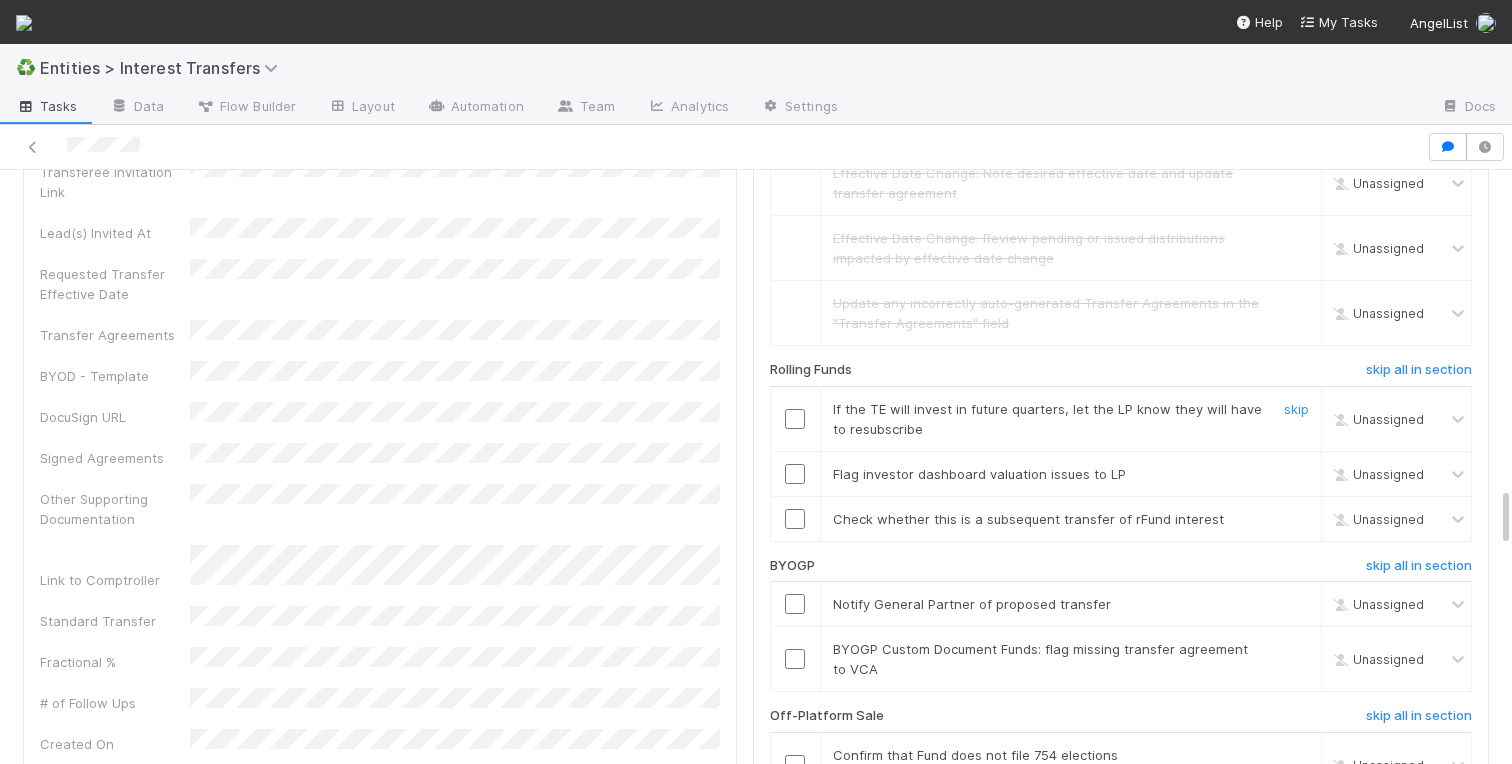 scroll, scrollTop: 3476, scrollLeft: 0, axis: vertical 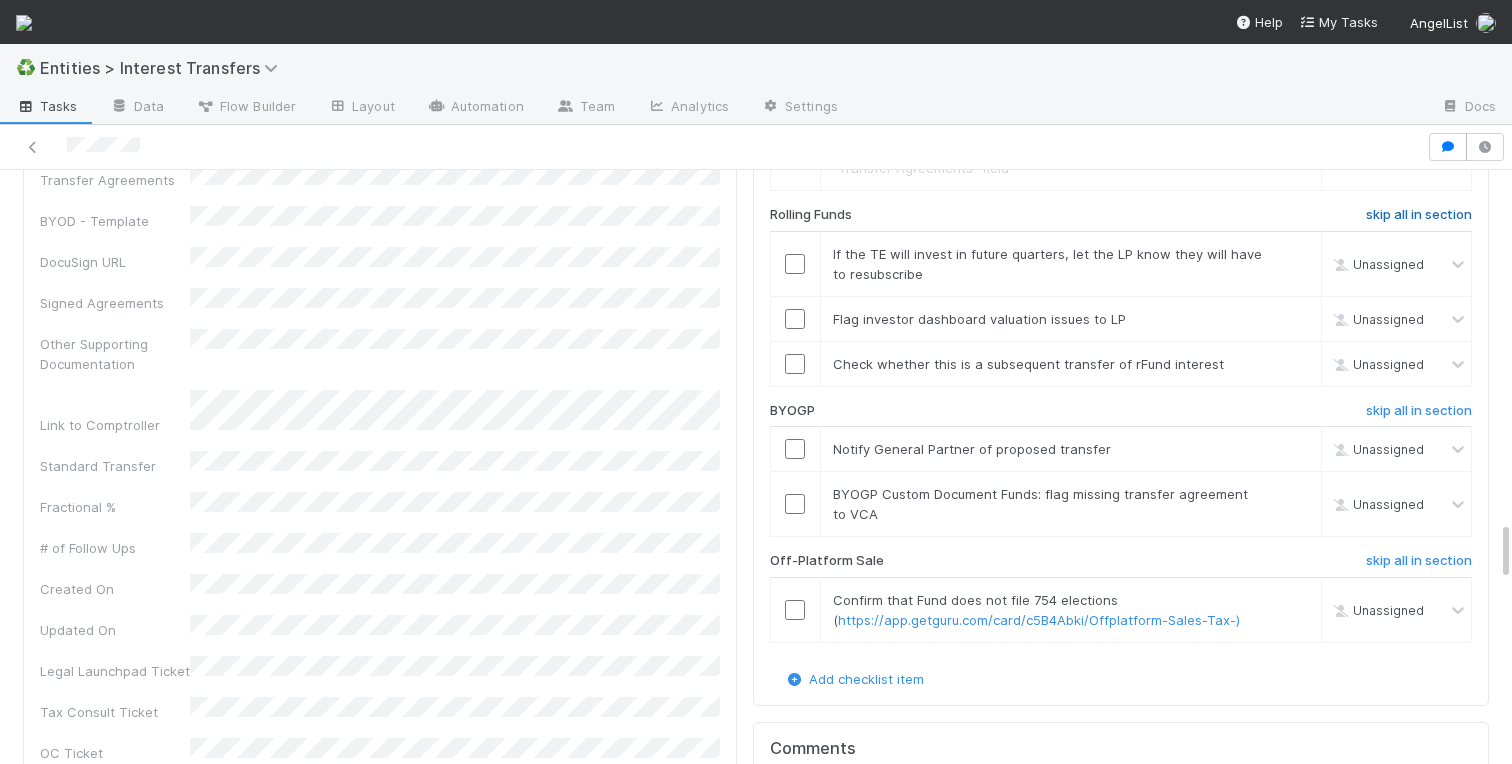 click on "skip all in section" at bounding box center [1419, 215] 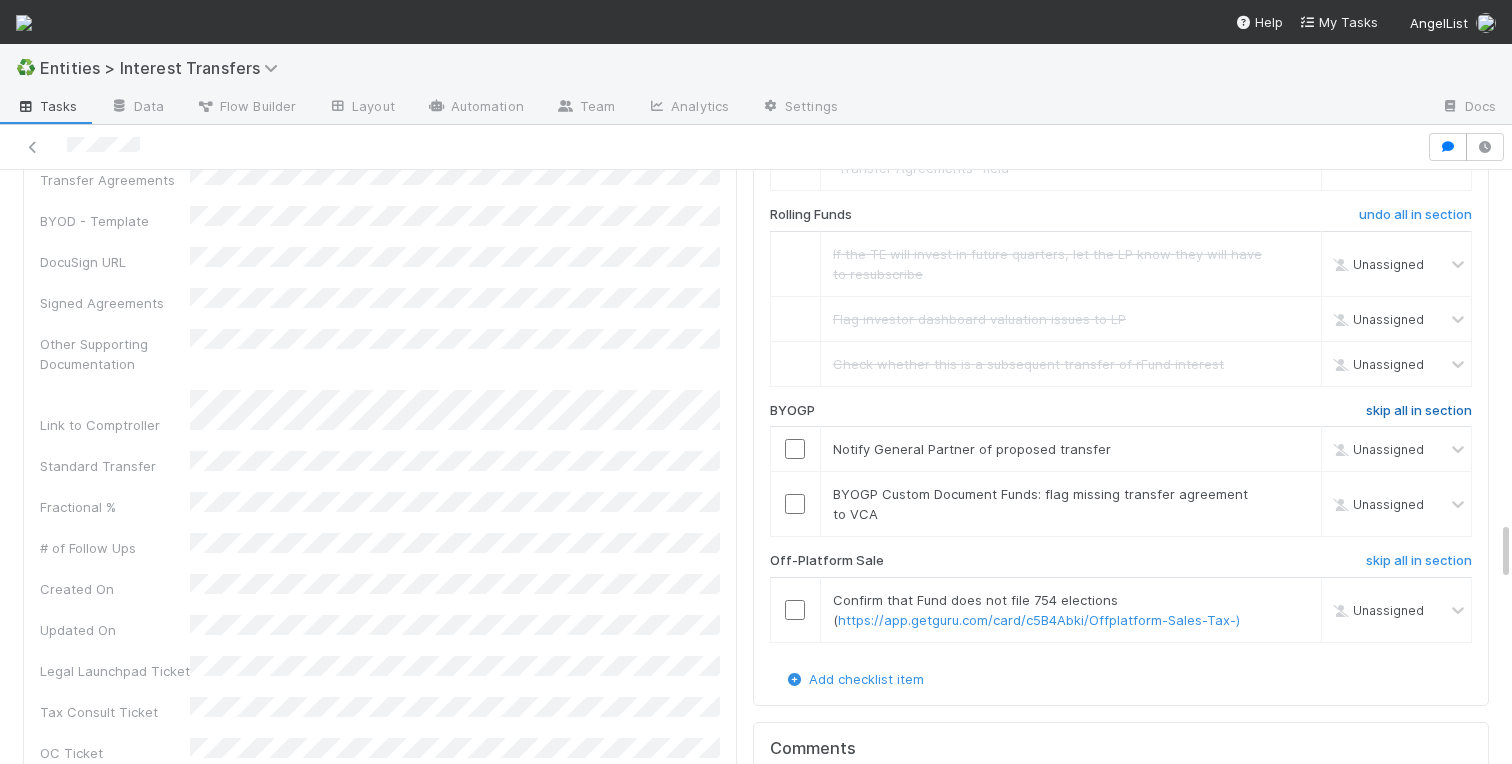 click on "skip all in section" at bounding box center [1419, 411] 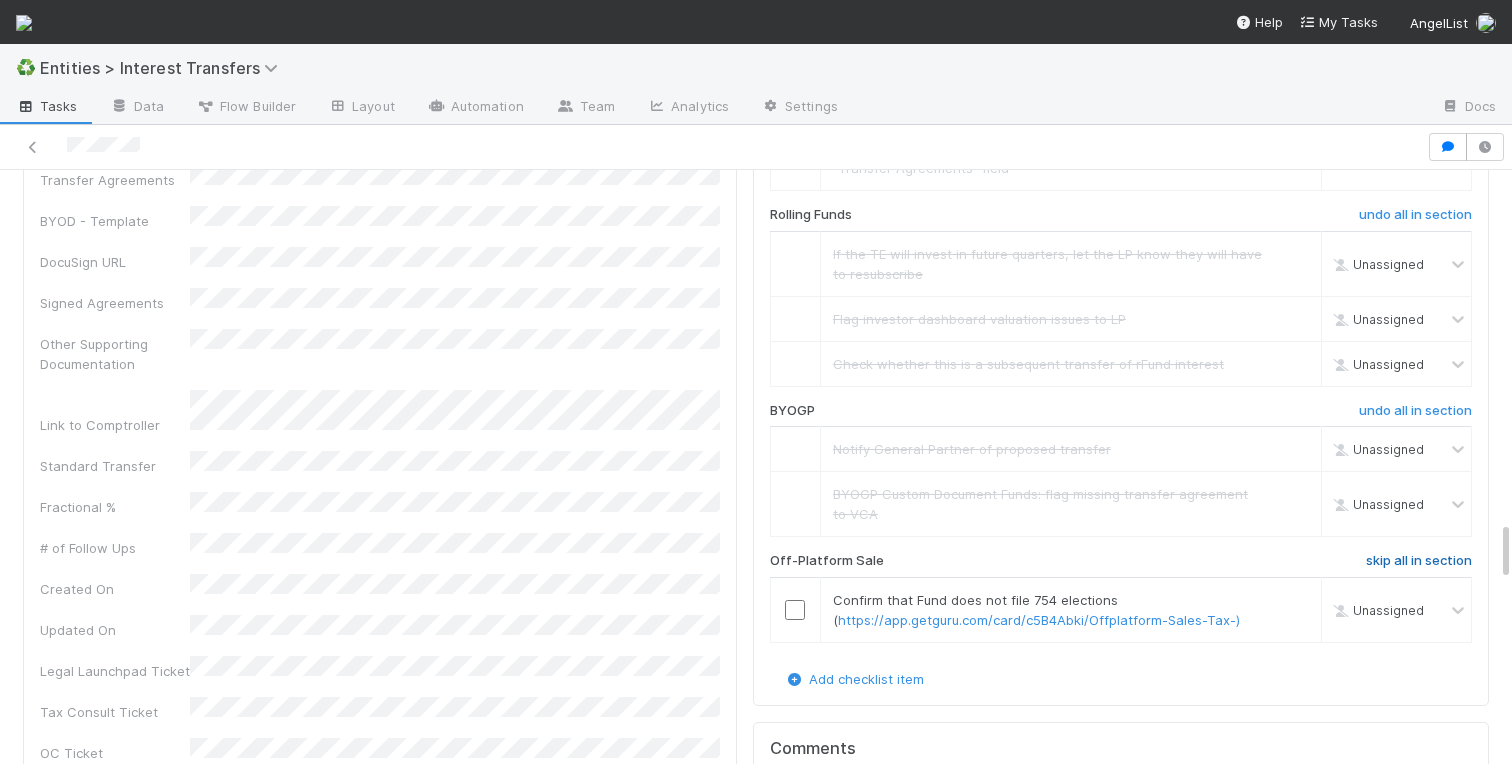 click on "skip all in section" at bounding box center [1419, 561] 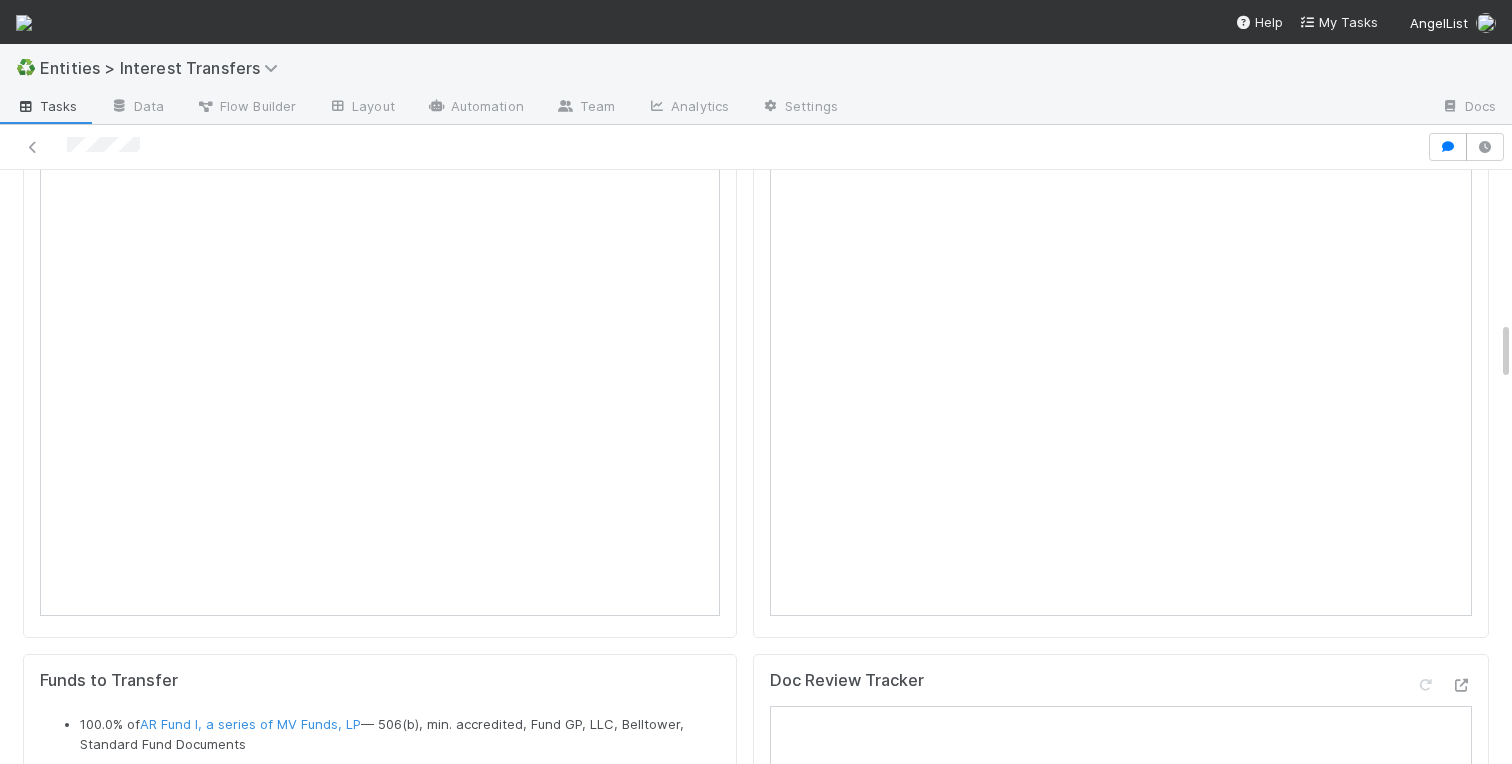scroll, scrollTop: 1495, scrollLeft: 0, axis: vertical 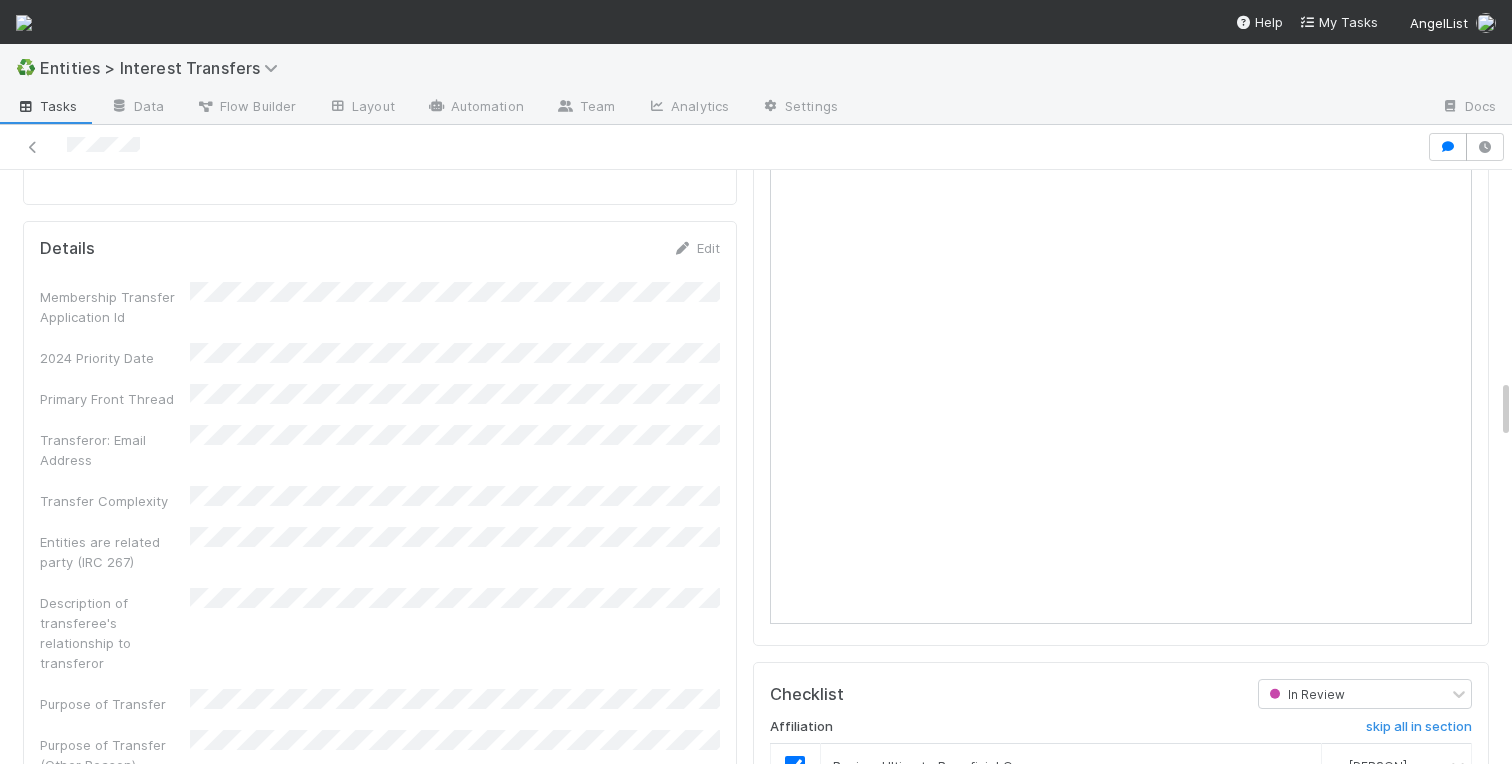 click on "KYC Status   Assigned To Stage Name Id All Pending Investments Special Email Rules Updated On Treasury URL Entity Id Customer Account UUID Compliance Ticket Pending Distribution Email Array Fund Lead FC ID Email Type Time Sensitive FD URL LP Relations VIP / Offline Close Ported Fund Possible AL-created Management Company US RUV Creator Shrug ONLY - relying on Cooley KYC Checked for Duplicates Fee Recipient Transact? Interest Transfer? Unverified Closing RIA Entity Prohibited Jurisdiction Warning Prohibited Jurisdiction Potential Unsupported Entity Type Indian Investment Comptroller Advisor ID VCA Auto Email Subject Auto Email Body LT Auto Email Body RT Auto Pretty Email Body Auto Follow-Up Email Body LP First Name Assignee First Name Standard - Send Email Trigger Fields Set Safeguard Front Contact ID Front Conversation ID Front API Conversation URL Front Link ID Assignee Front ID Follow-Ups Sent Max Follow-Ups Disable Automated Follow-Ups Response Received Other Response Received Email Automation Uniform ID" at bounding box center (756, 1066) 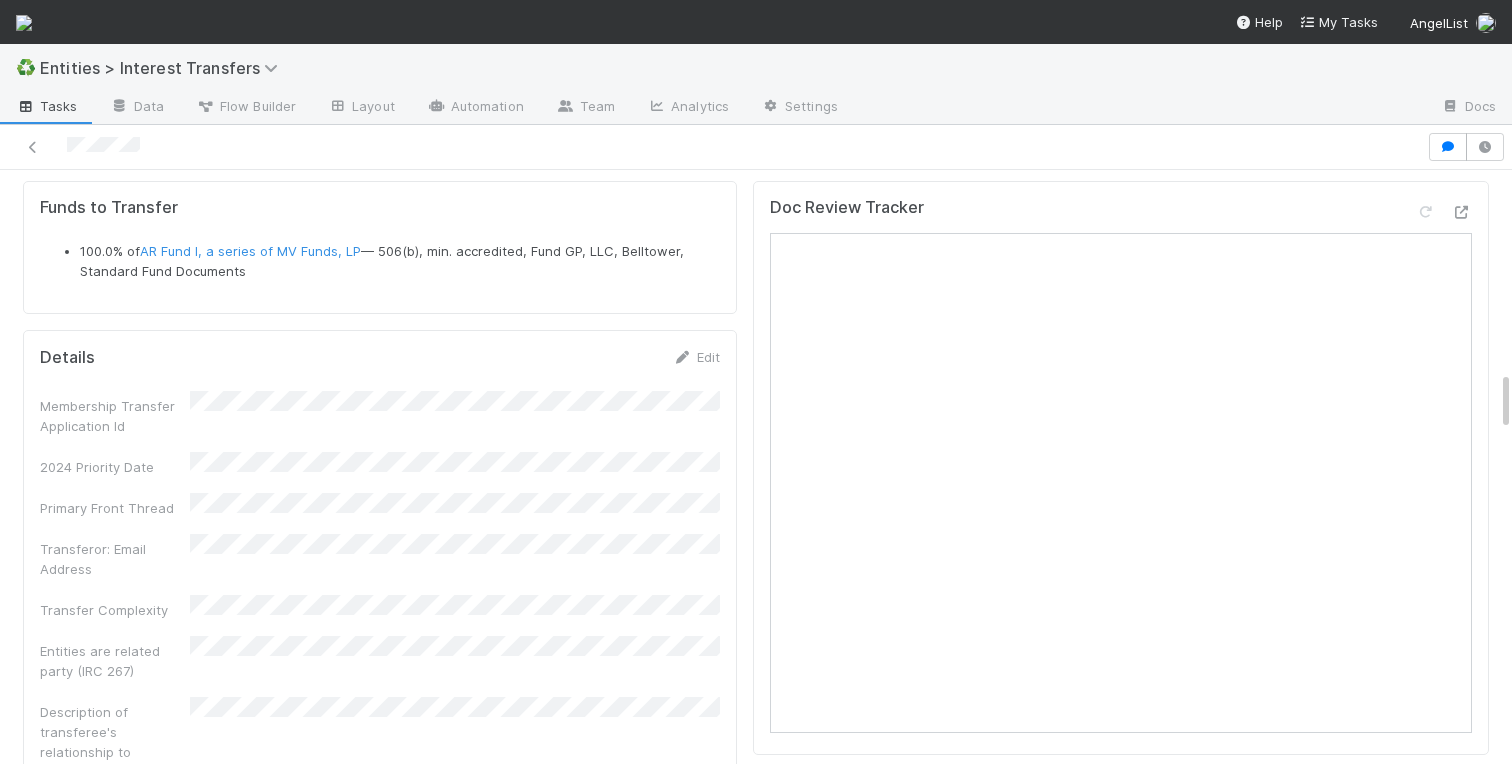 scroll, scrollTop: 1929, scrollLeft: 0, axis: vertical 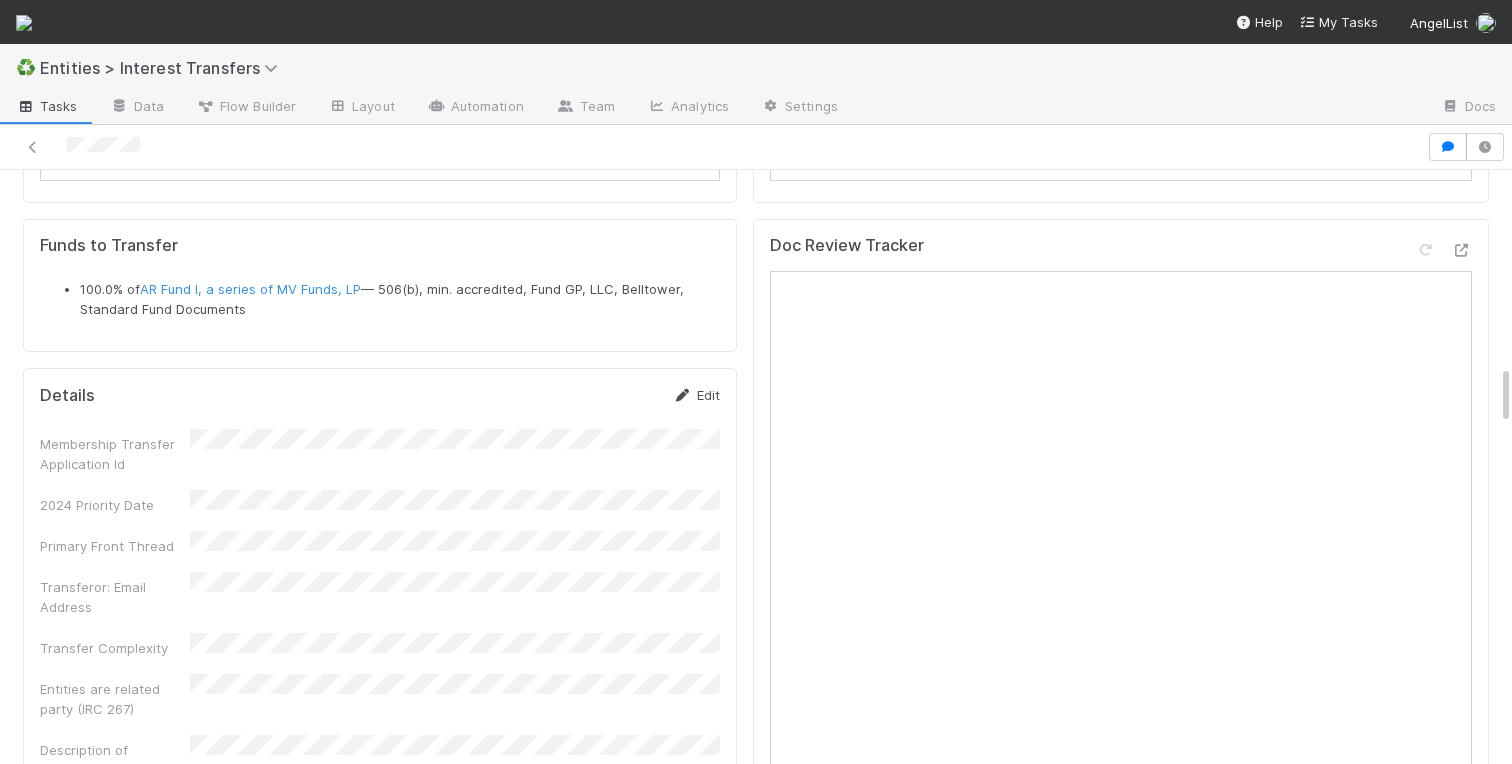 click on "Edit" at bounding box center (696, 395) 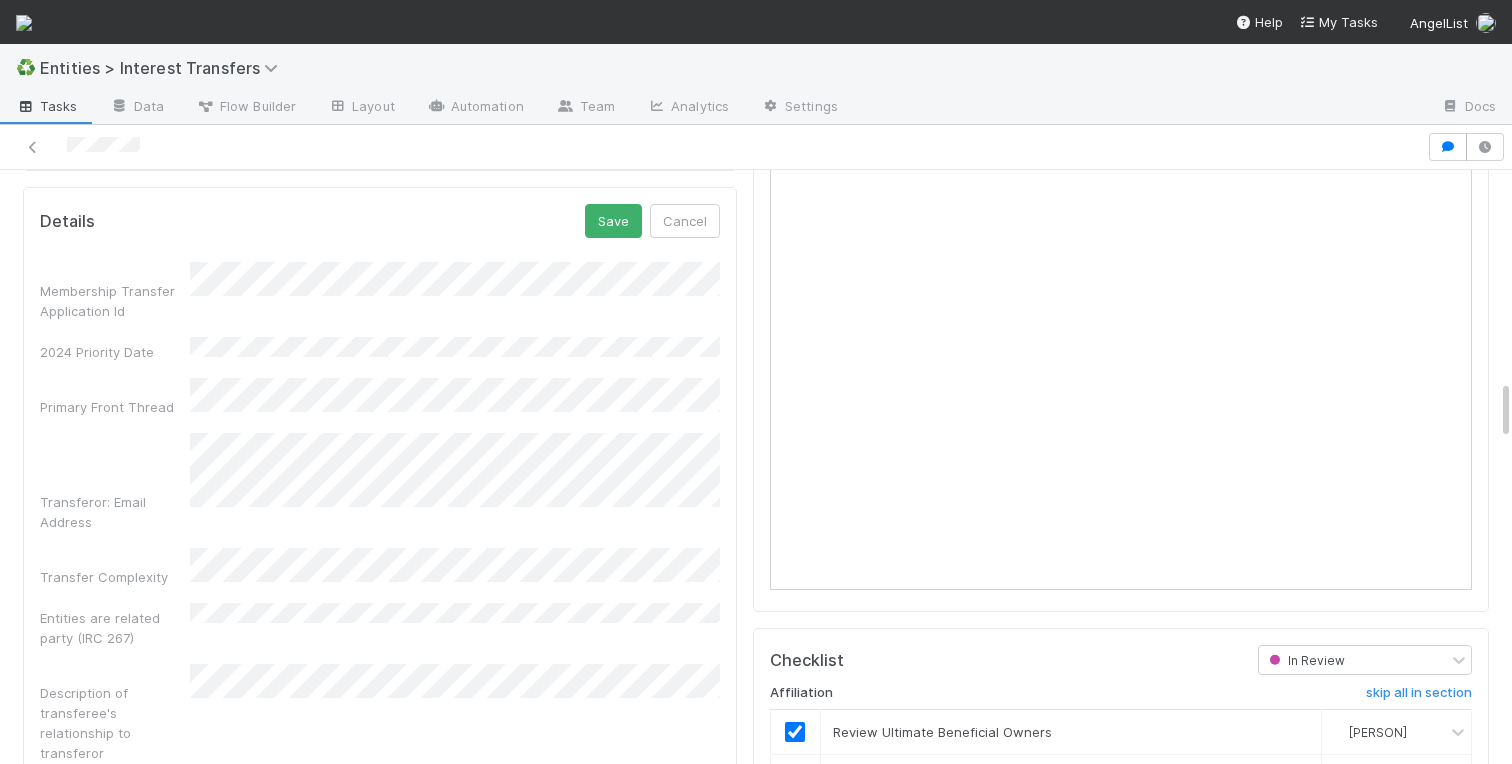 scroll, scrollTop: 2116, scrollLeft: 0, axis: vertical 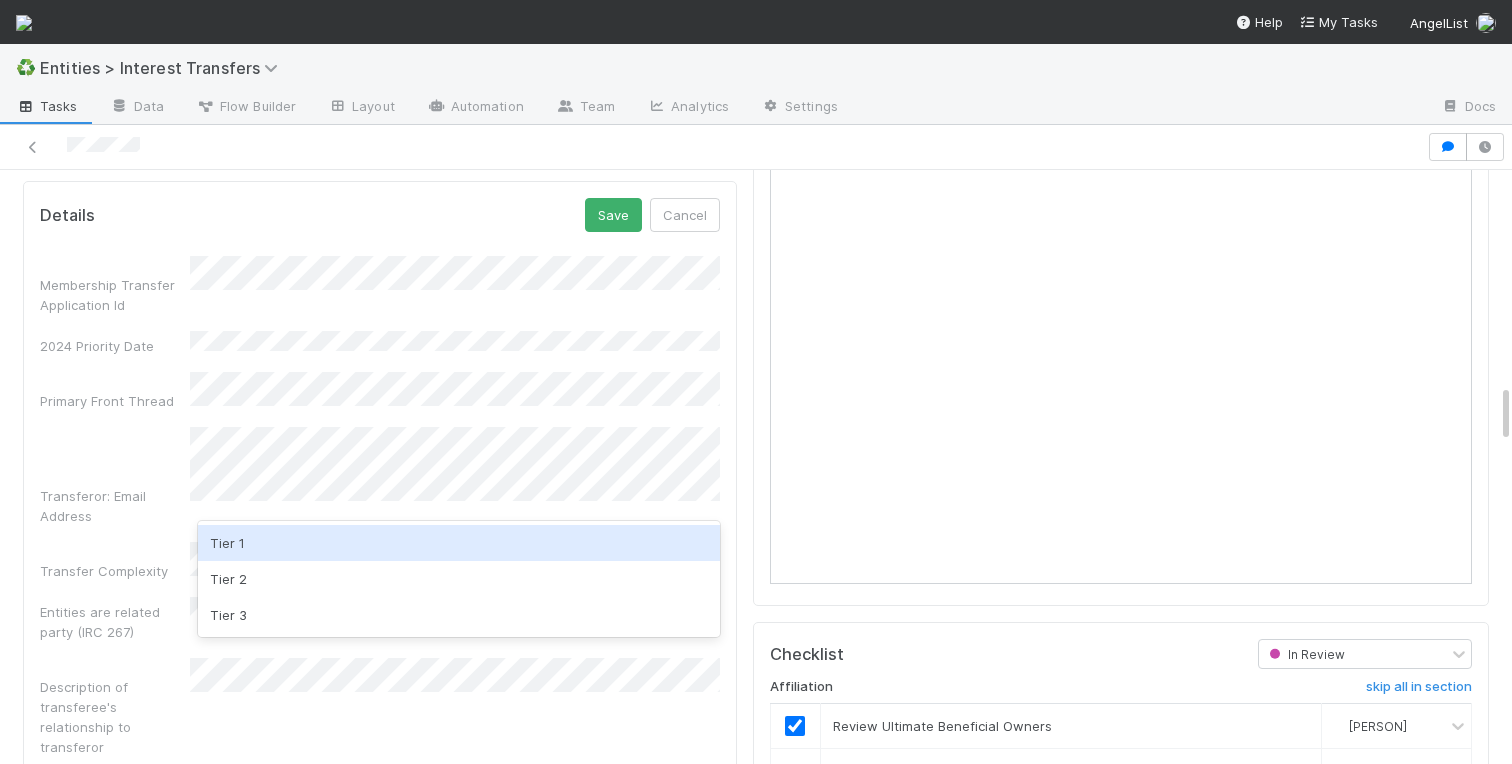 click on "Tier 1" at bounding box center (459, 543) 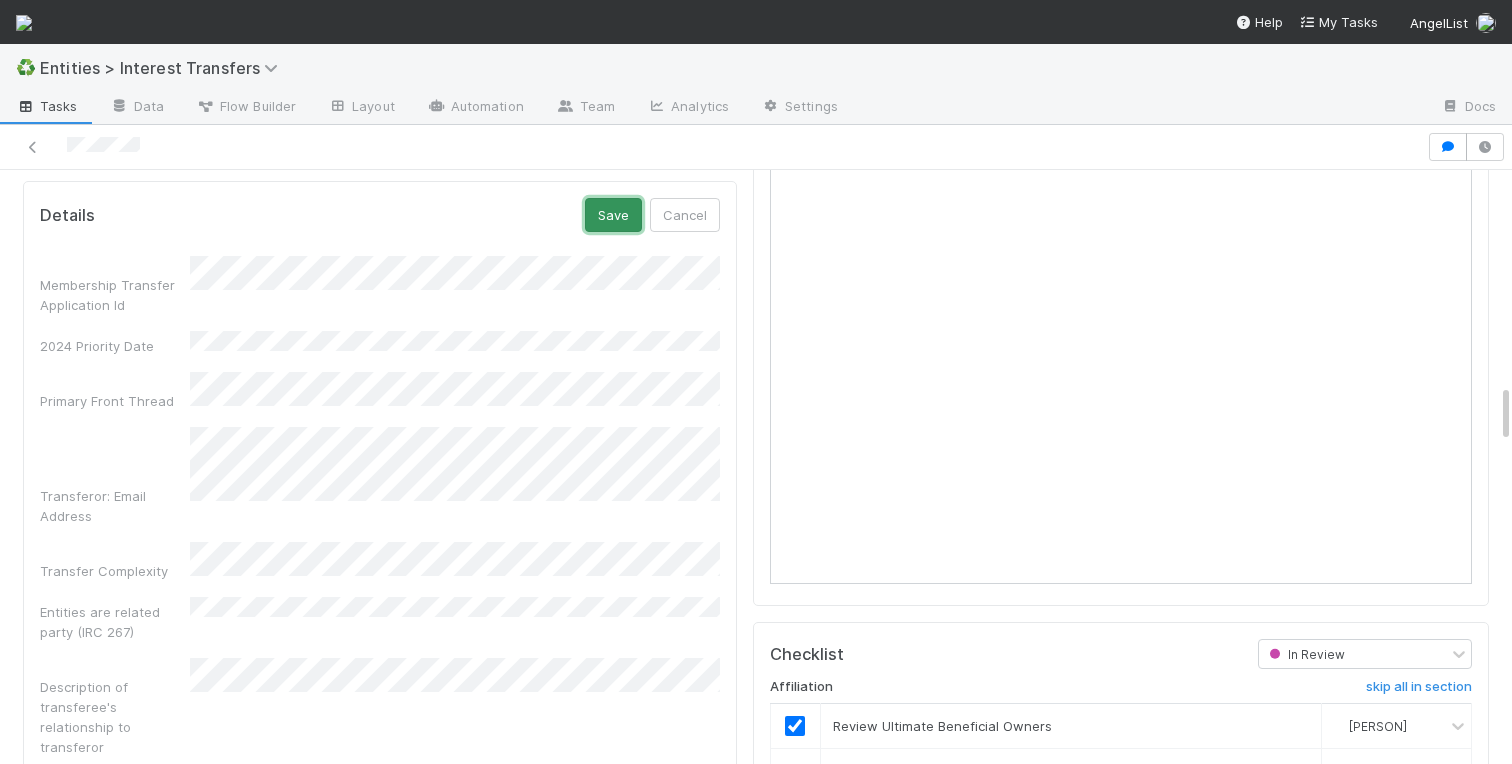 click on "Save" at bounding box center [613, 215] 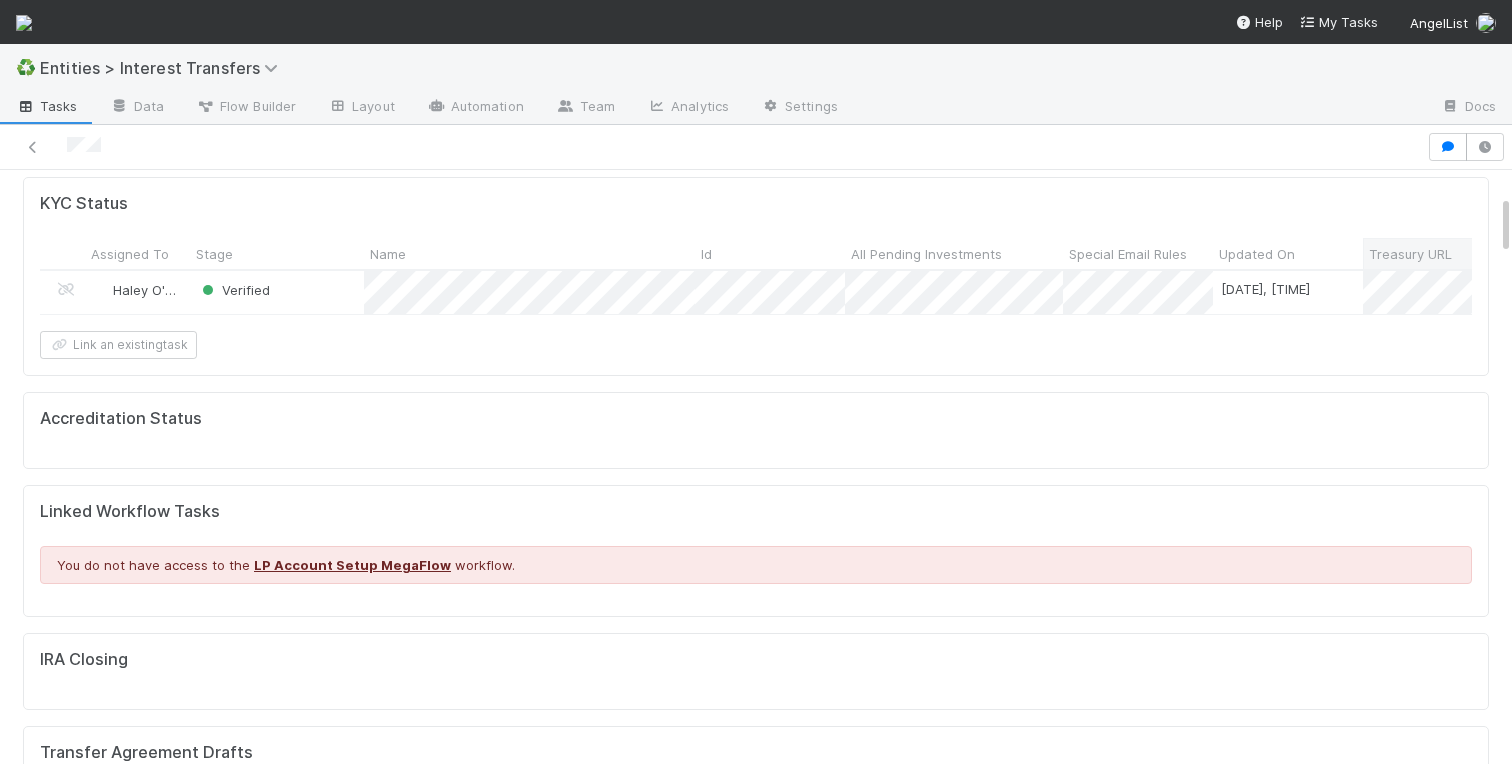 scroll, scrollTop: 0, scrollLeft: 0, axis: both 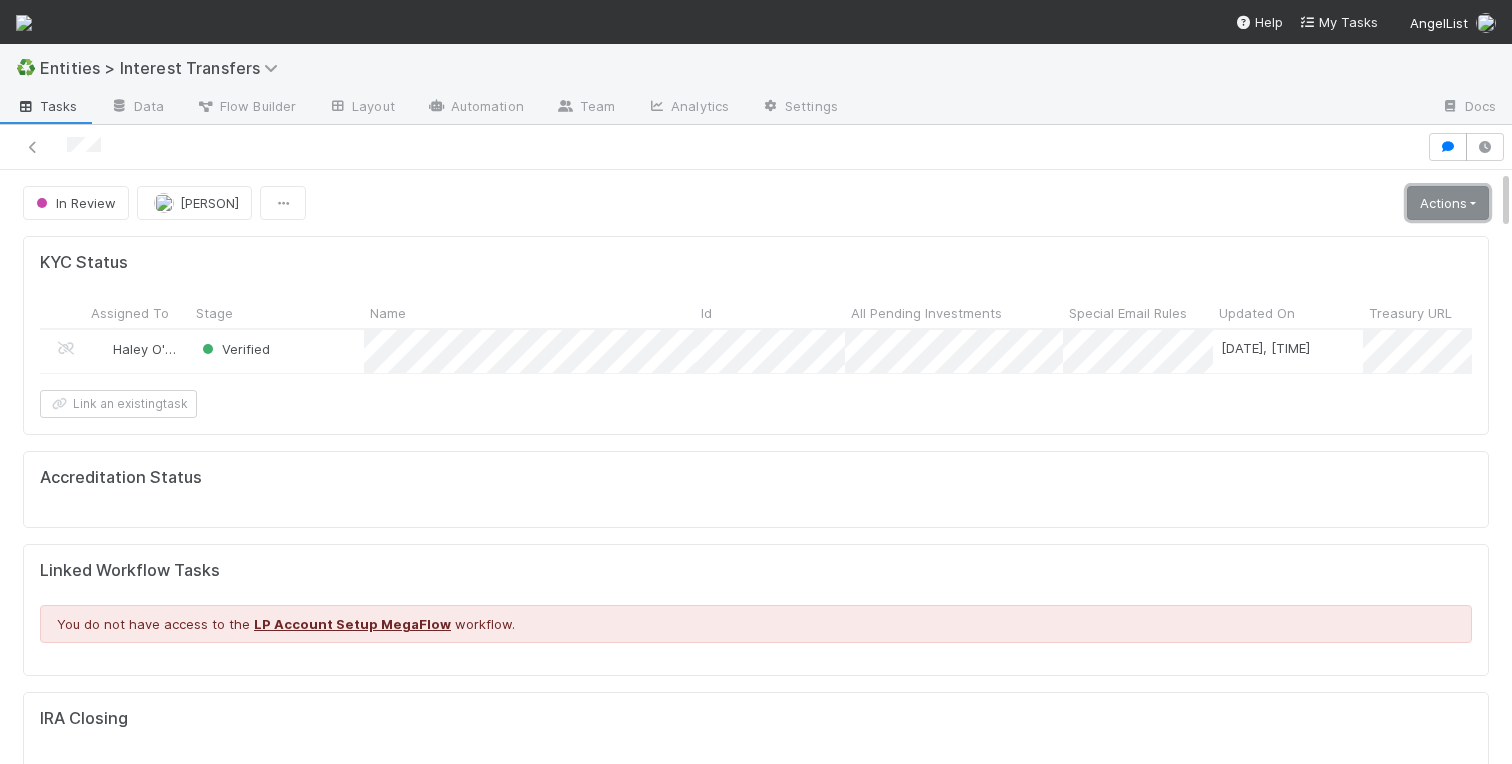 click on "Actions" at bounding box center (1448, 203) 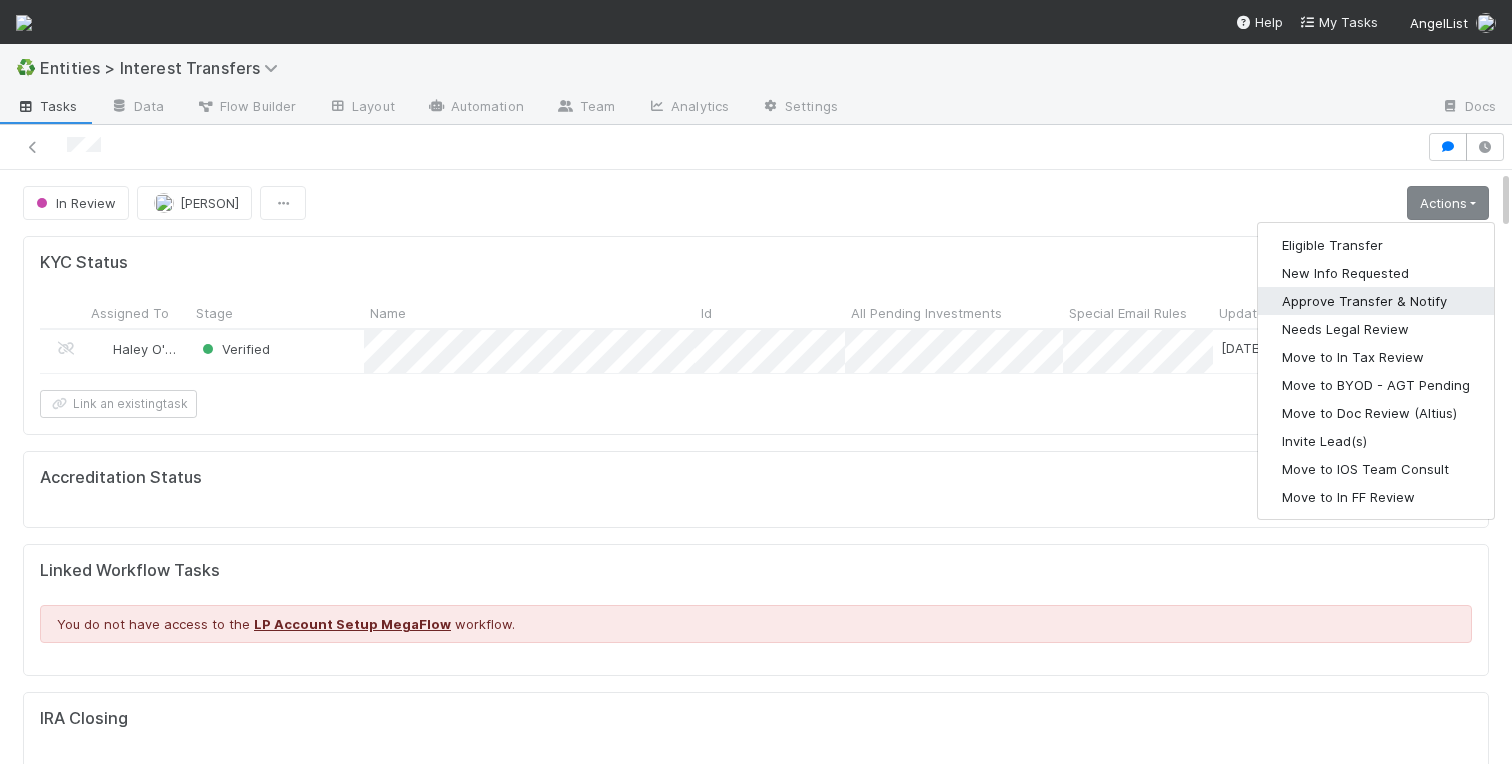 click on "Approve Transfer & Notify" at bounding box center [1376, 301] 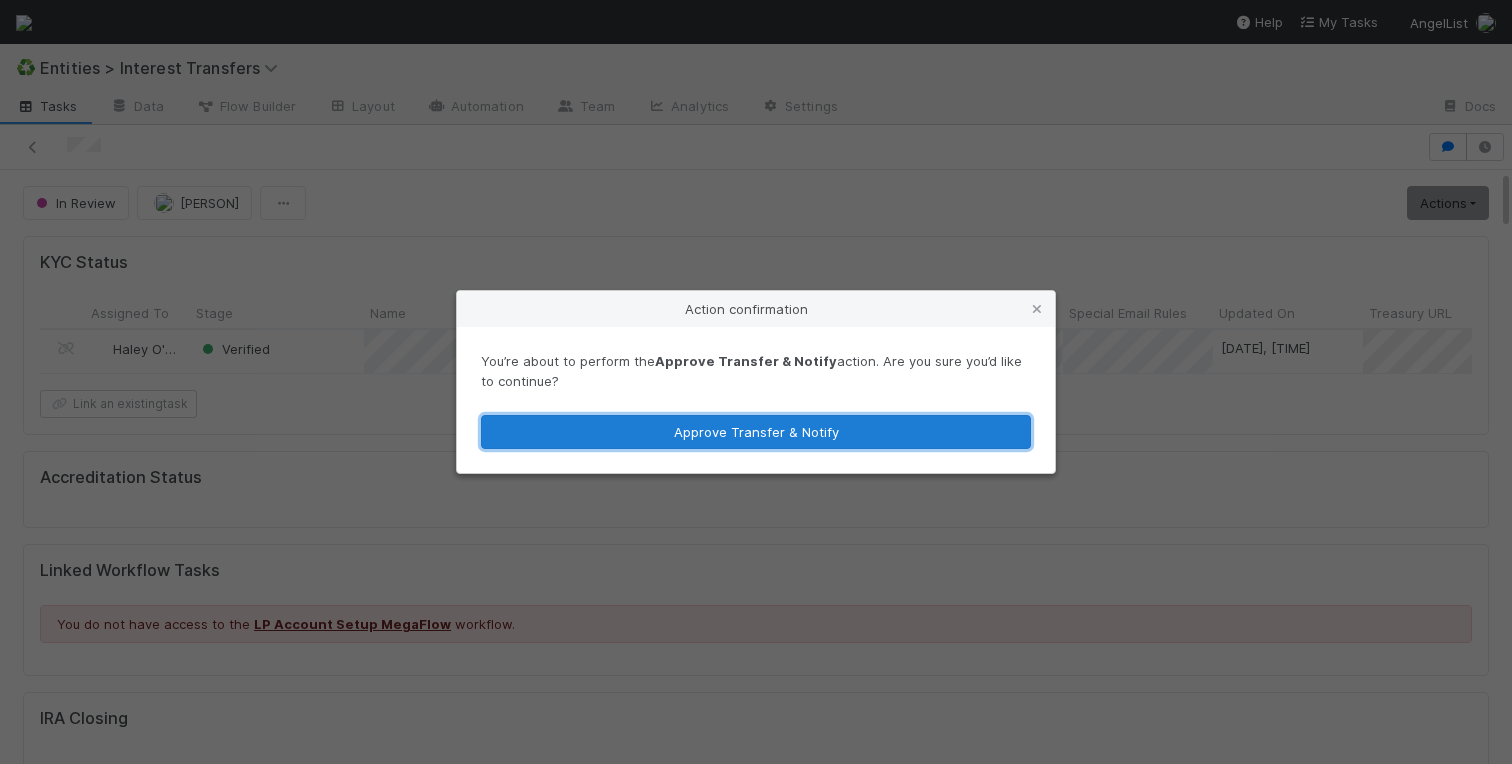click on "Approve Transfer & Notify" at bounding box center [756, 432] 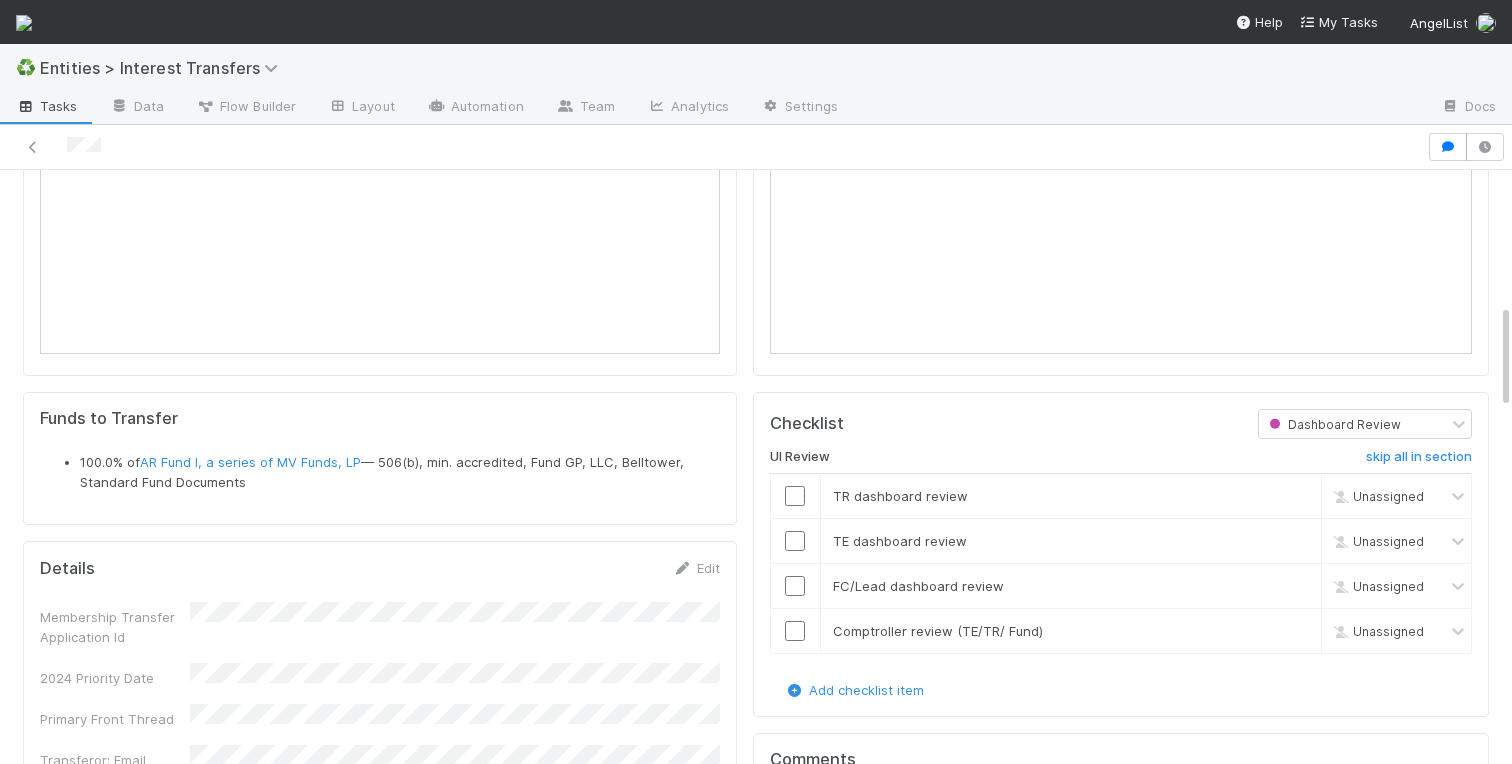 scroll, scrollTop: 1062, scrollLeft: 0, axis: vertical 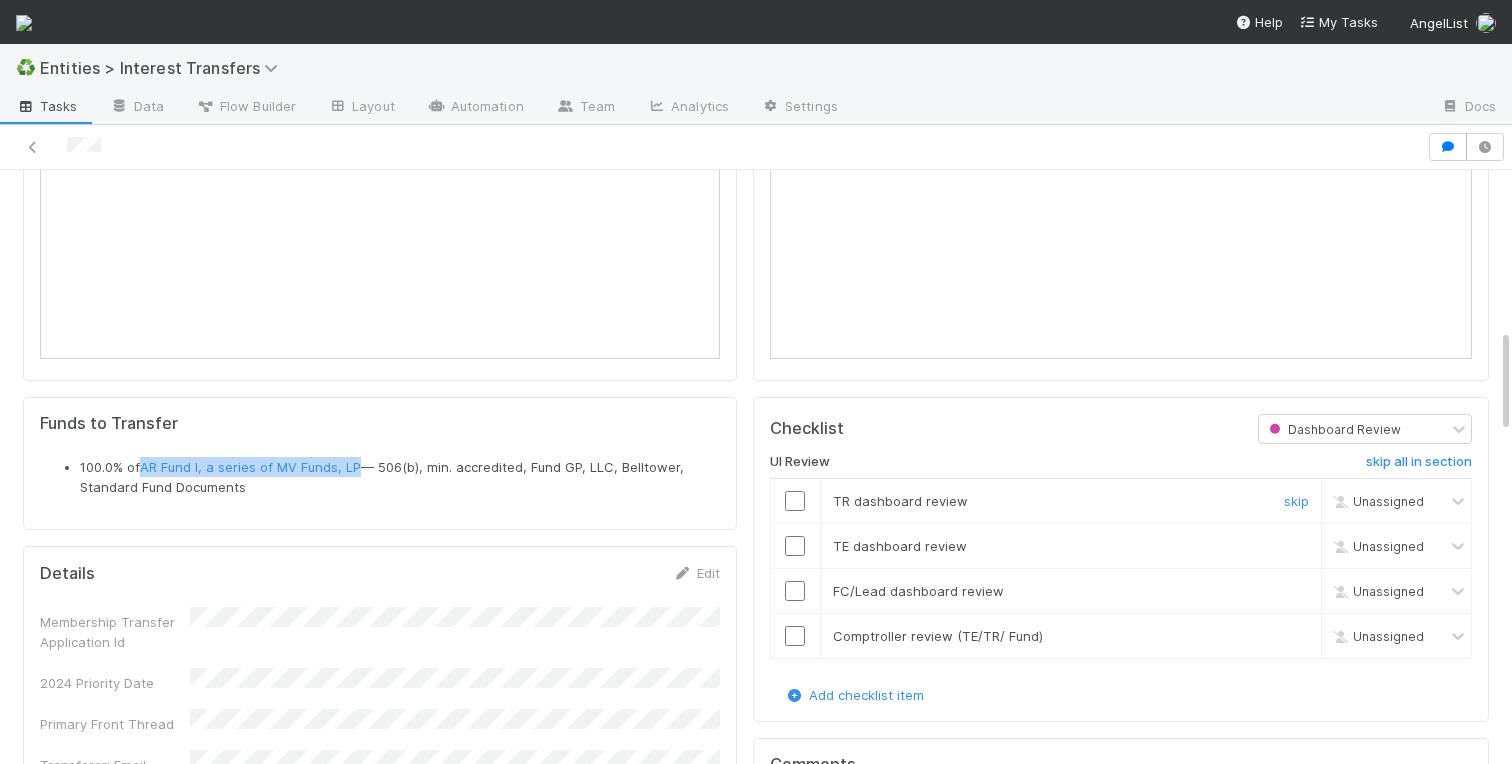 click at bounding box center (795, 501) 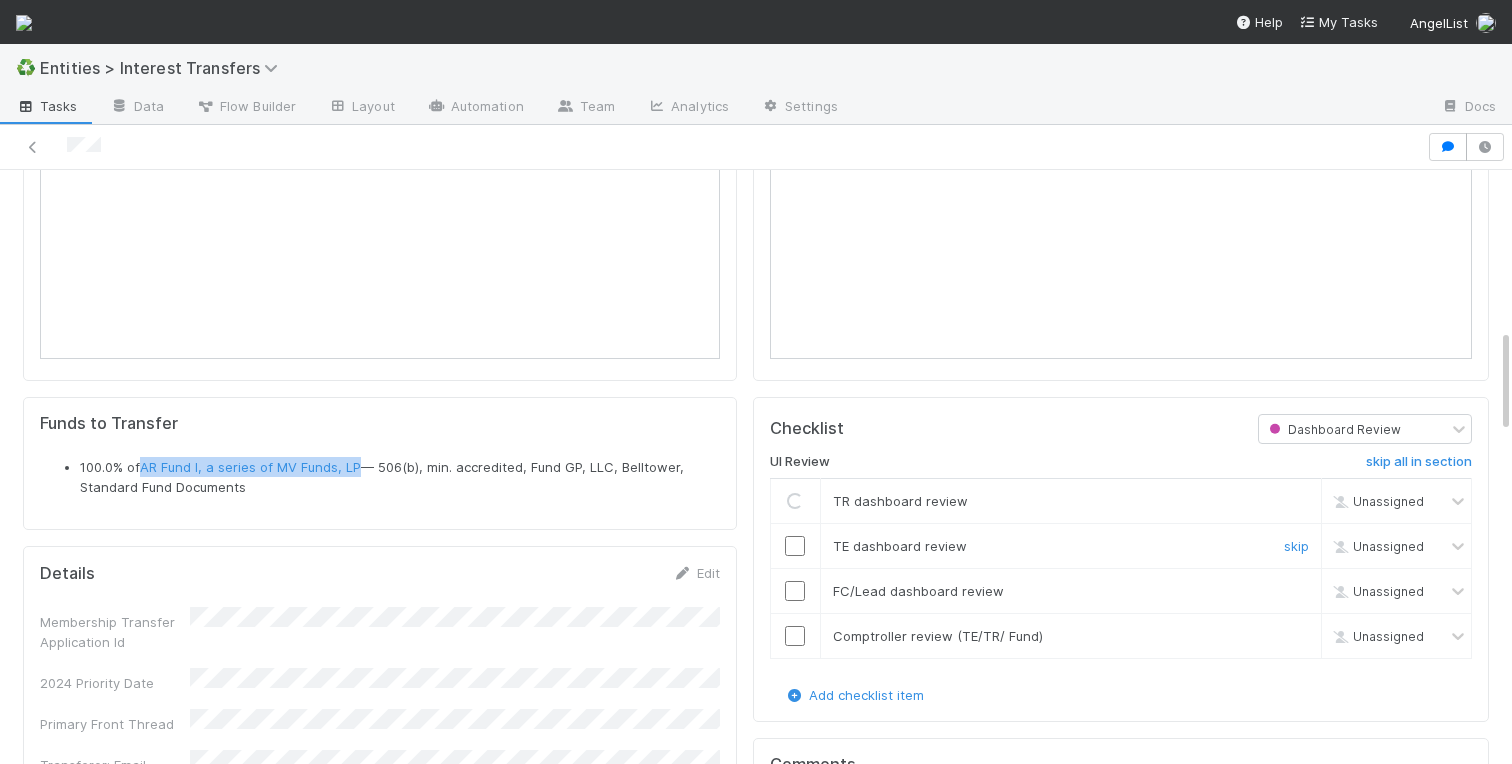 click at bounding box center [795, 546] 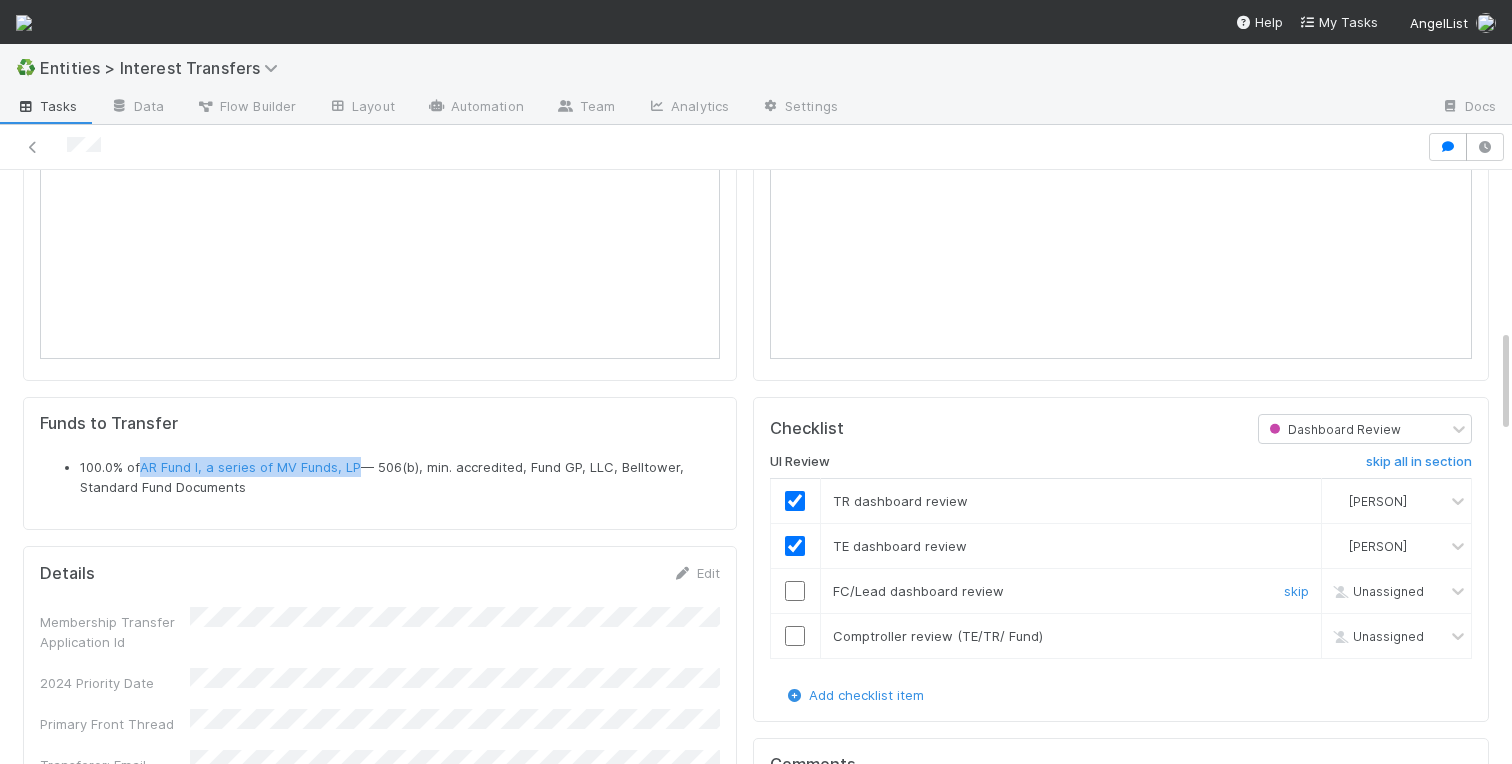 click at bounding box center (795, 591) 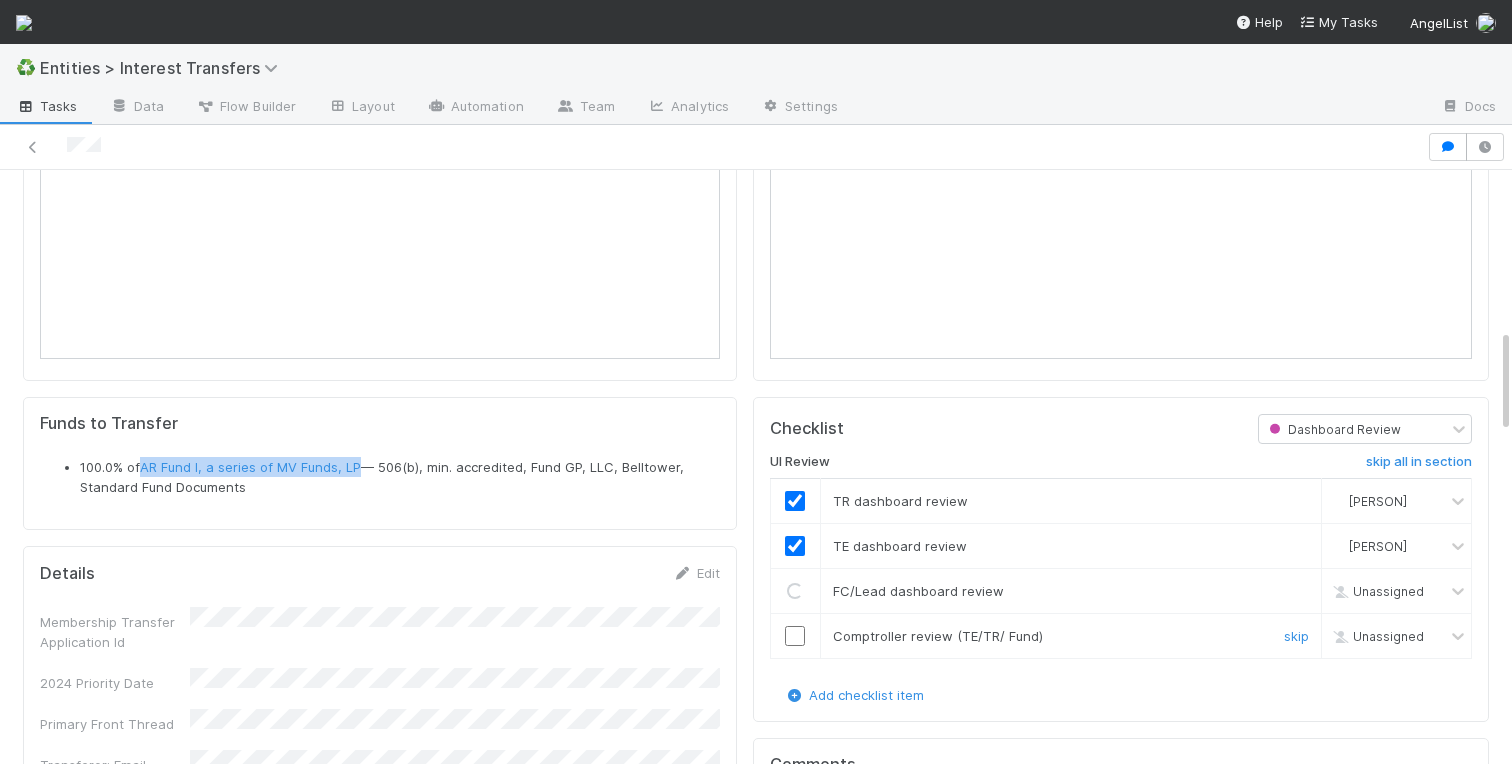 click at bounding box center (795, 636) 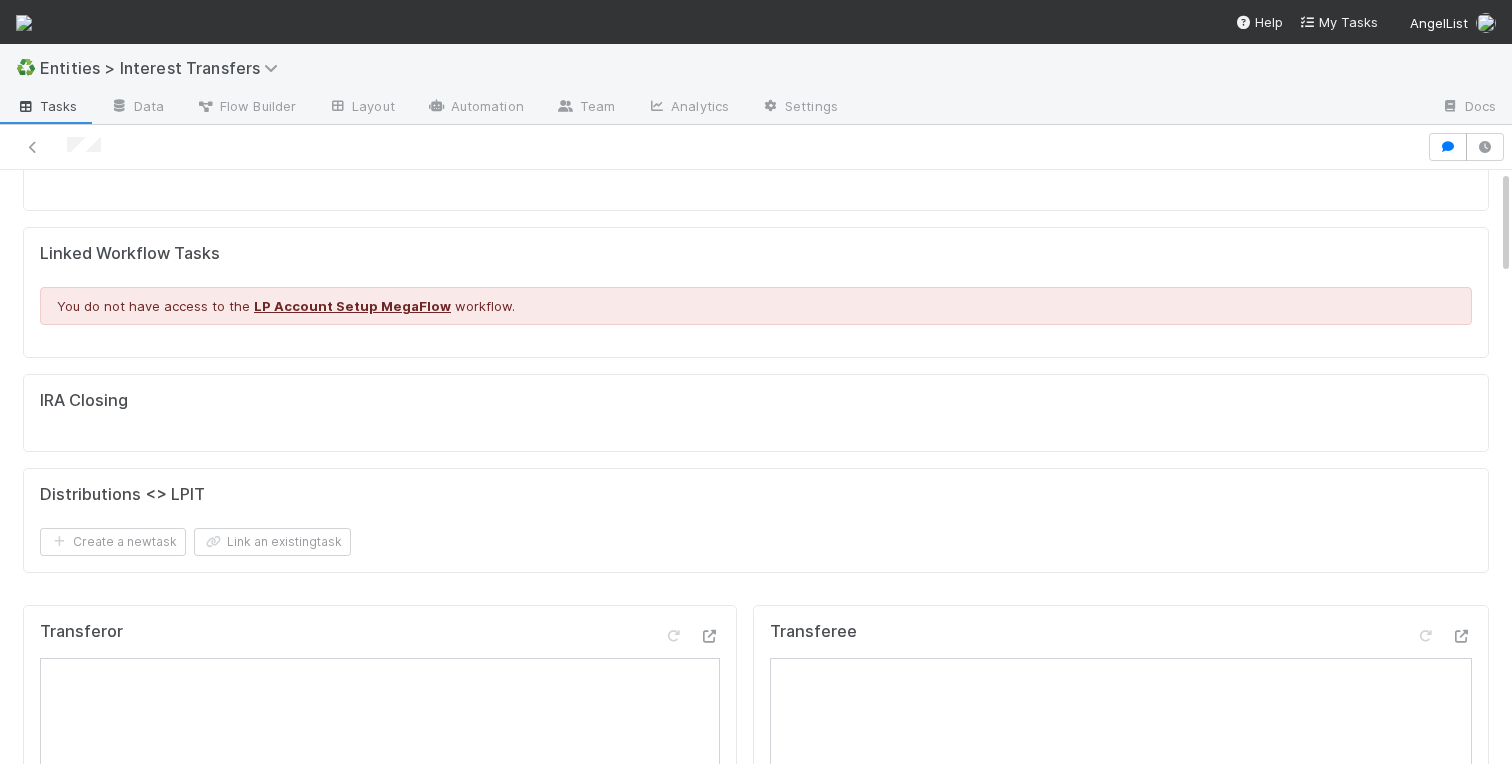 scroll, scrollTop: 0, scrollLeft: 0, axis: both 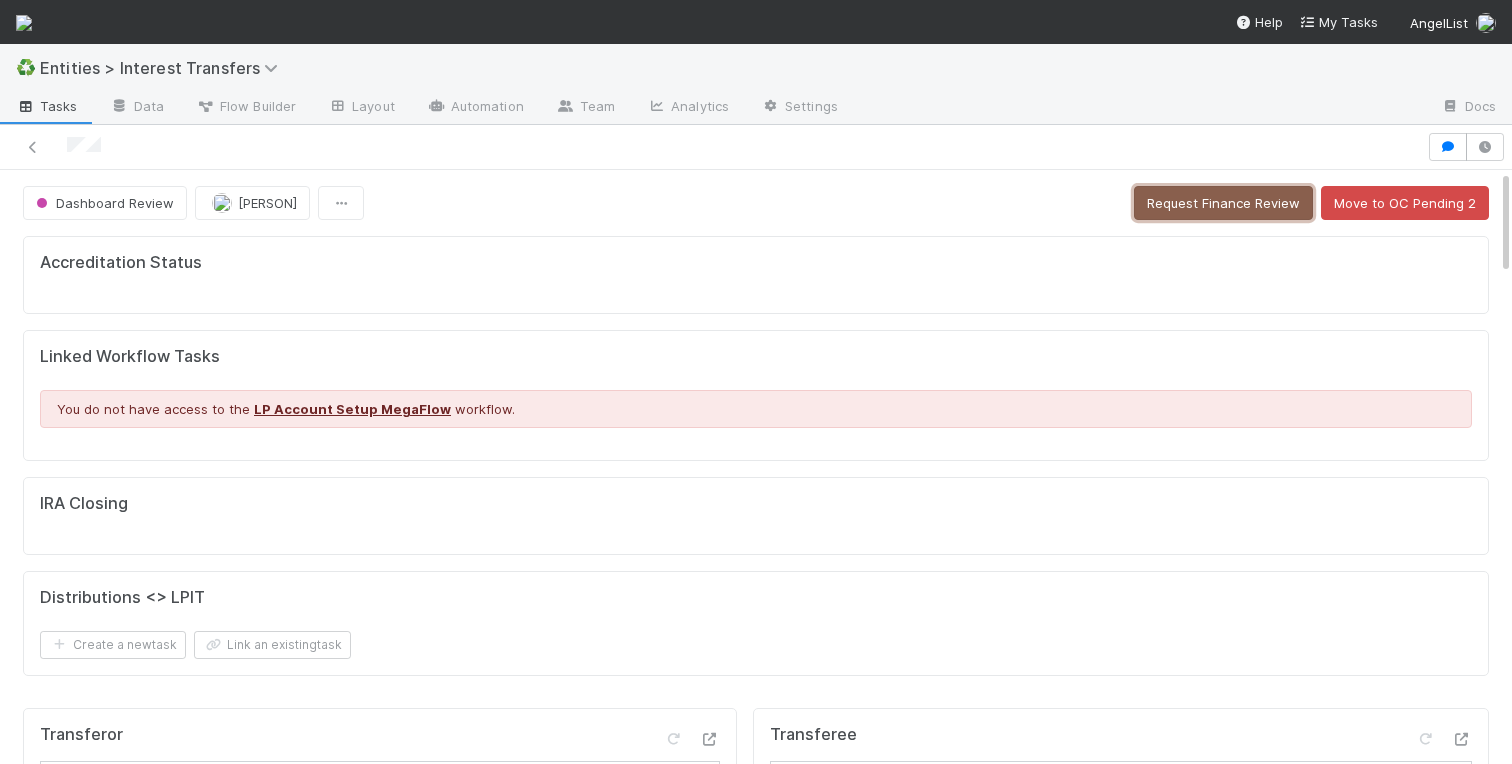 click on "Request Finance Review" at bounding box center [1223, 203] 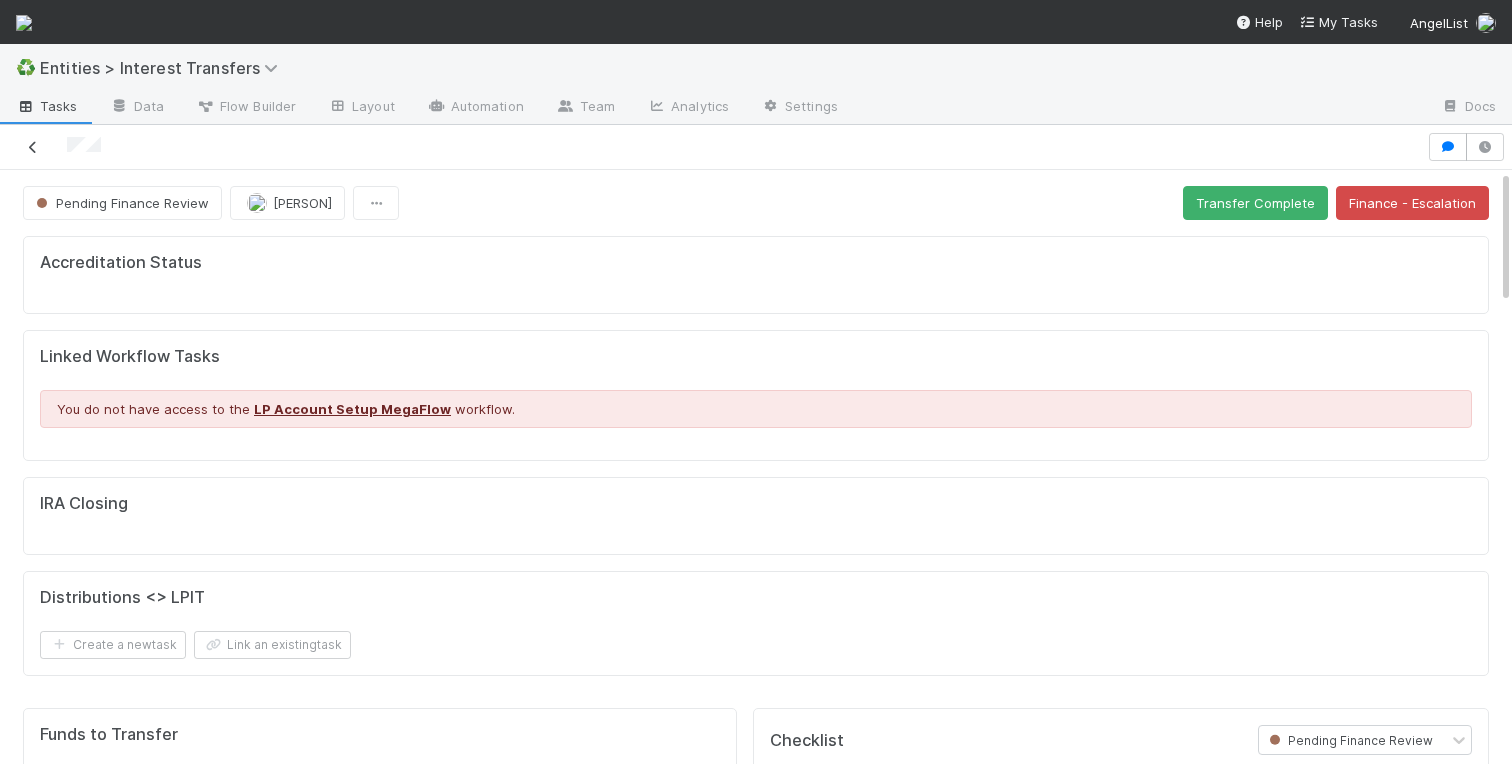 click at bounding box center (33, 147) 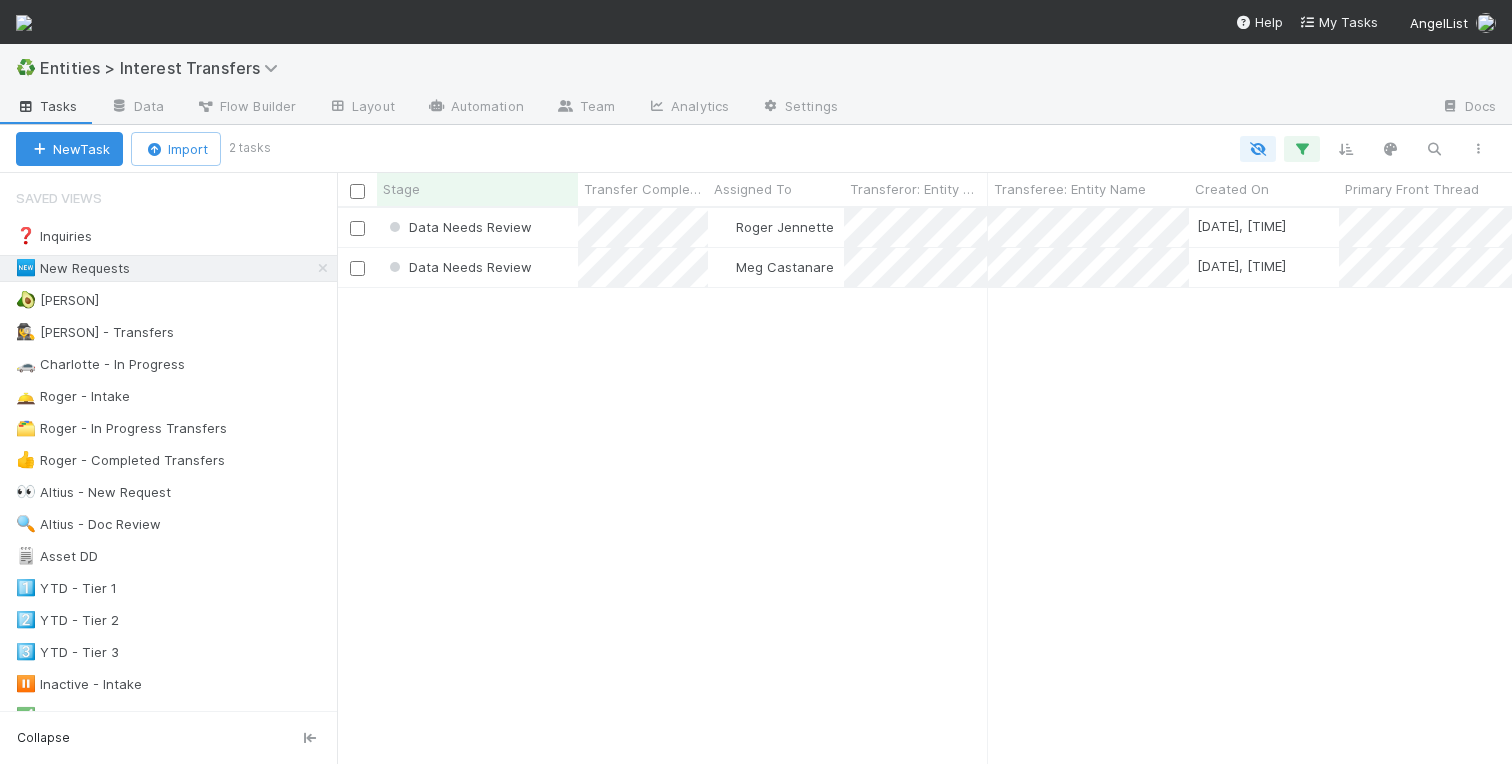 scroll, scrollTop: 555, scrollLeft: 1175, axis: both 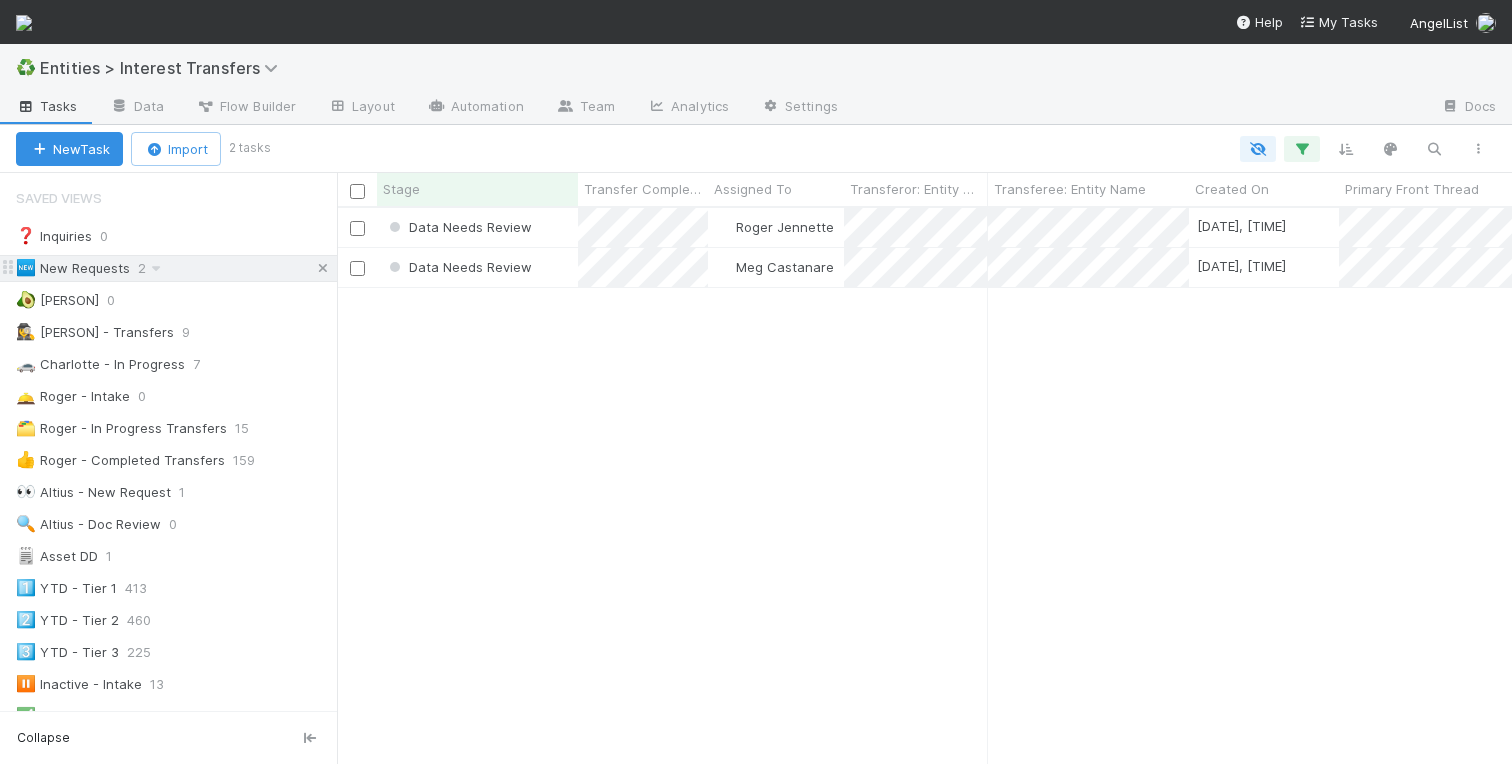 click at bounding box center [323, 268] 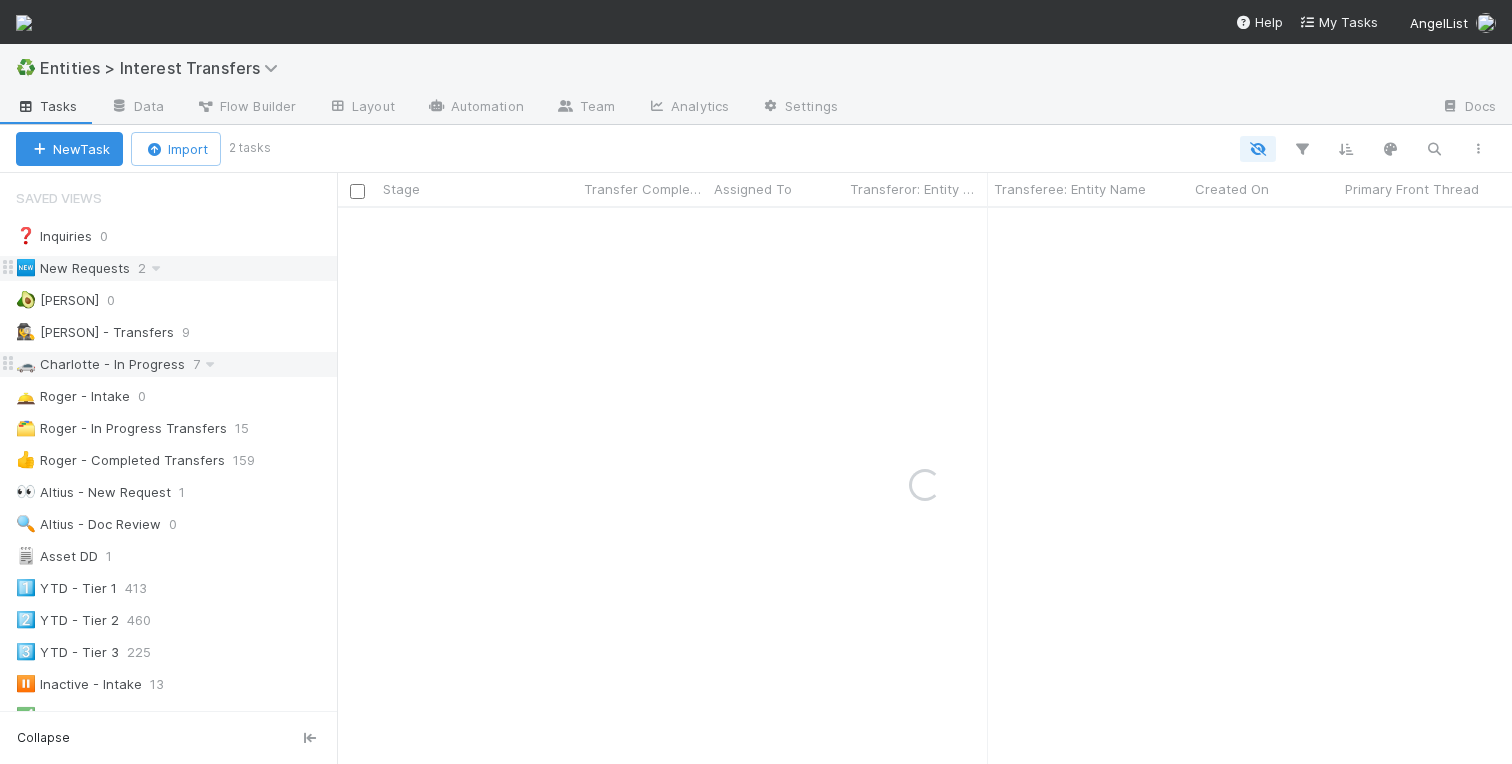 click on "🚗 Charlotte - In Progress" at bounding box center (100, 364) 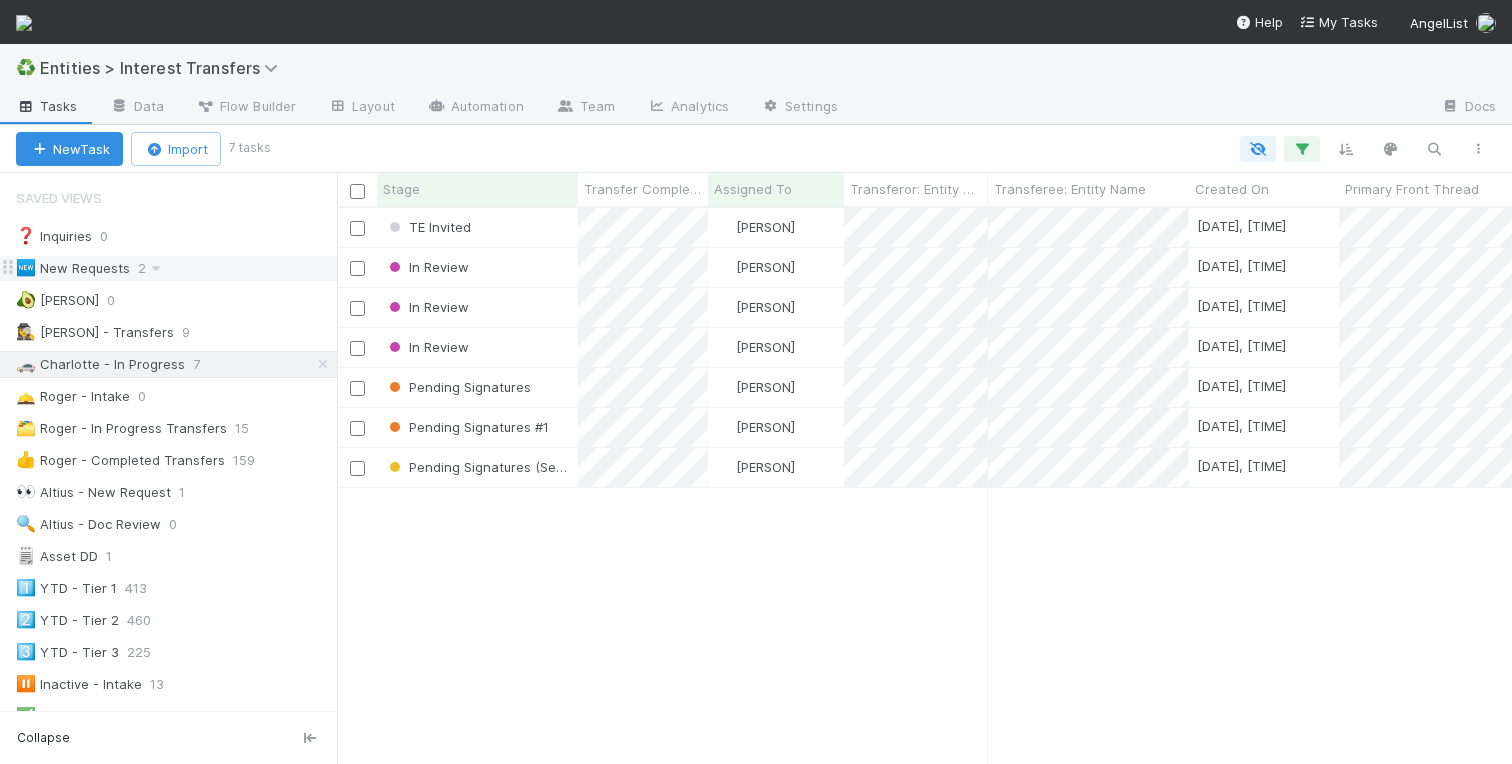 scroll, scrollTop: 0, scrollLeft: 1, axis: horizontal 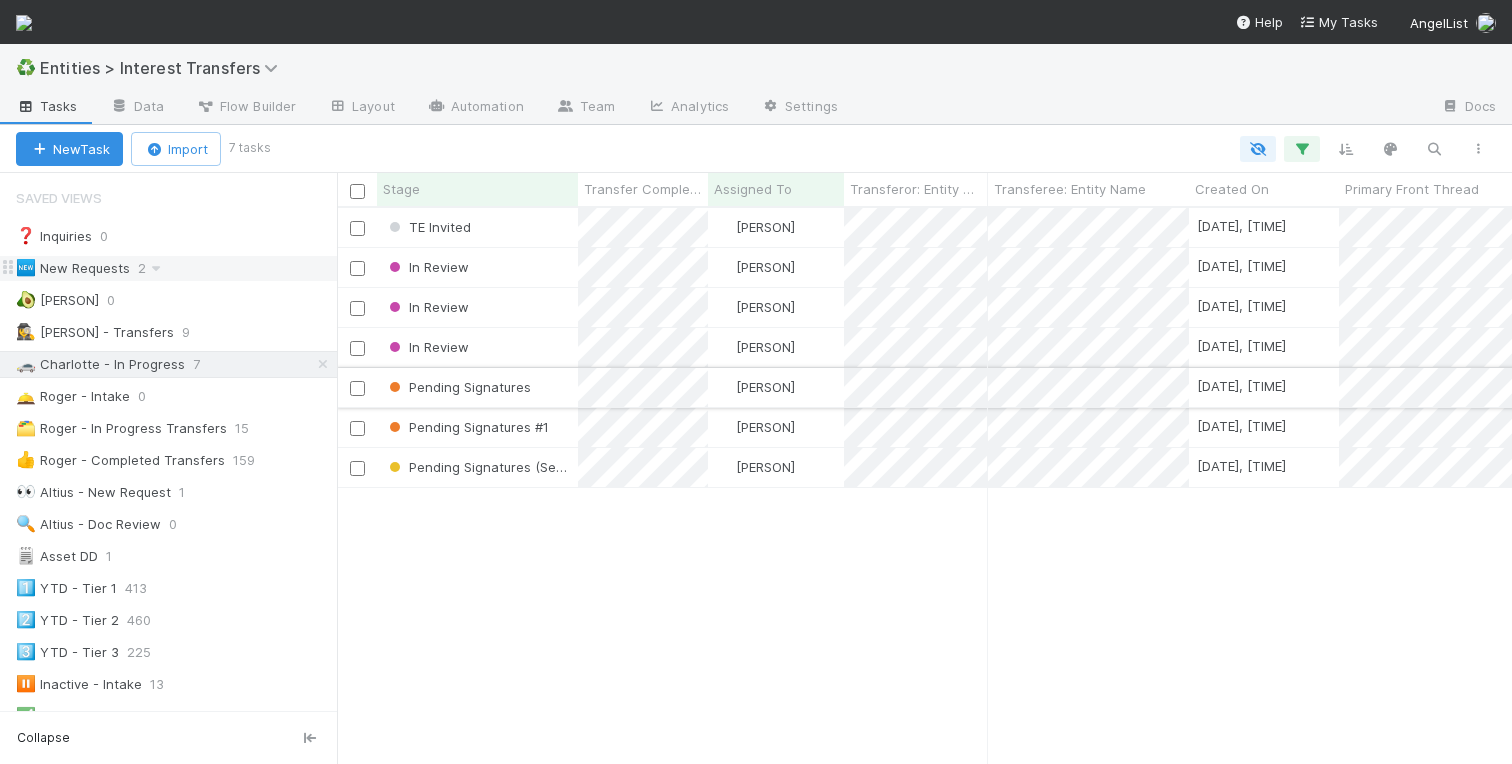 click on "Pending Signatures" at bounding box center (477, 387) 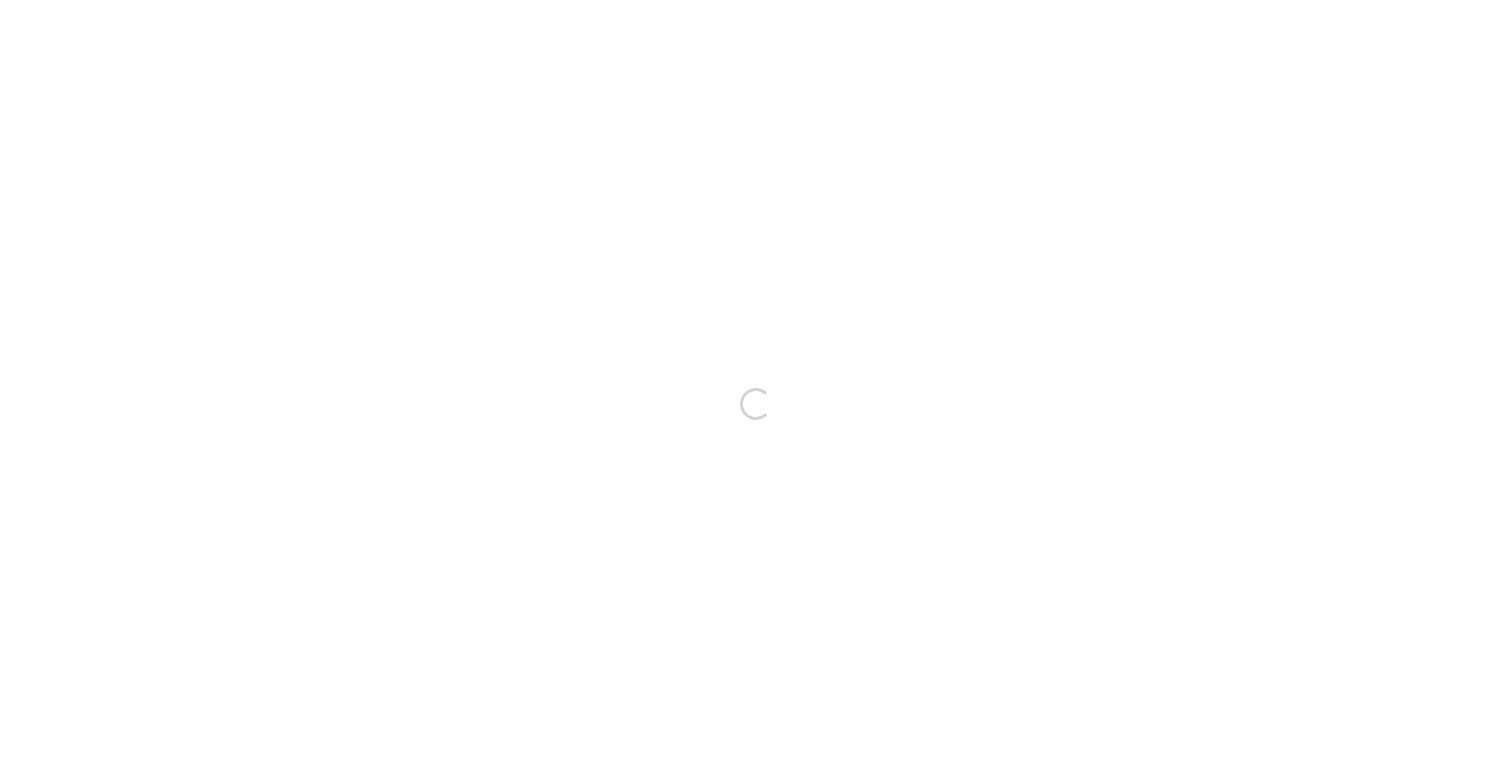 scroll, scrollTop: 0, scrollLeft: 0, axis: both 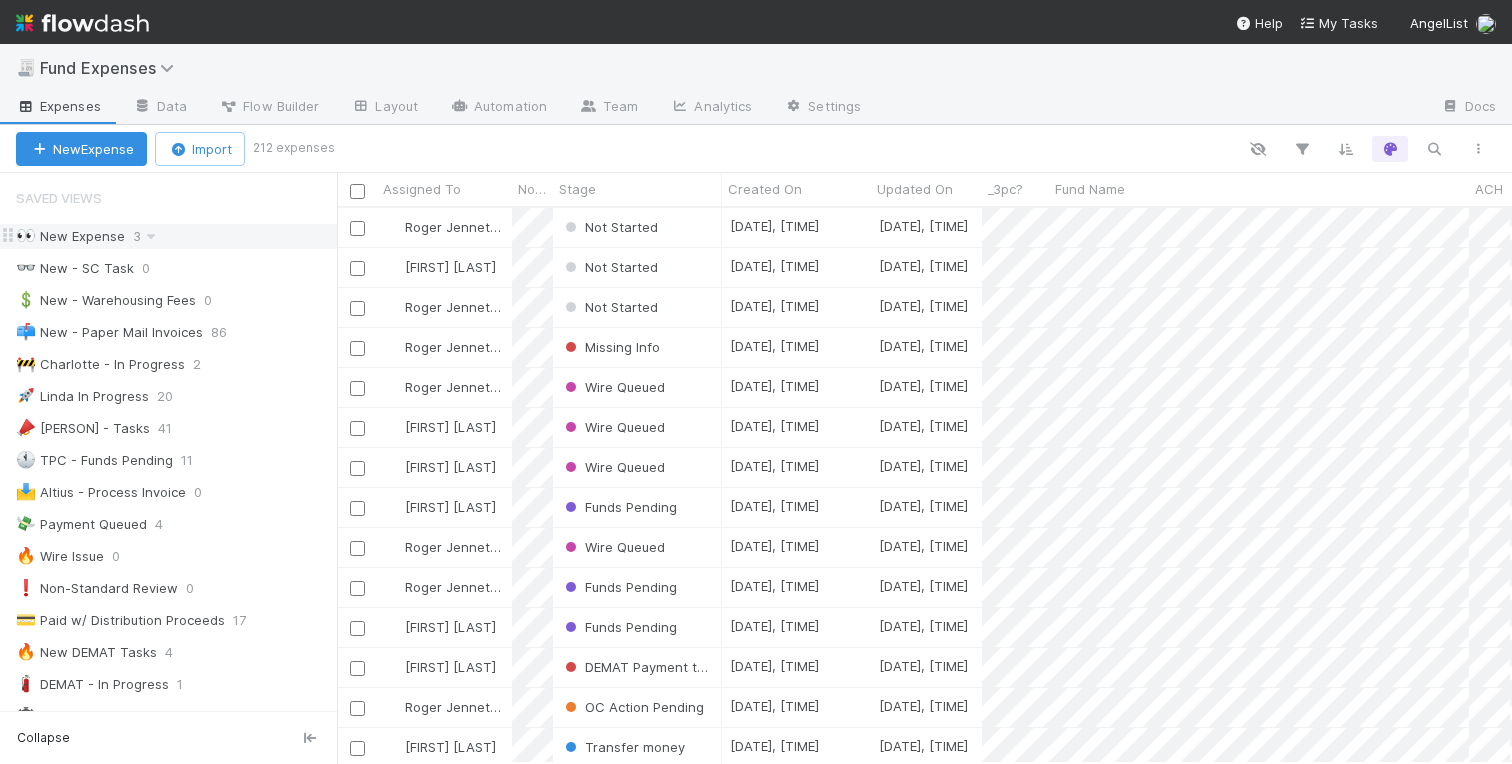 click on "👀 New Expense 3" at bounding box center [176, 236] 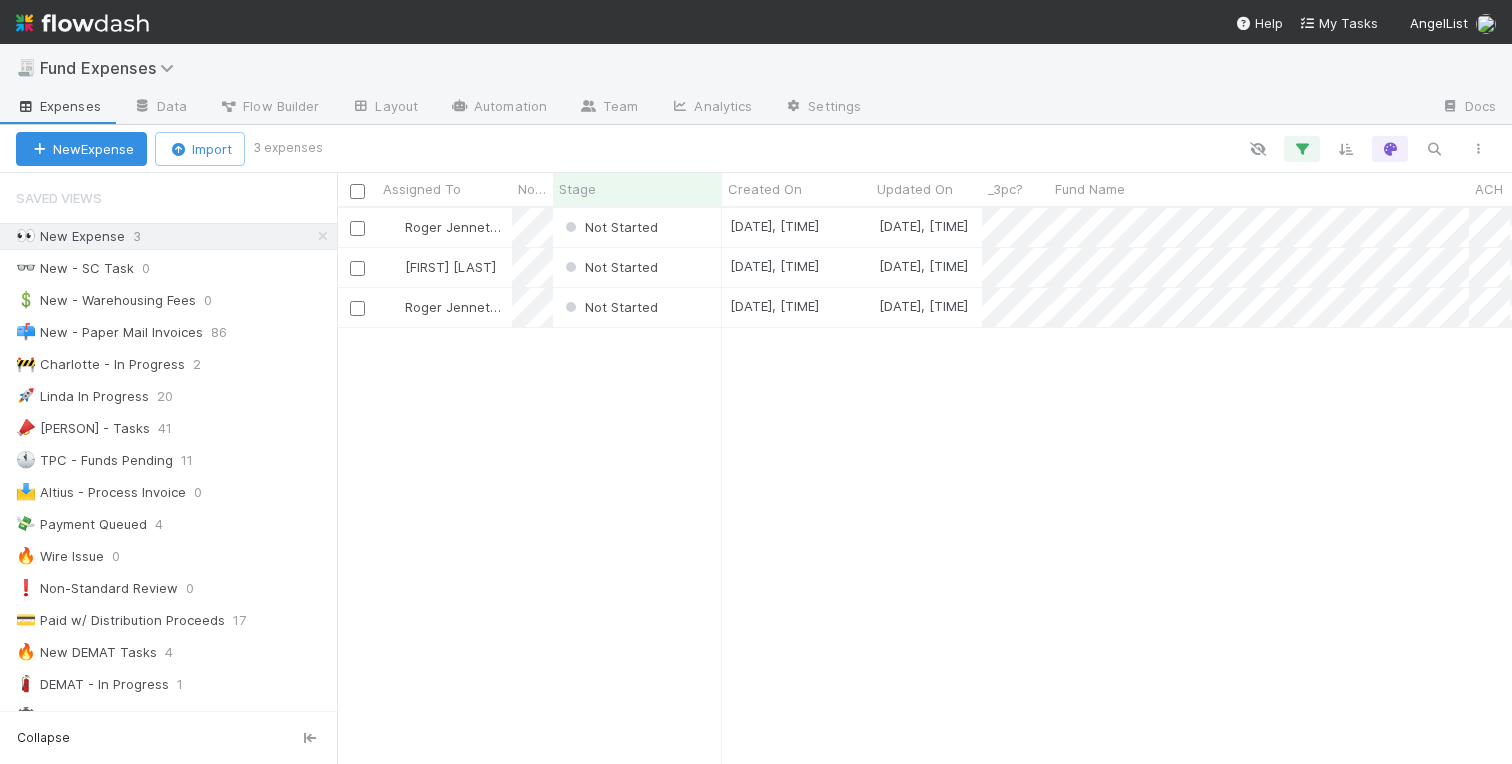 scroll, scrollTop: 0, scrollLeft: 1, axis: horizontal 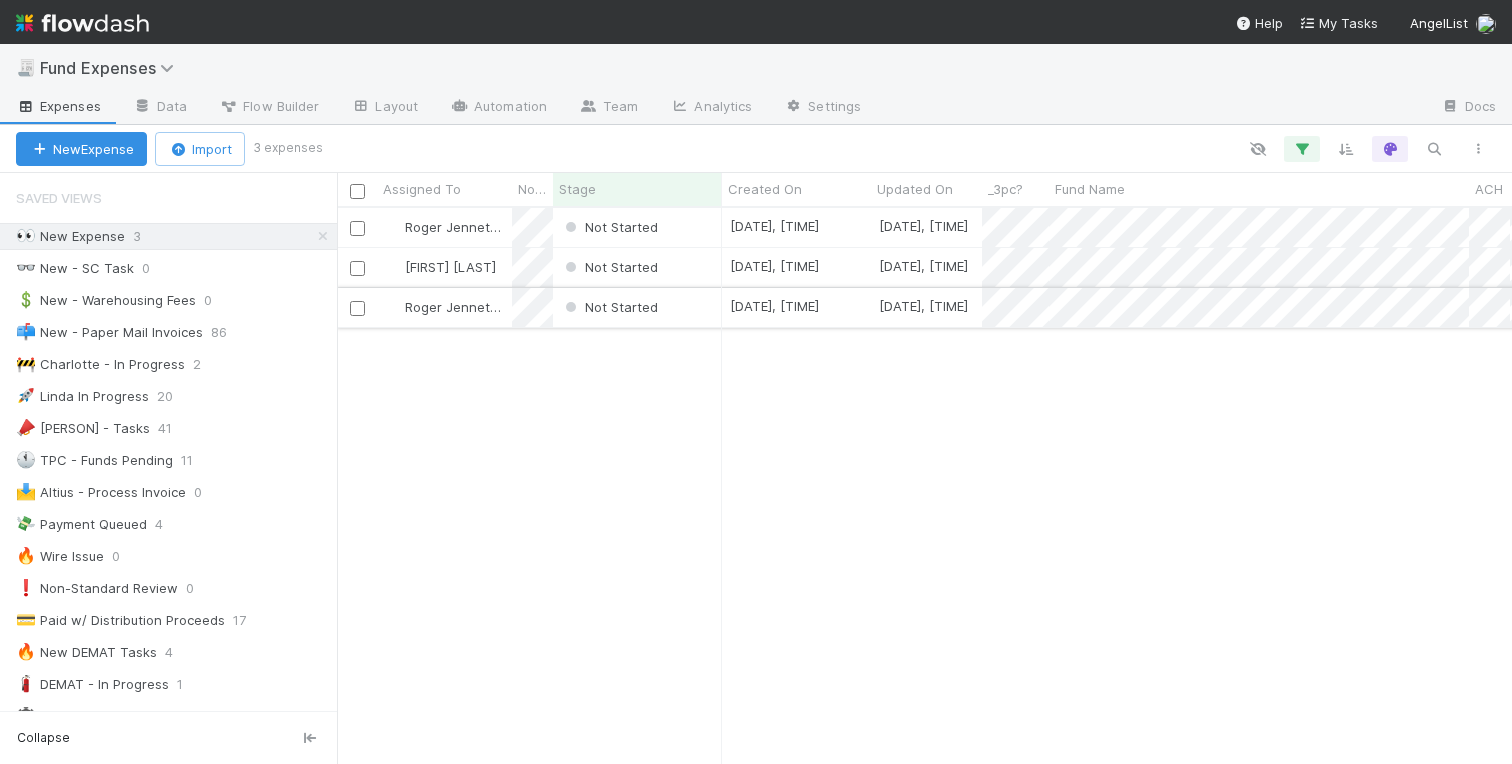 click on "Not Started" at bounding box center (637, 307) 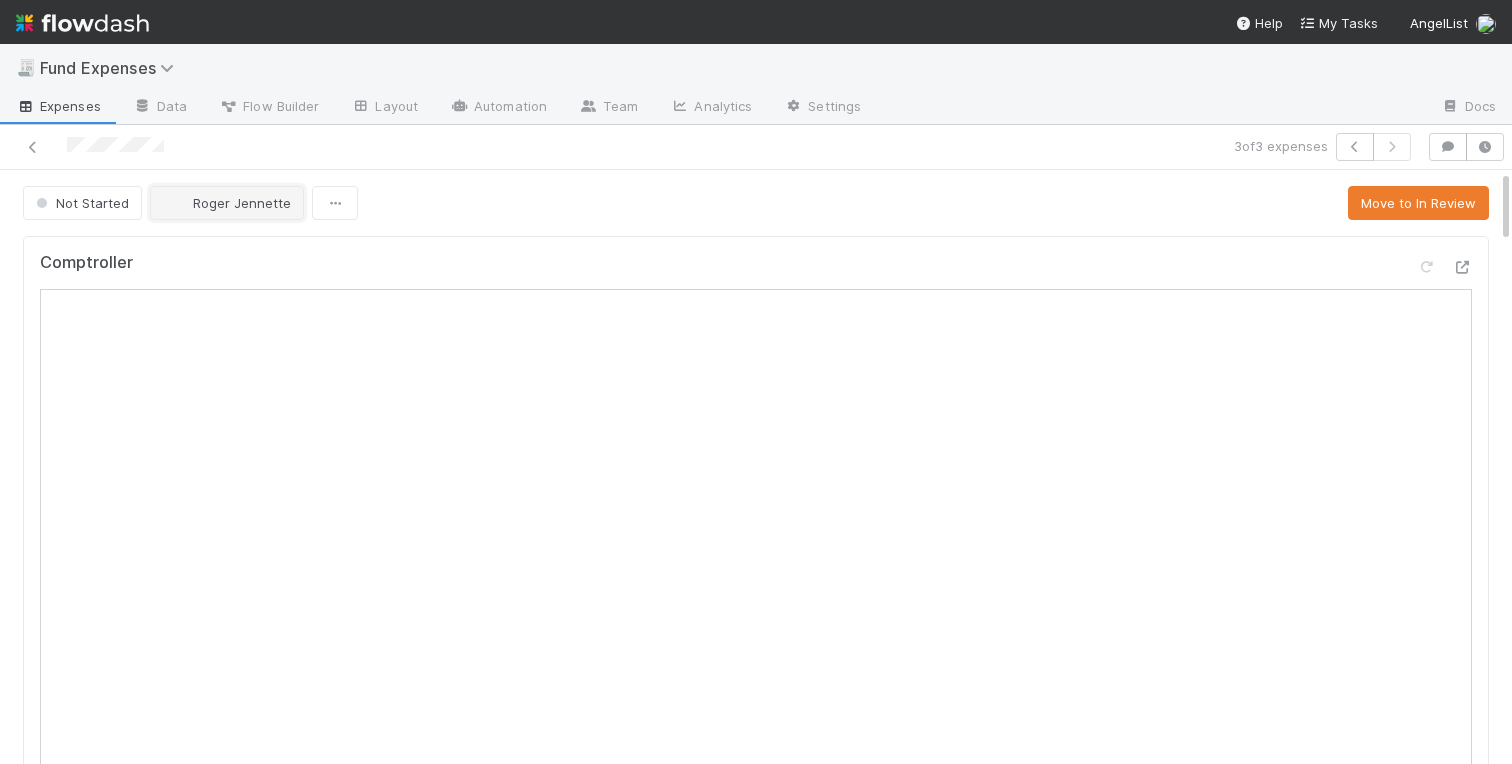 click on "Roger Jennette" at bounding box center [242, 203] 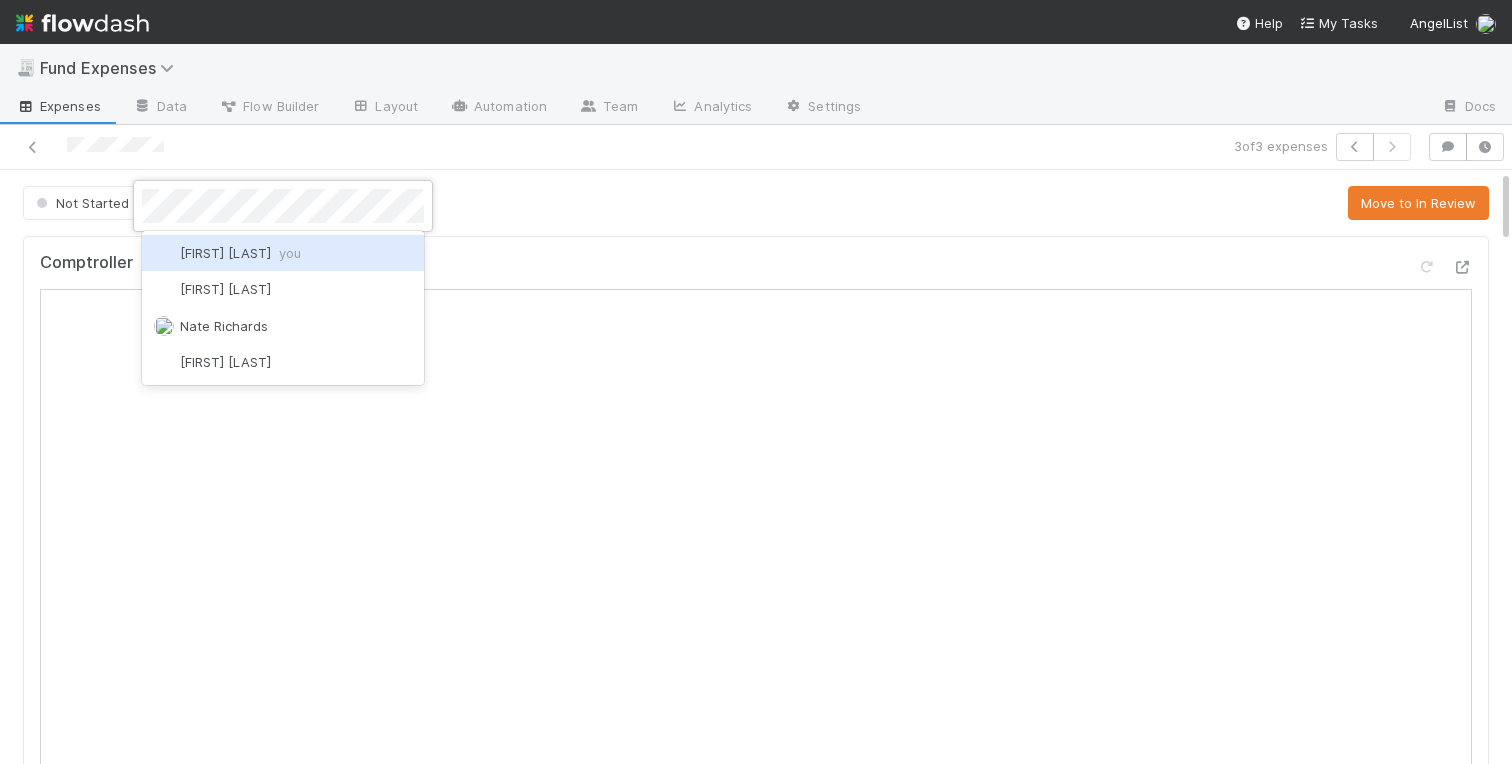 scroll, scrollTop: 0, scrollLeft: 0, axis: both 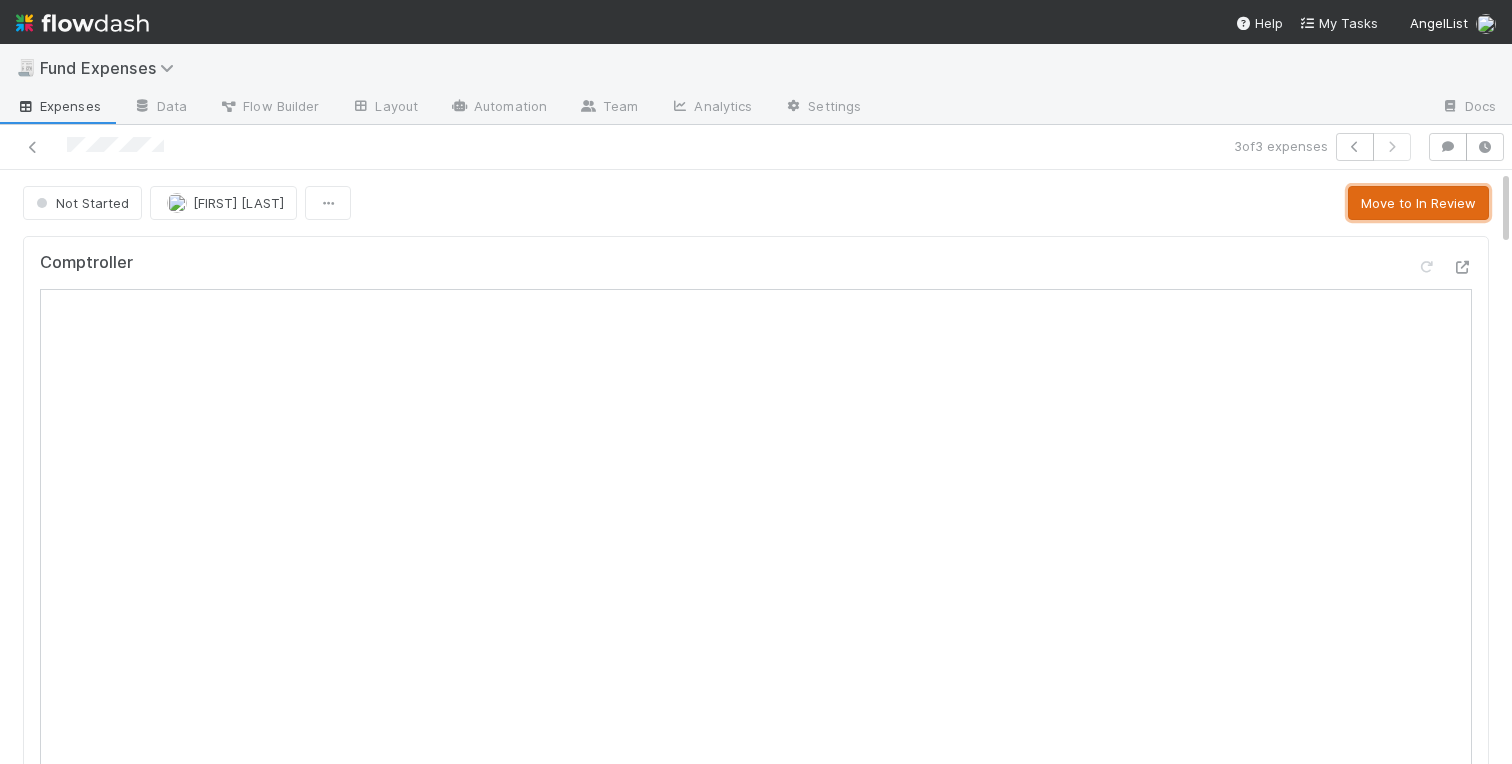 click on "Move to In Review" at bounding box center [1418, 203] 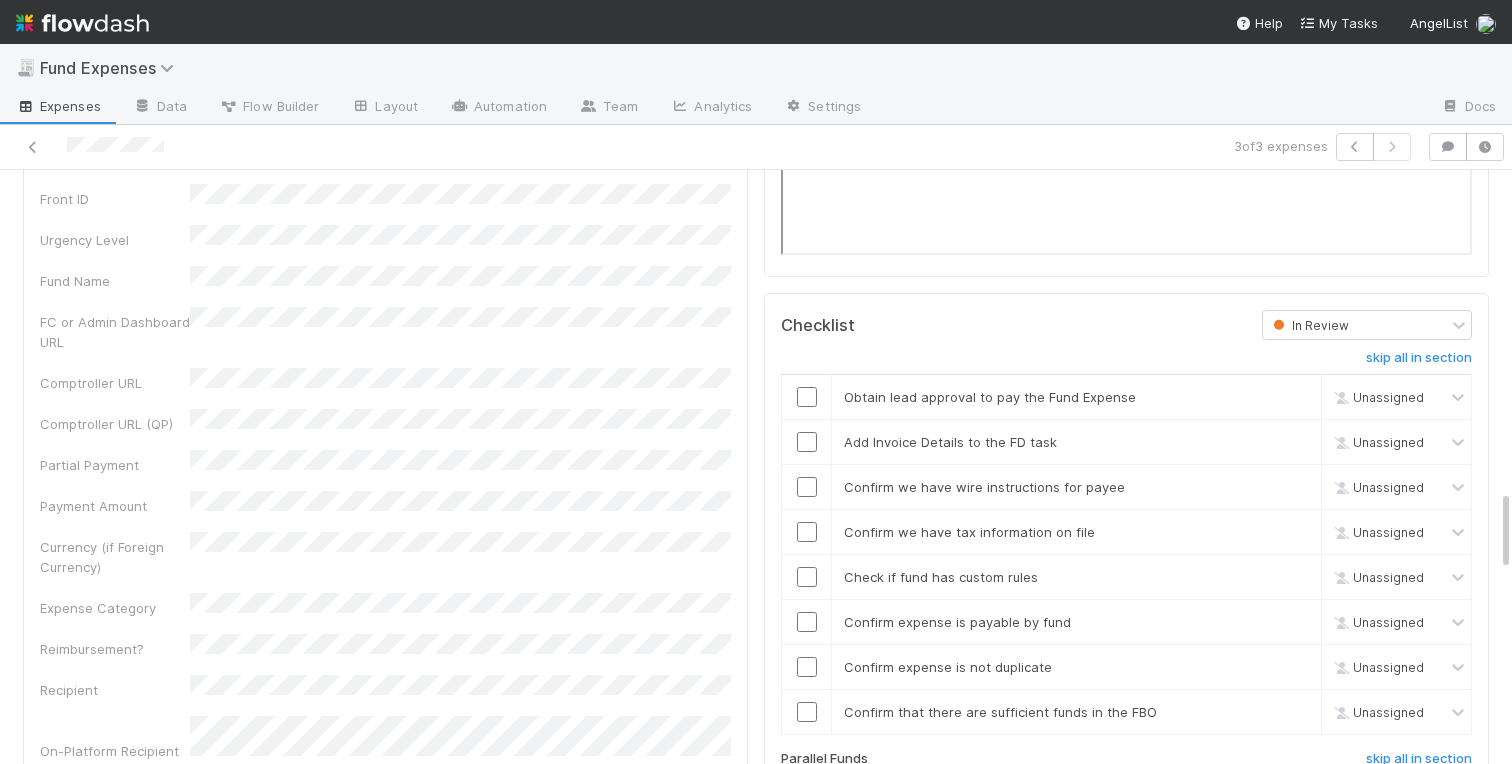 scroll, scrollTop: 2463, scrollLeft: 0, axis: vertical 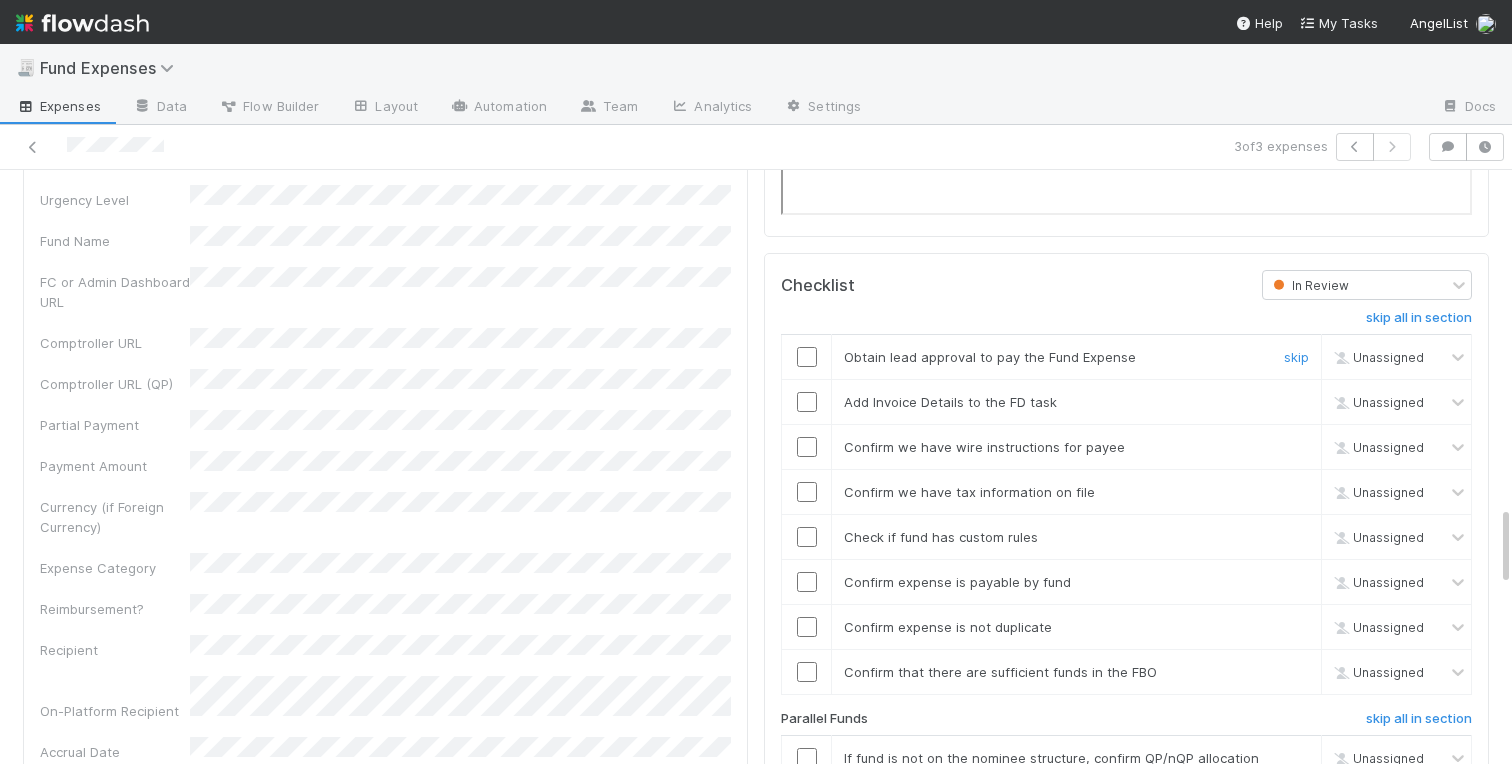 click at bounding box center [807, 357] 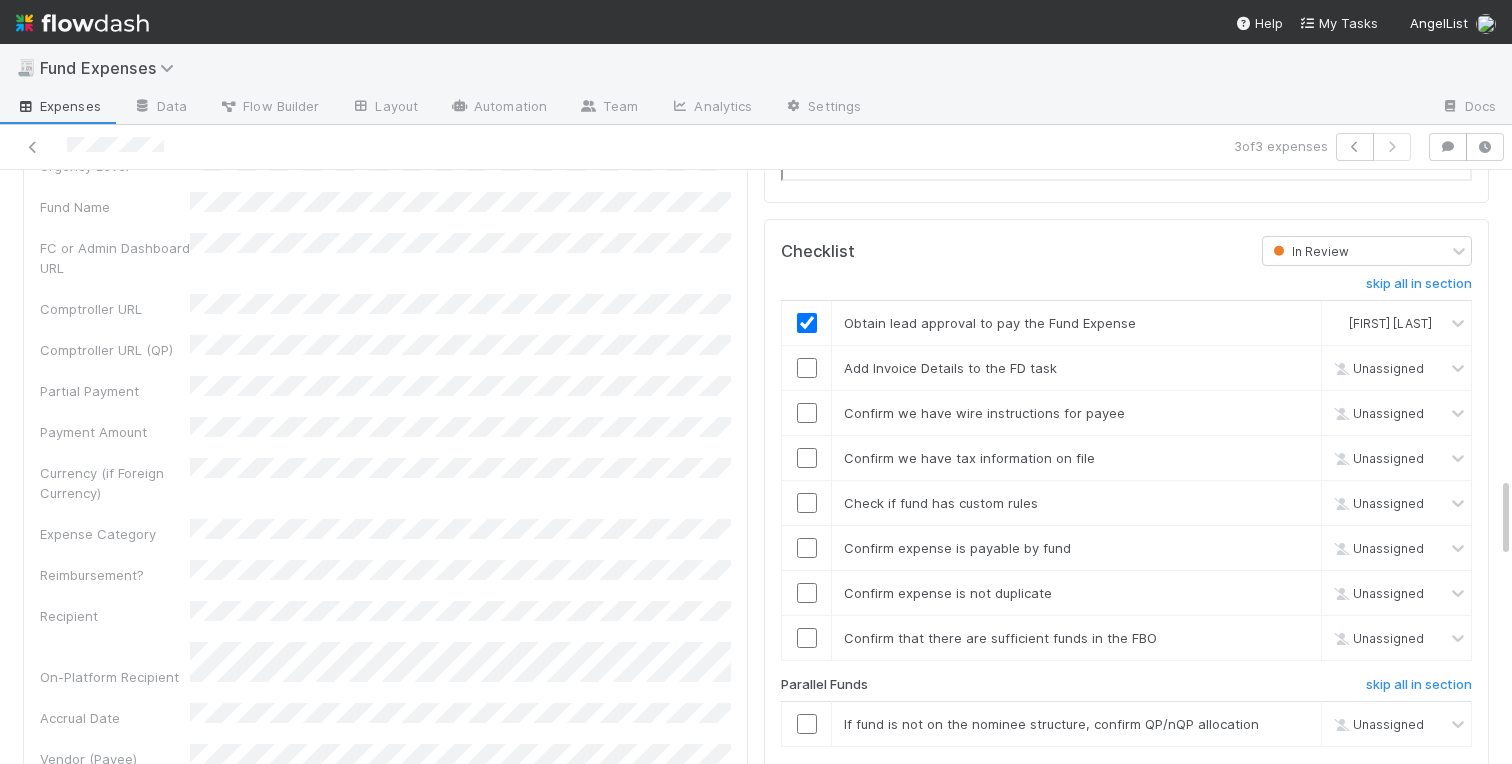 scroll, scrollTop: 2546, scrollLeft: 0, axis: vertical 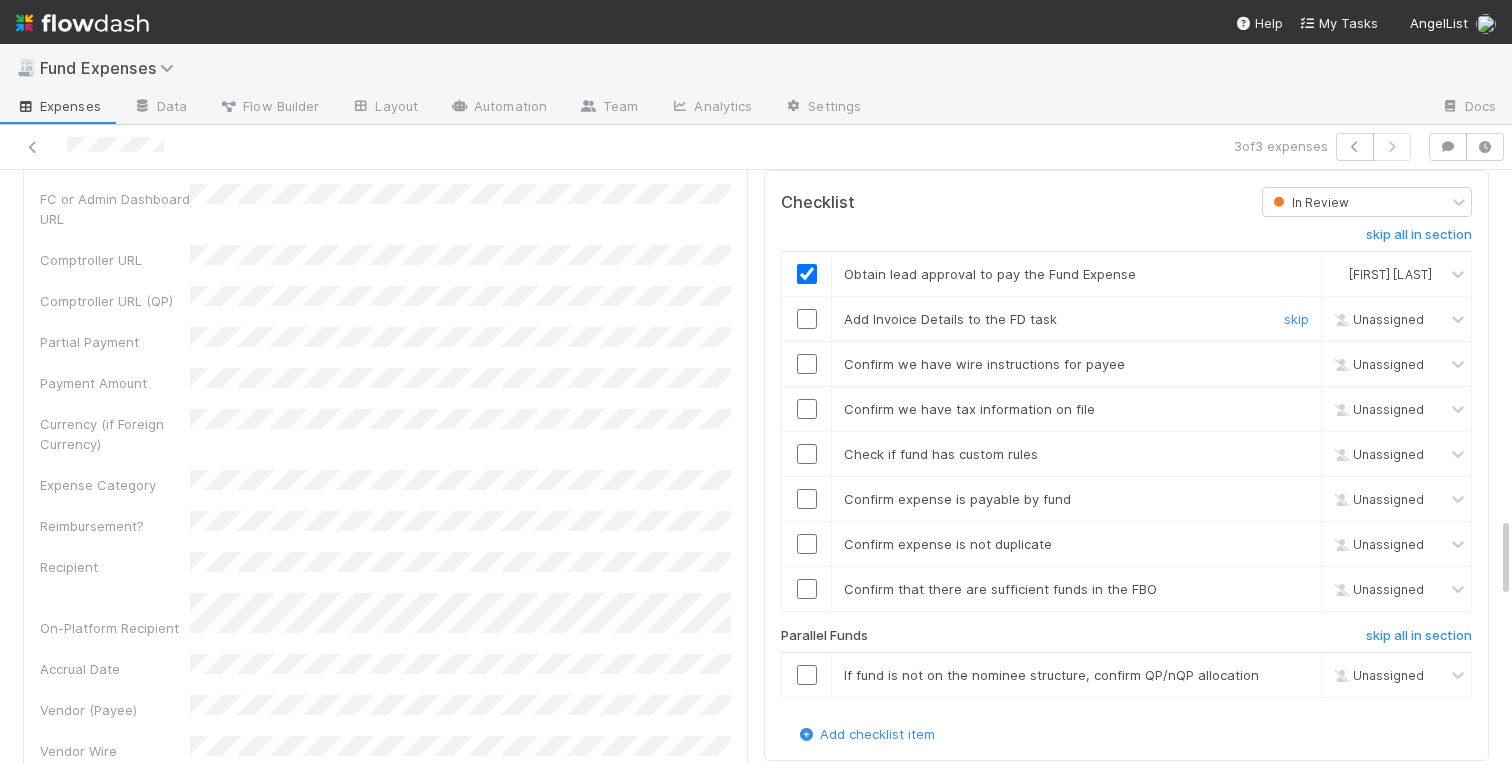click at bounding box center [807, 319] 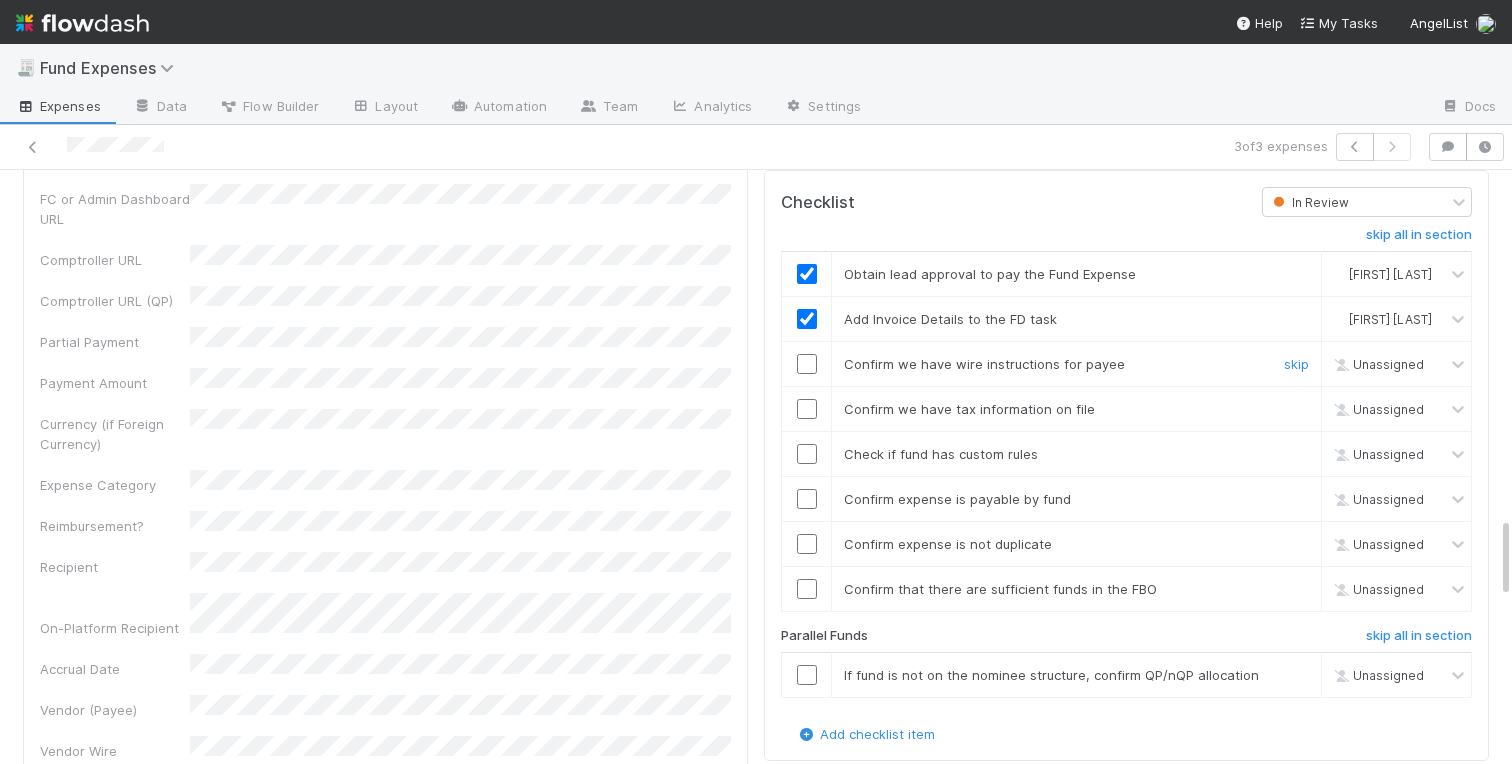 click at bounding box center [807, 364] 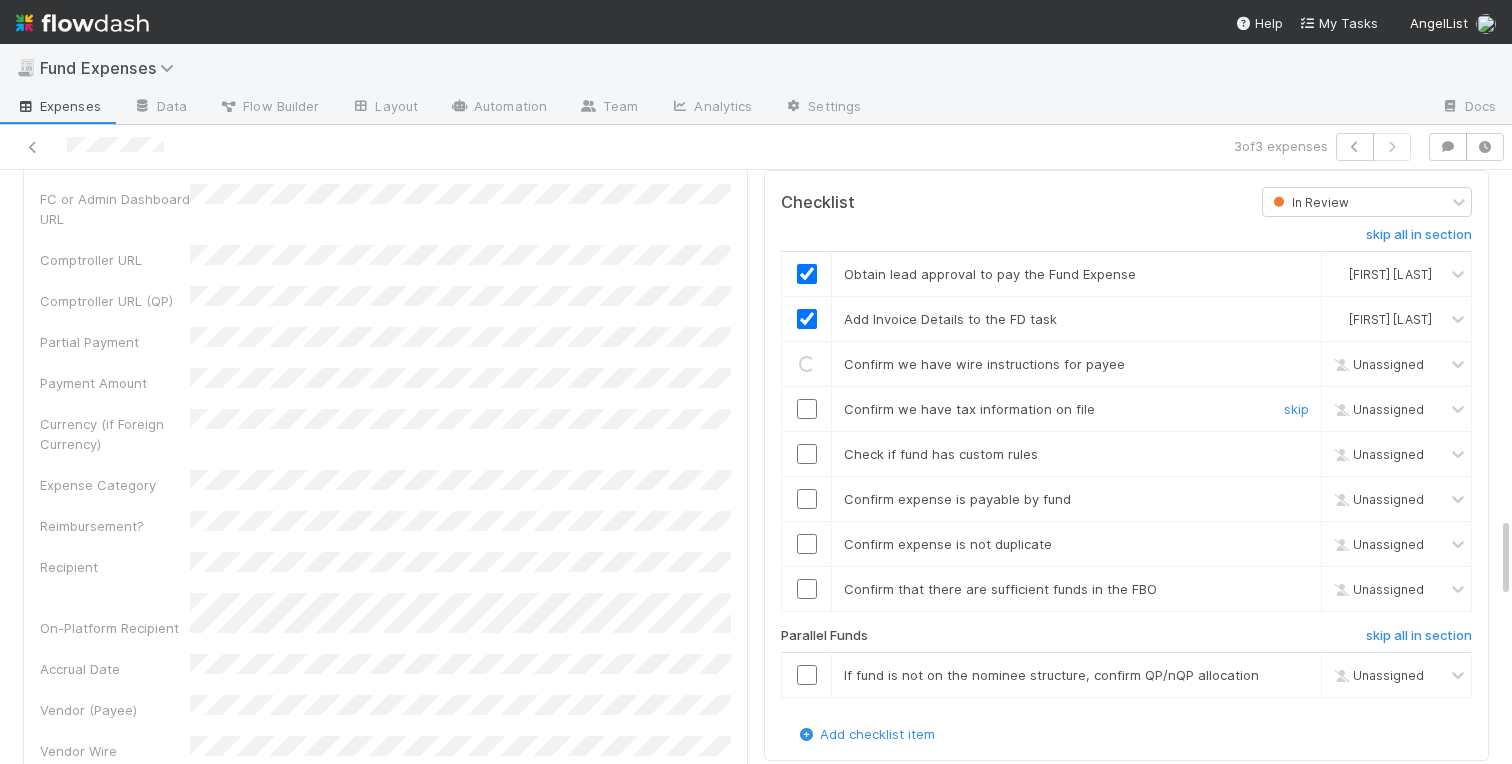 click at bounding box center [807, 409] 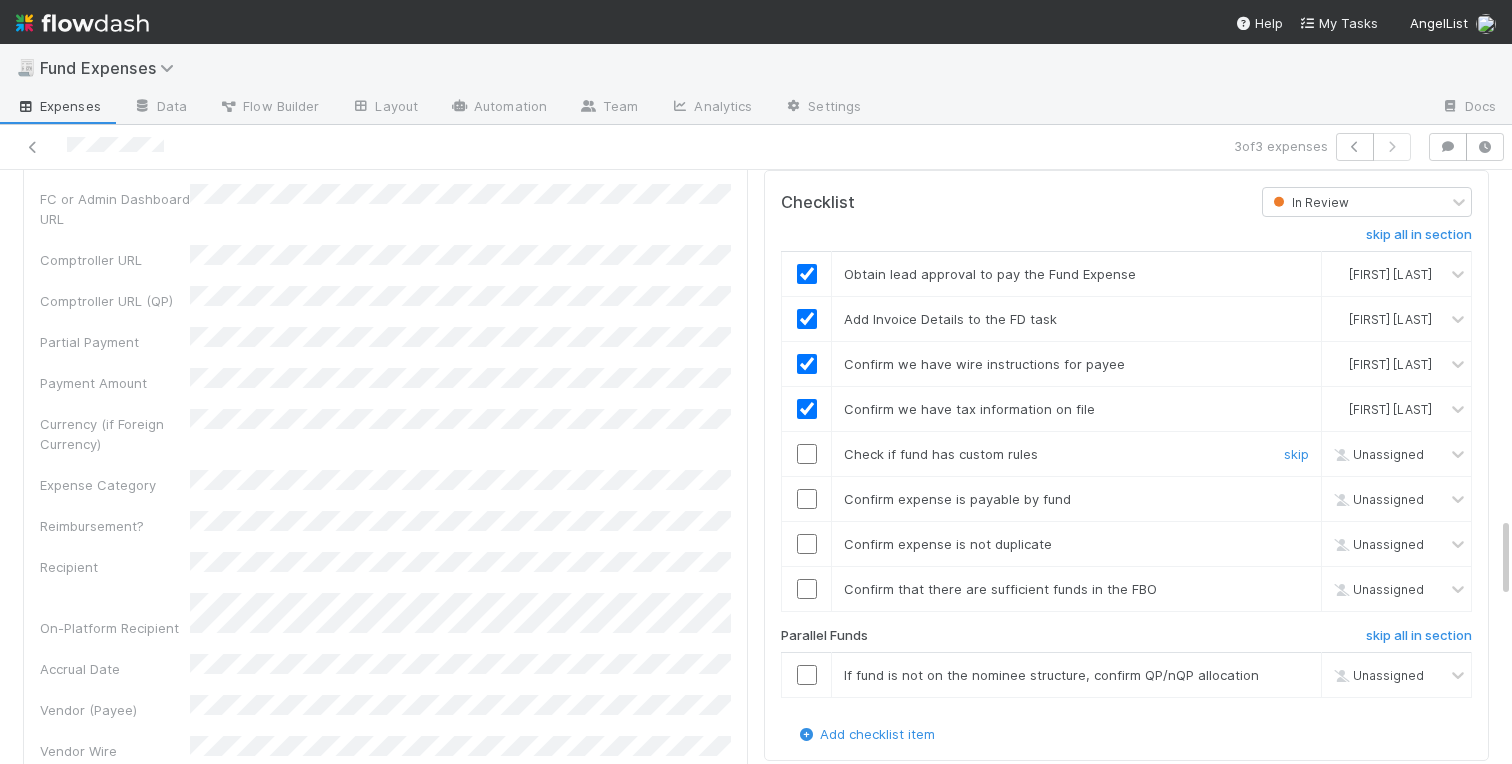 click at bounding box center (807, 454) 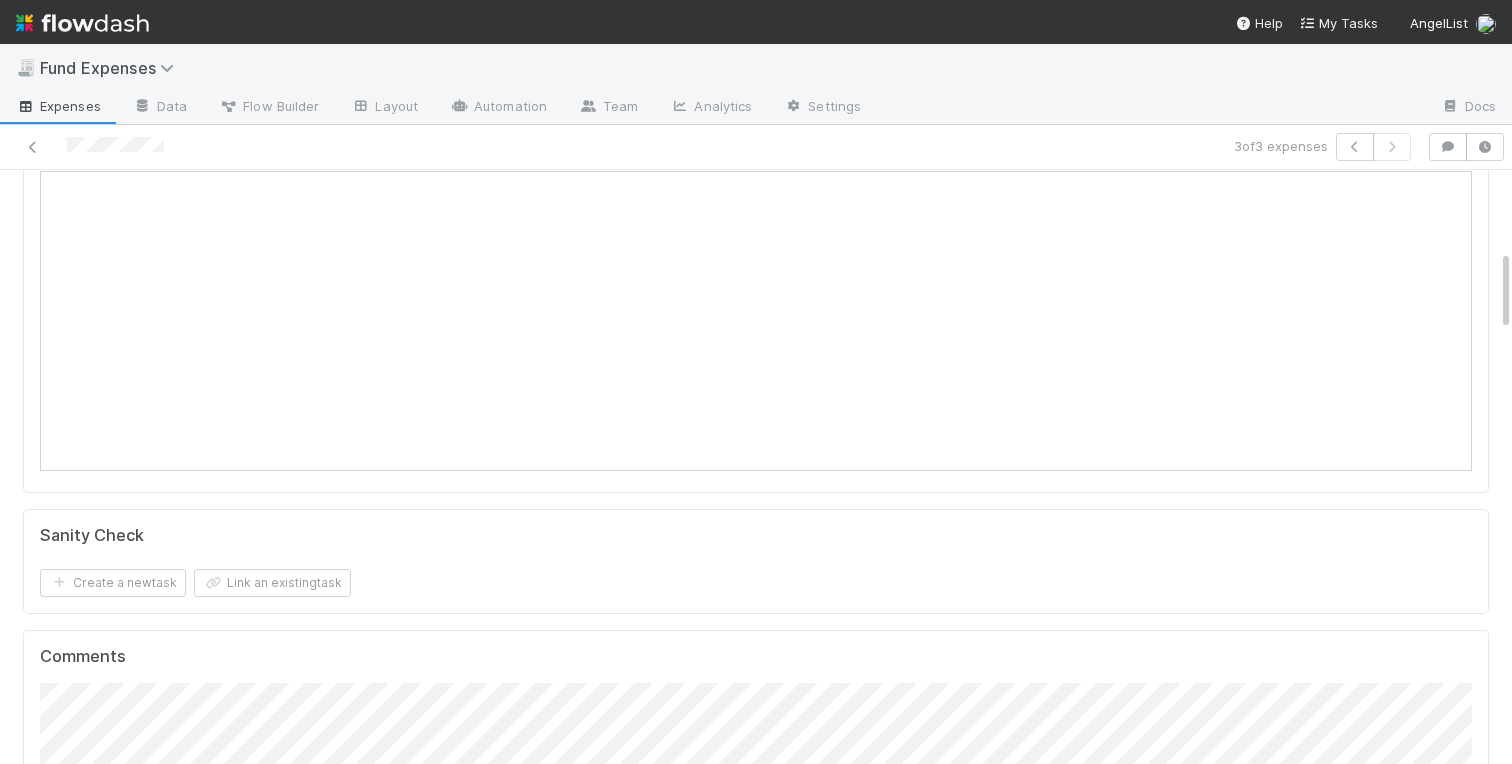 scroll, scrollTop: 0, scrollLeft: 0, axis: both 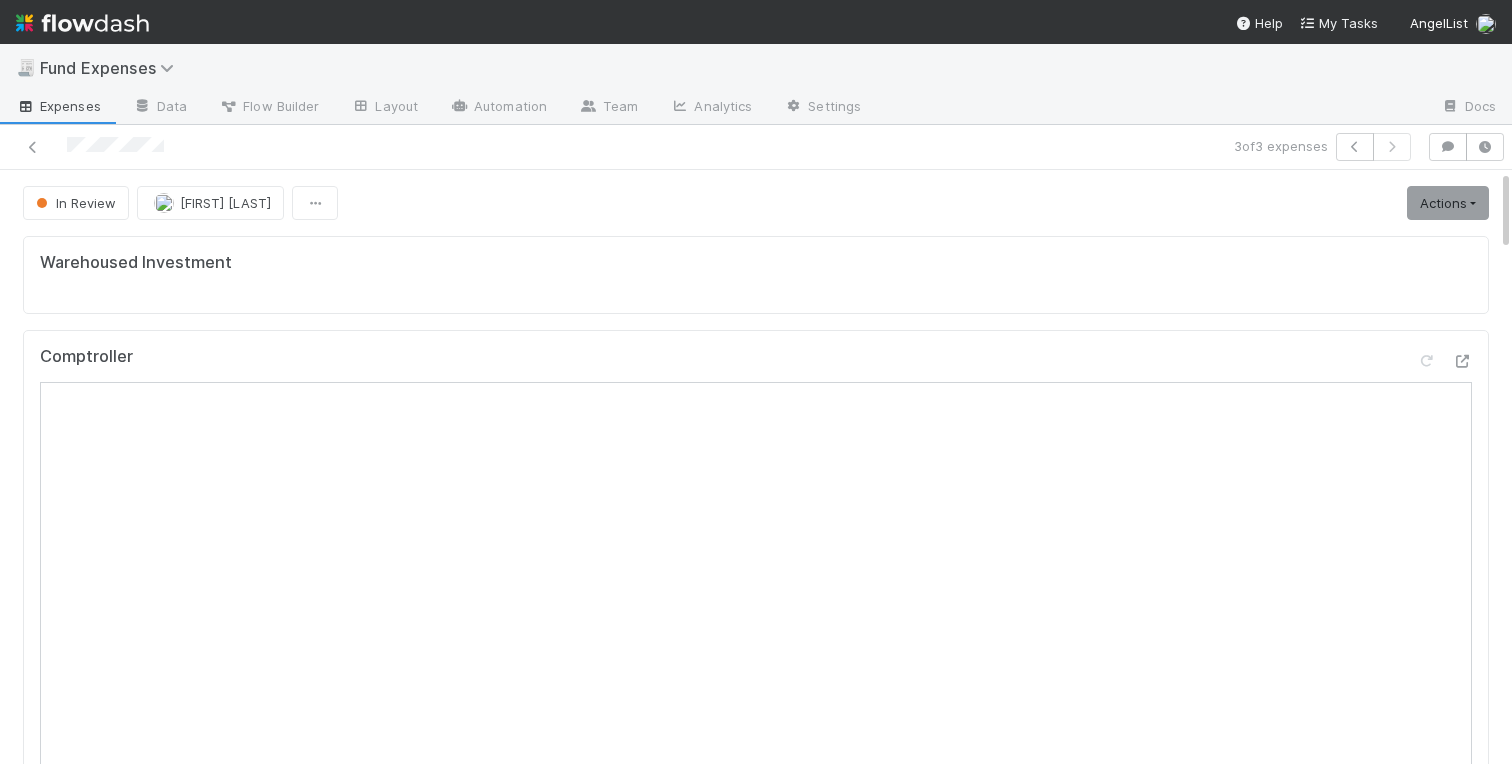 checkbox on "true" 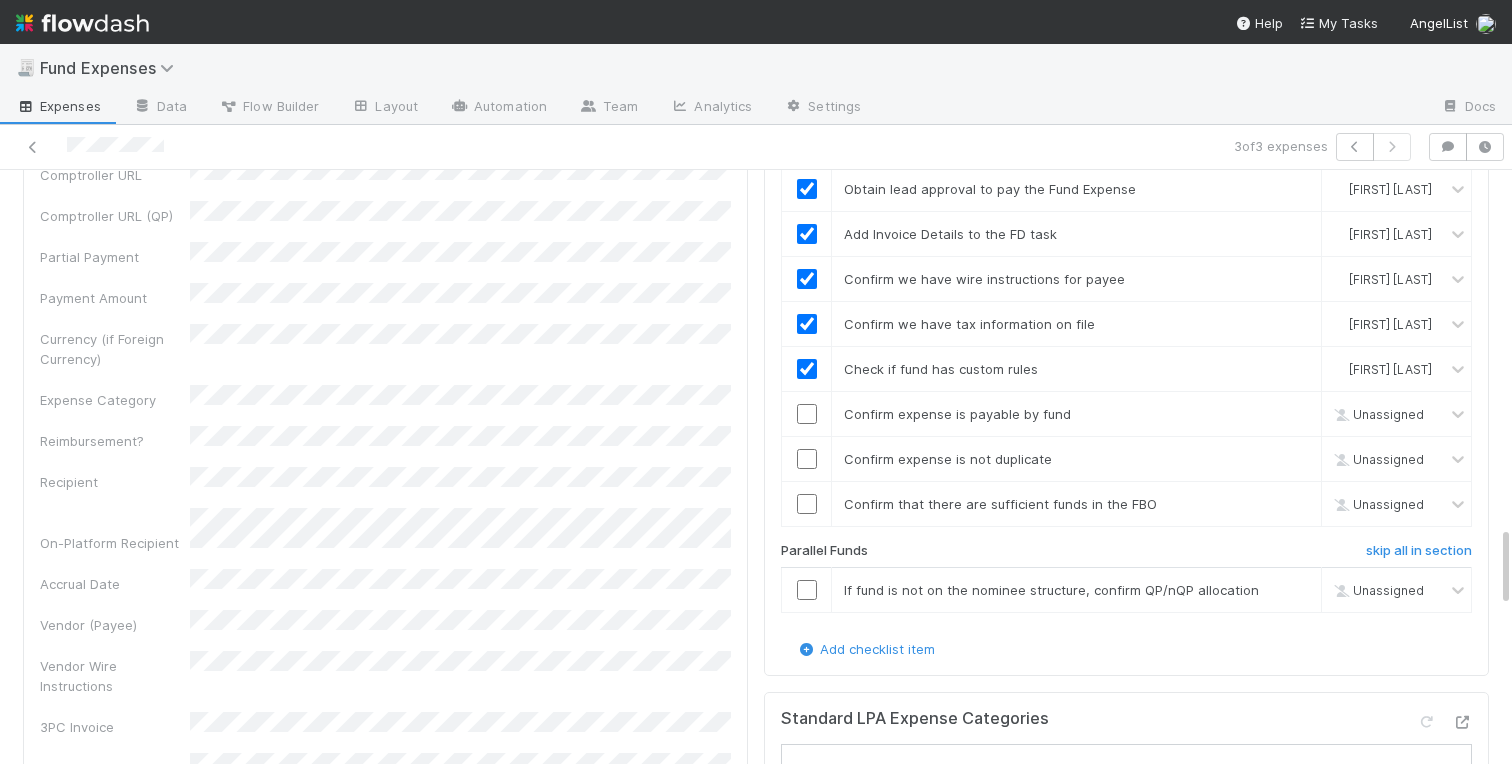 scroll, scrollTop: 2688, scrollLeft: 0, axis: vertical 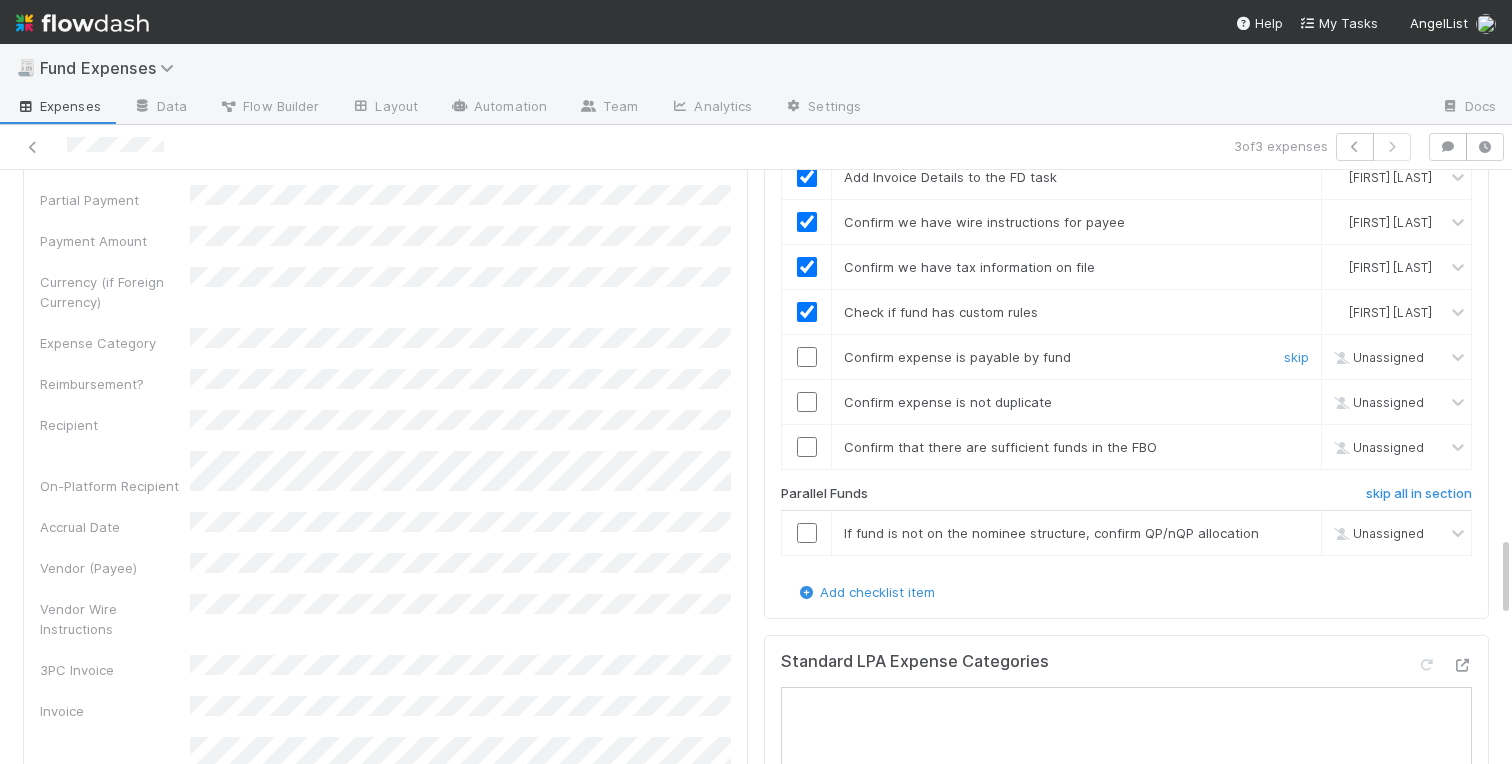 click at bounding box center (807, 357) 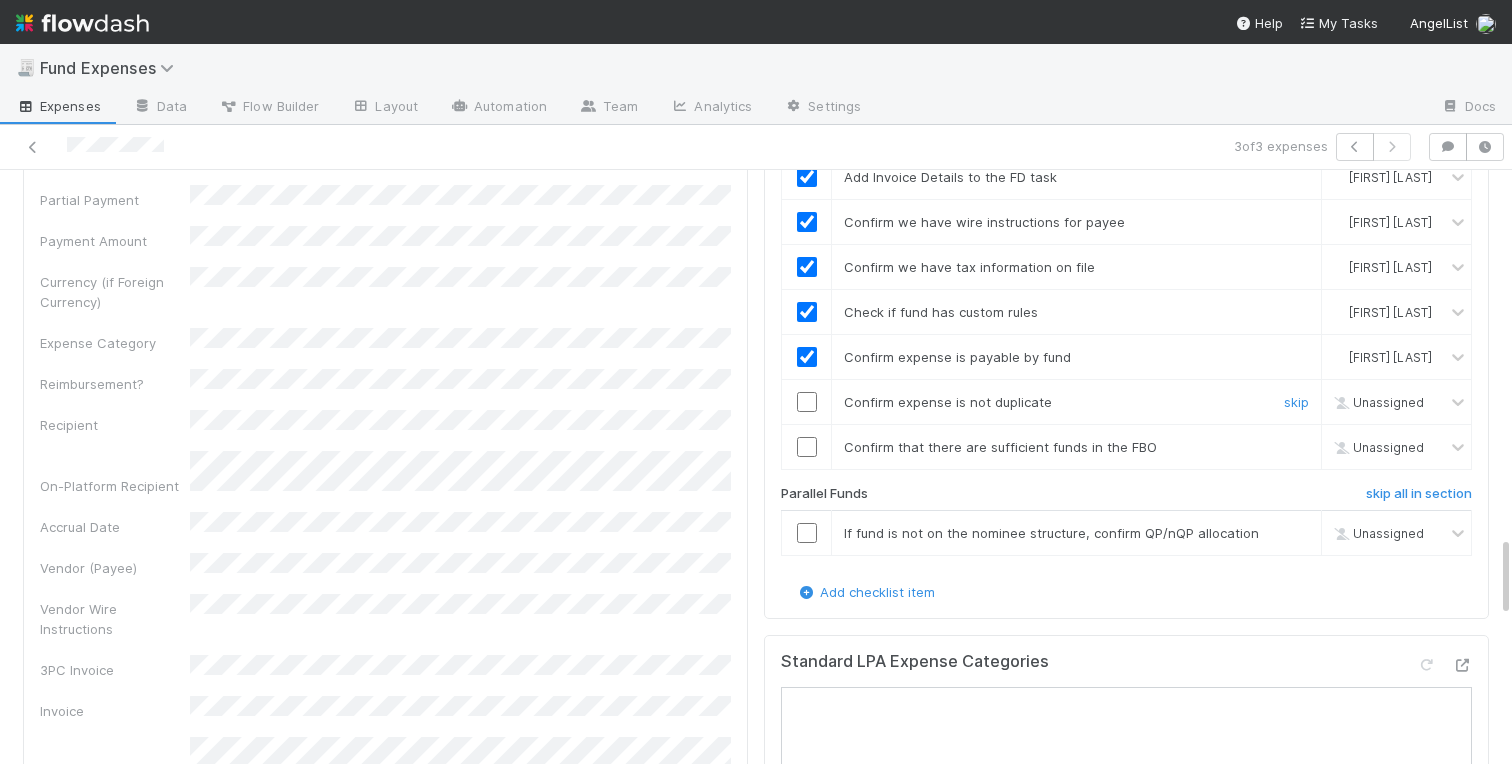 click at bounding box center (807, 402) 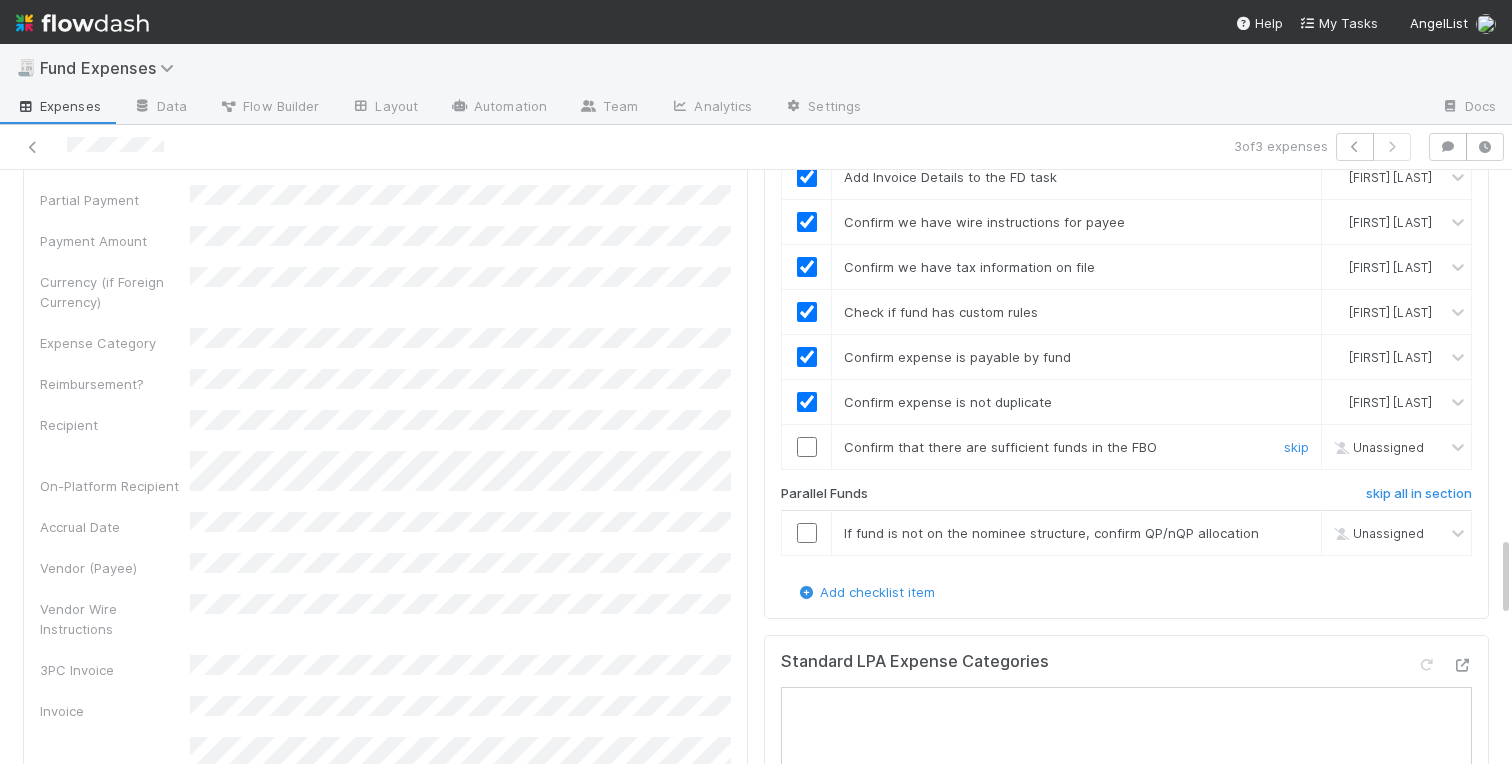click at bounding box center [807, 447] 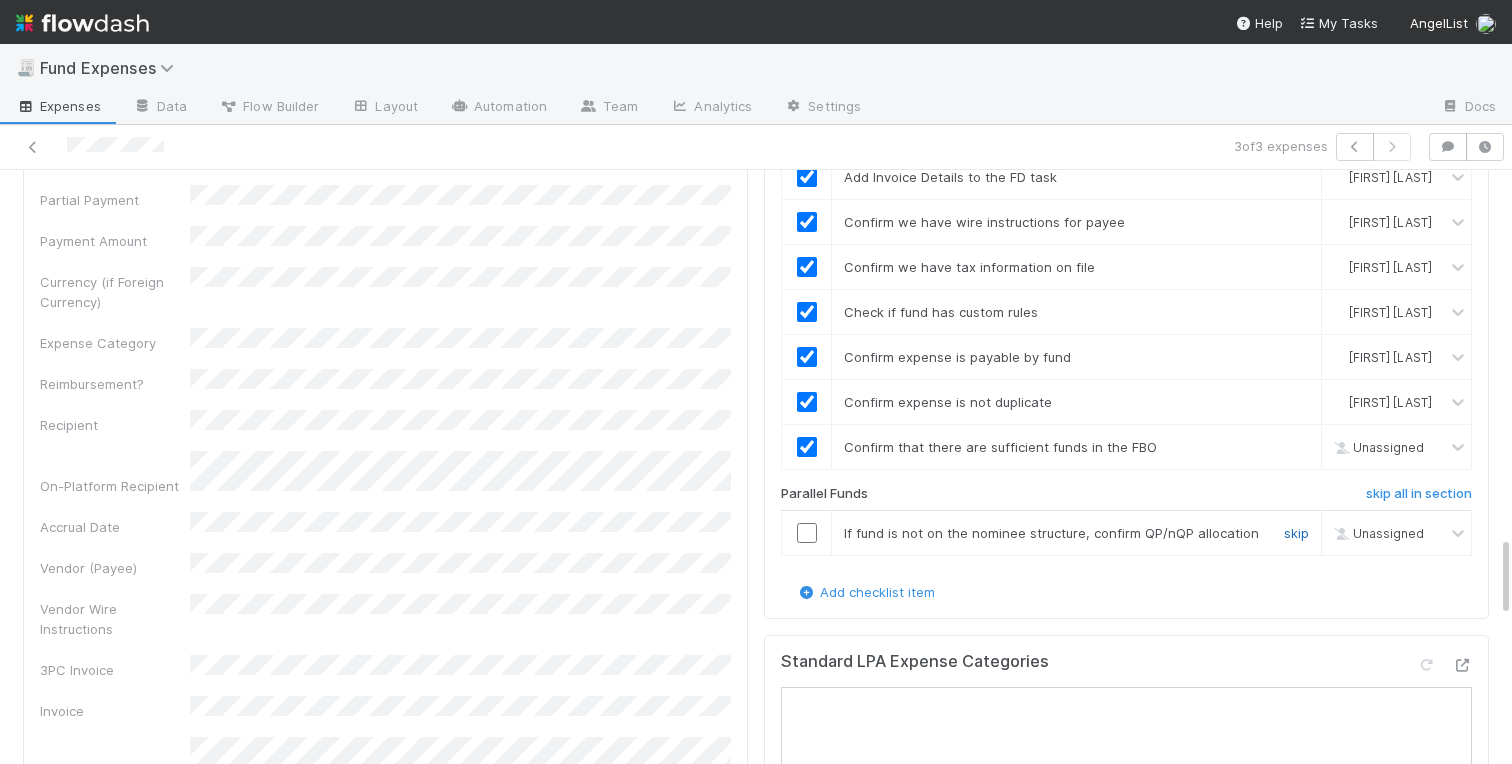 checkbox on "true" 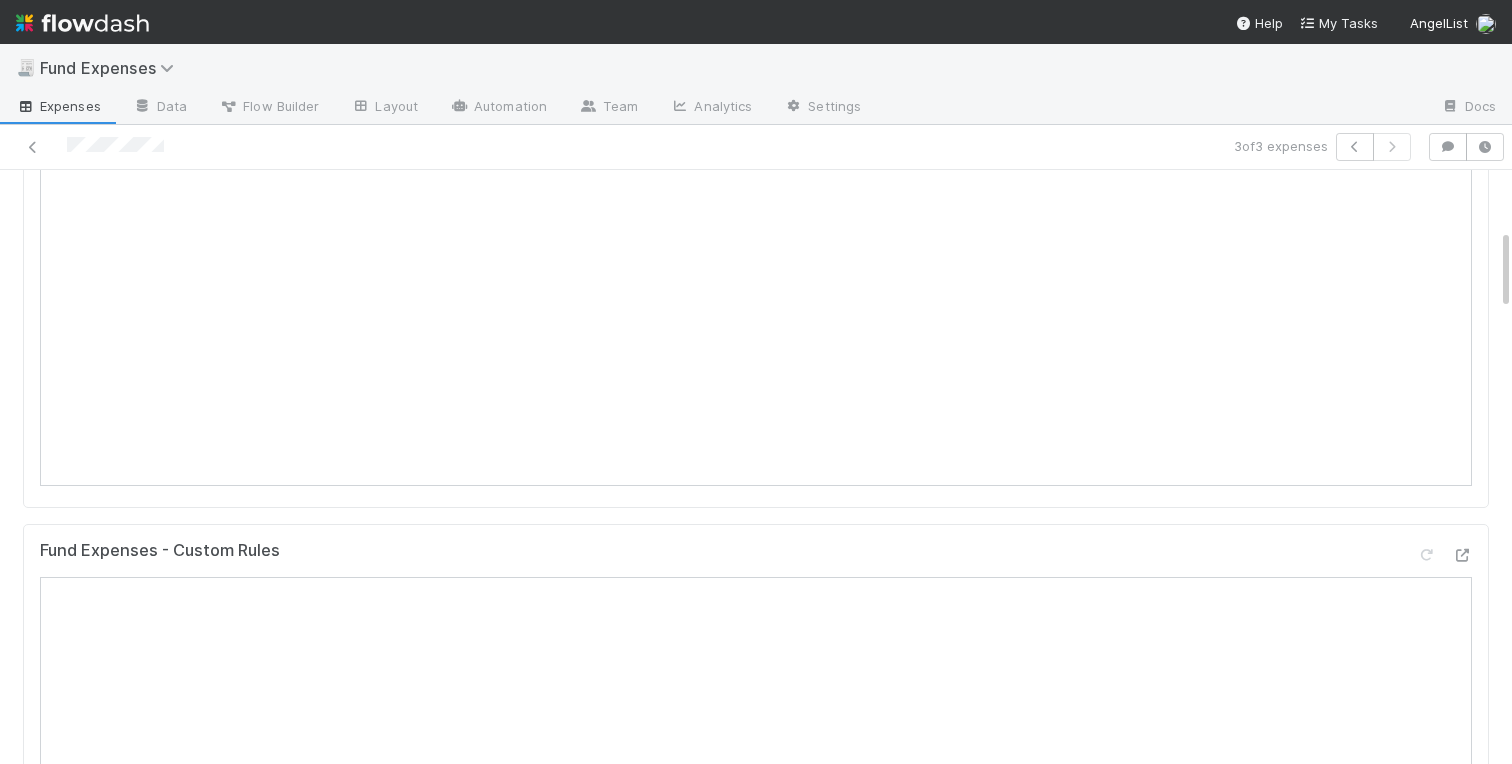 scroll, scrollTop: 0, scrollLeft: 0, axis: both 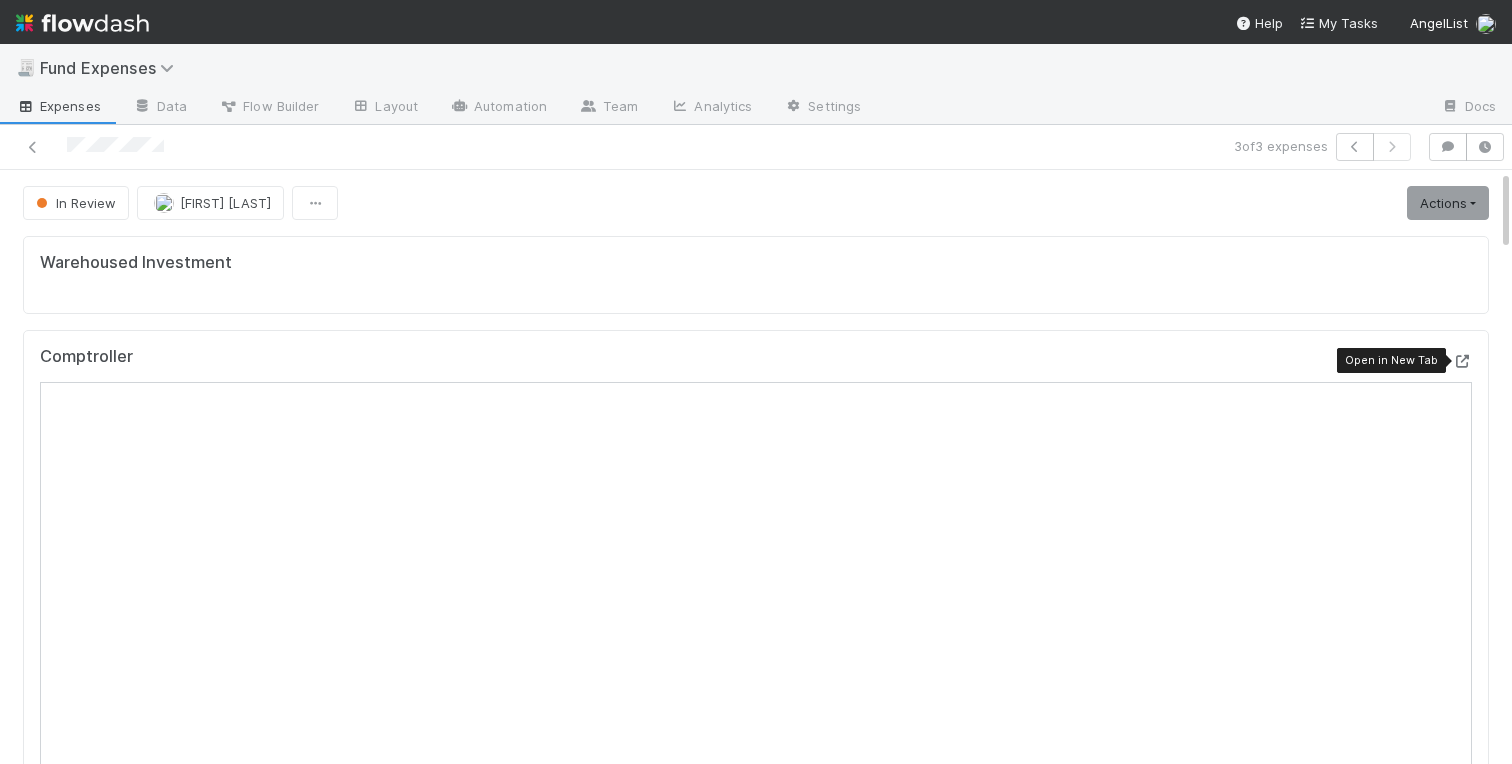 click at bounding box center (1462, 361) 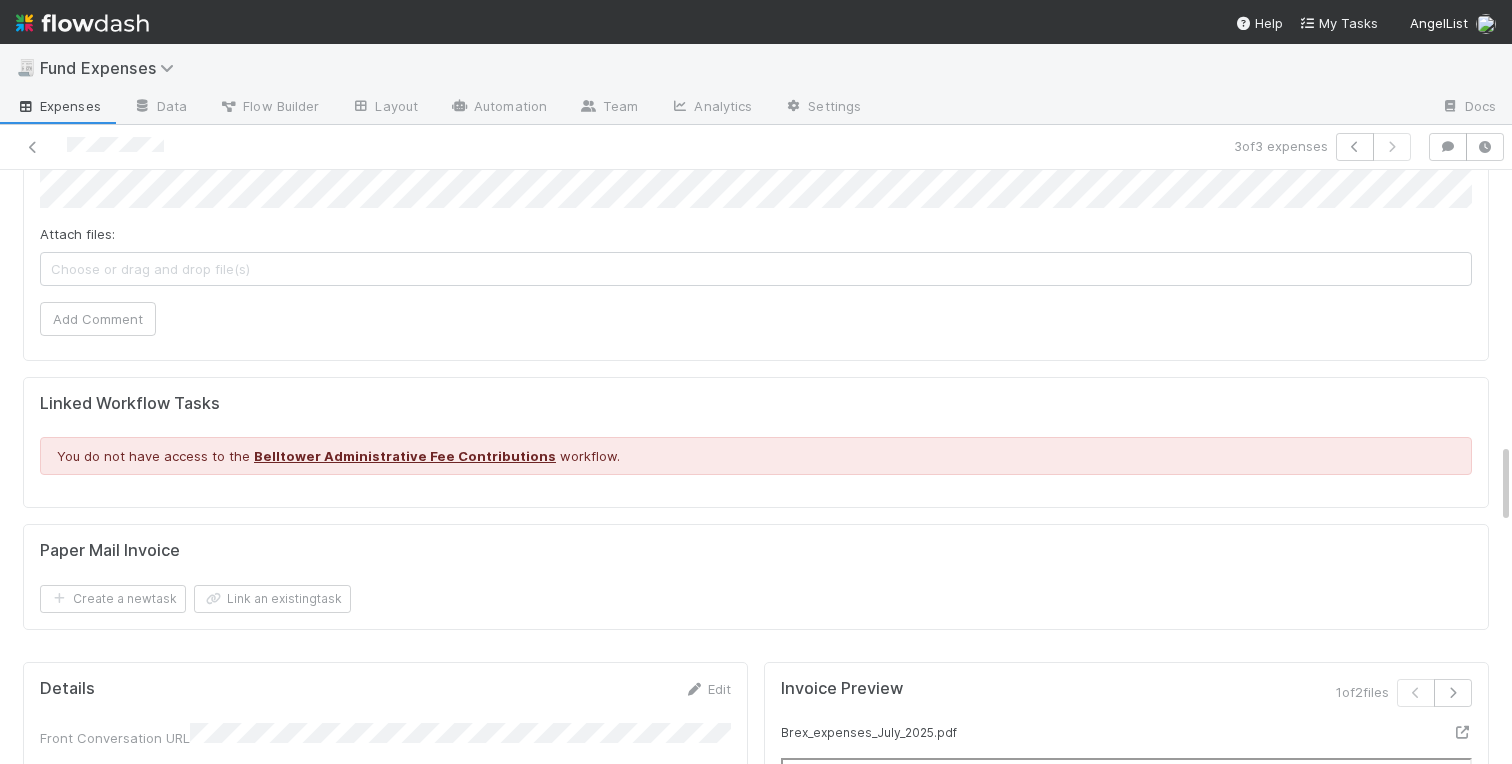 scroll, scrollTop: 0, scrollLeft: 0, axis: both 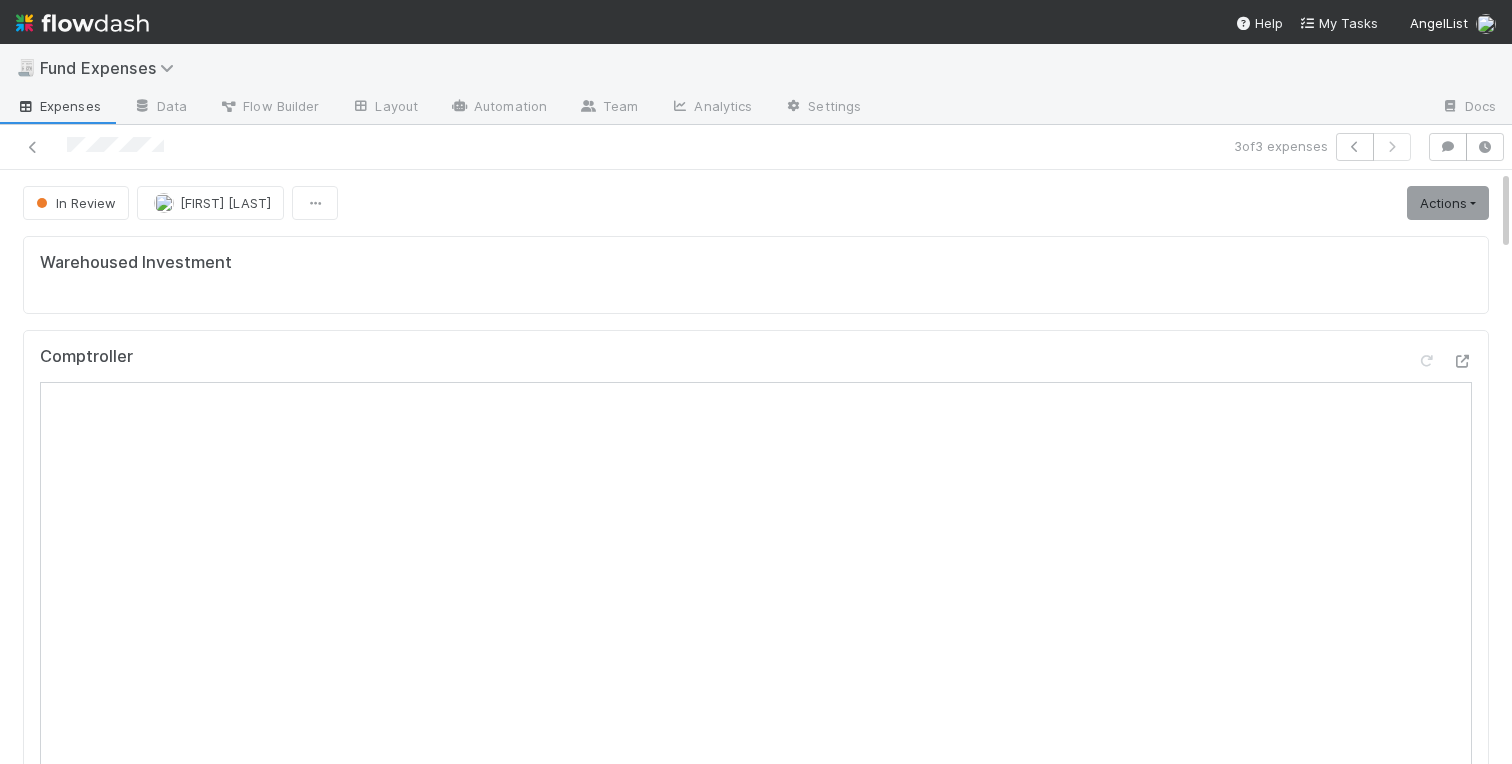 click on "Comptroller" at bounding box center [756, 617] 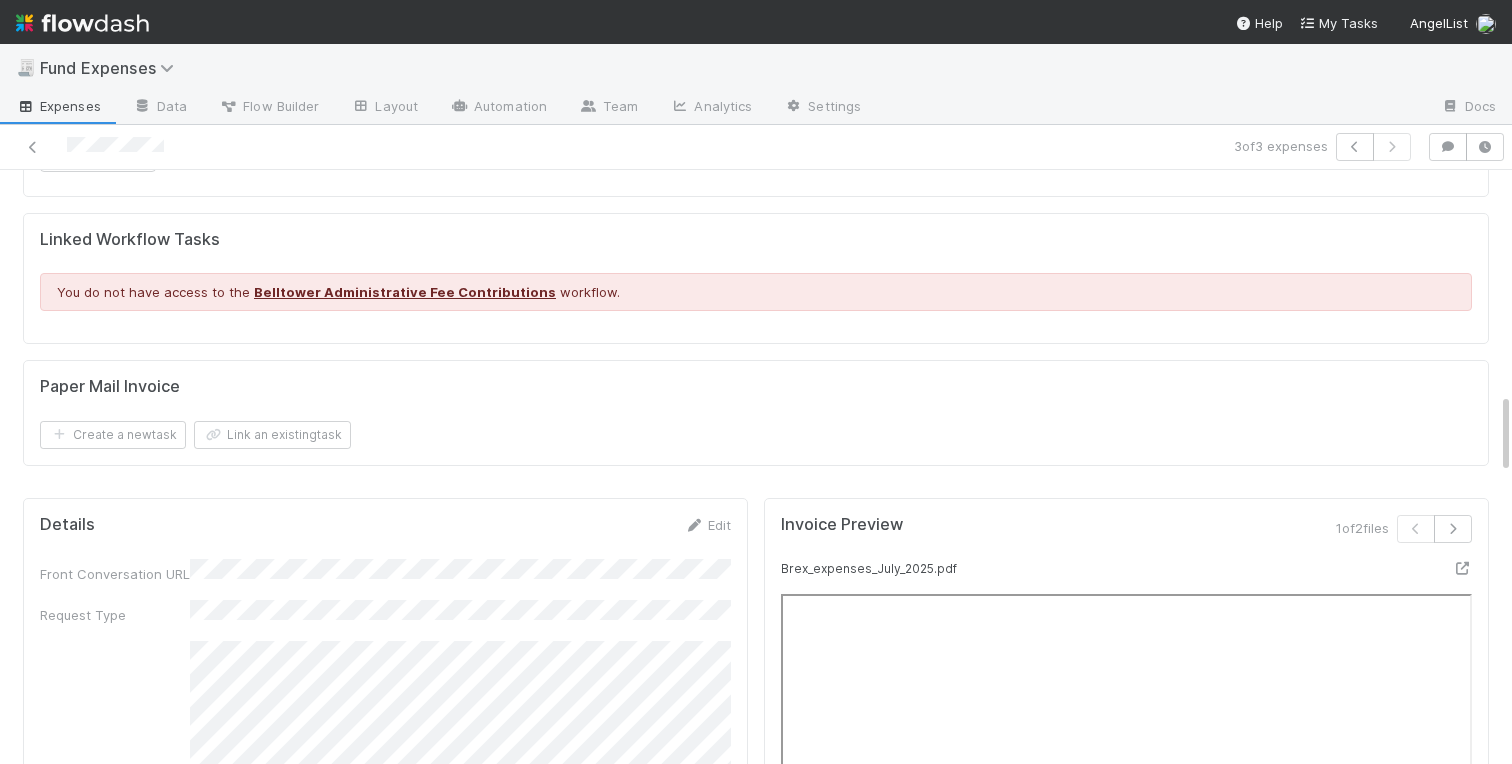 scroll, scrollTop: 1735, scrollLeft: 0, axis: vertical 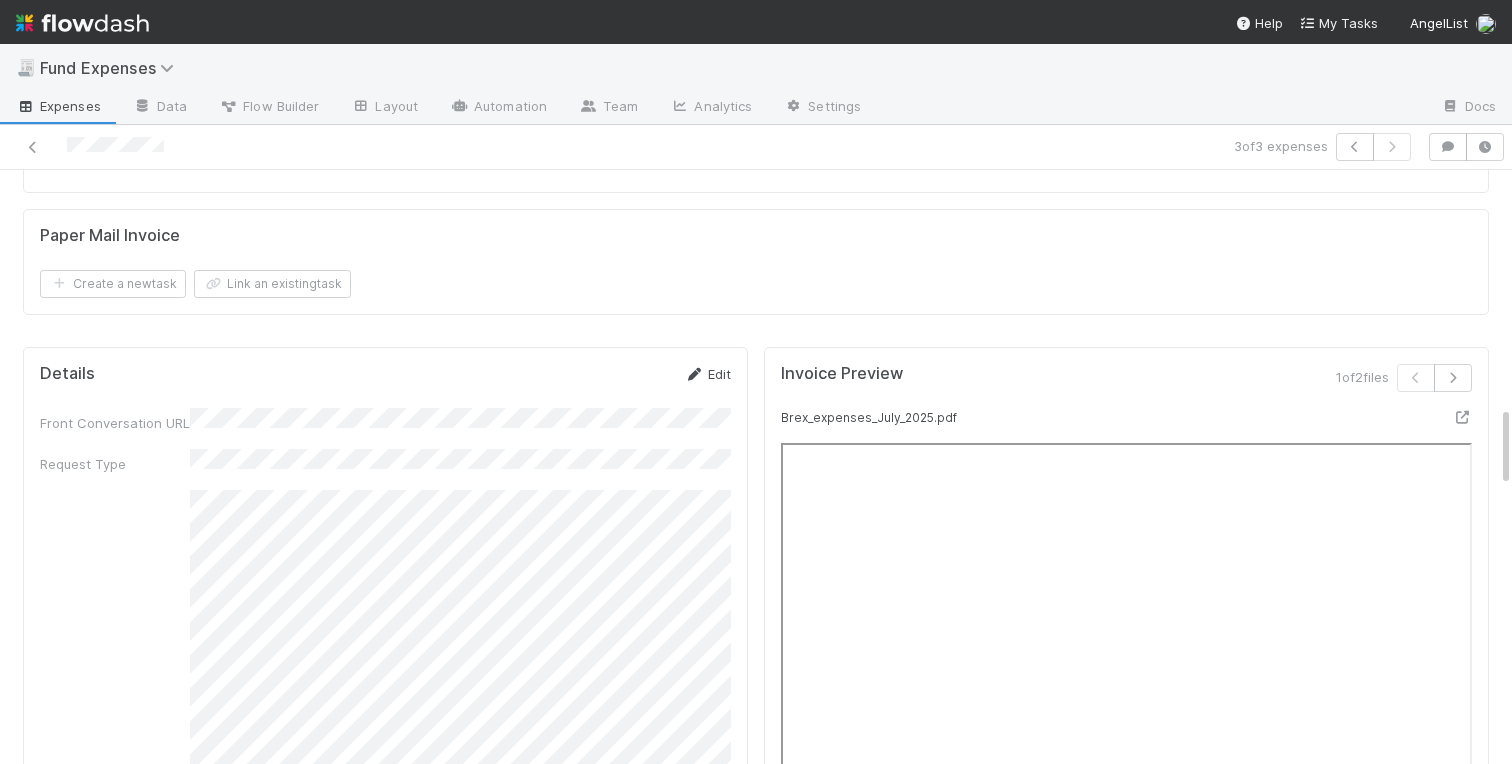 click on "Edit" at bounding box center (707, 374) 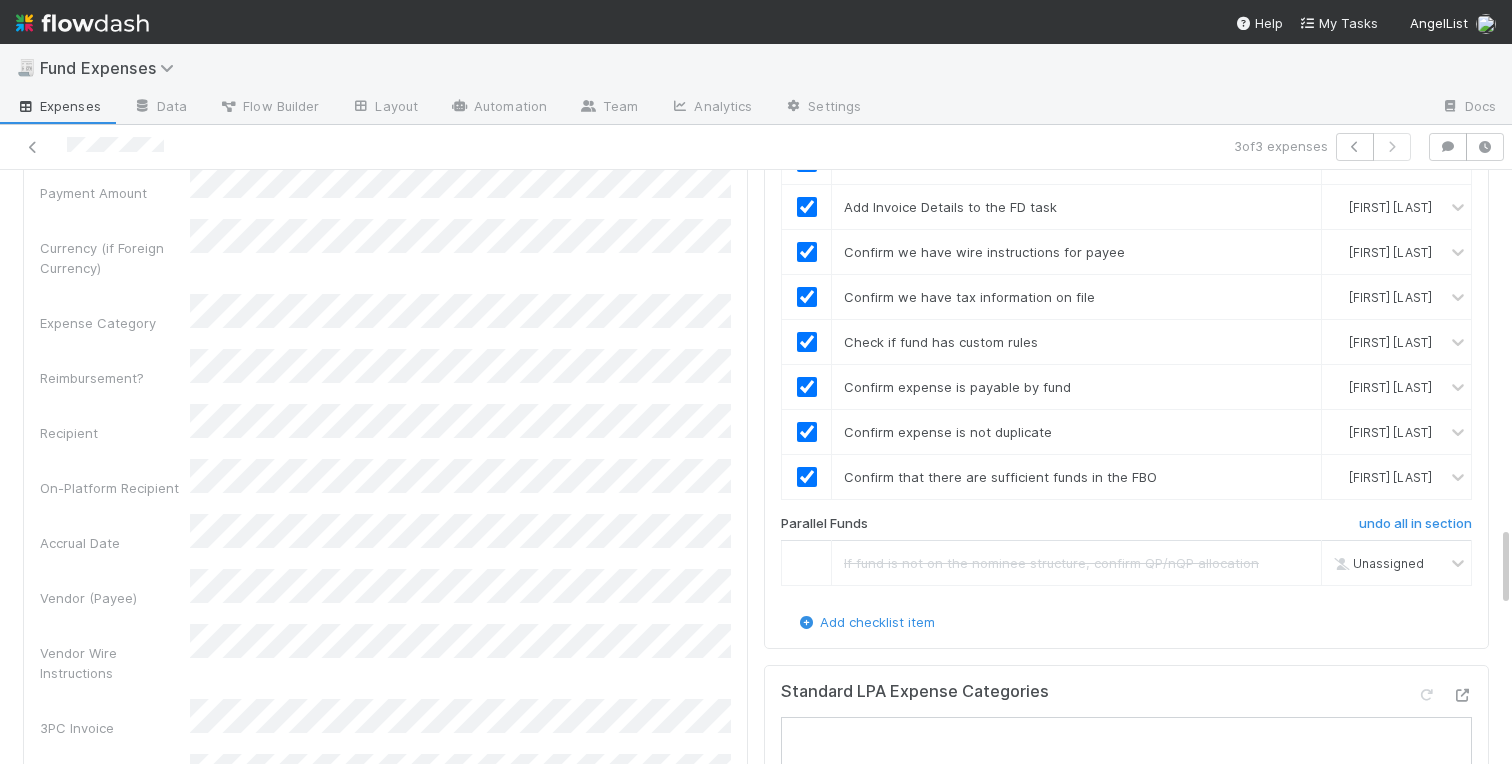 scroll, scrollTop: 2676, scrollLeft: 0, axis: vertical 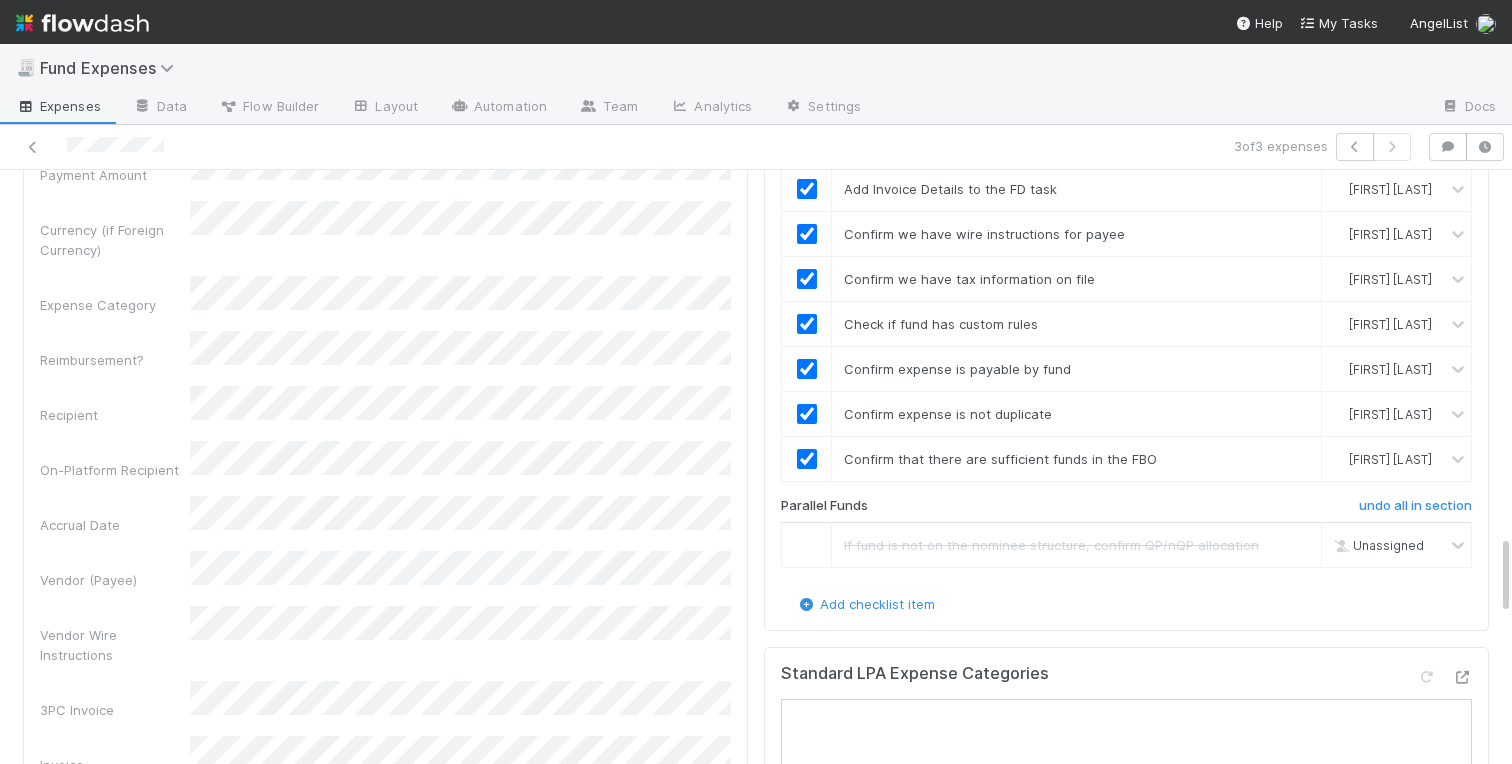 click on "Front Conversation URL  Request Type  Additional Context  Reporter  Front ID  Urgency Level  Fund Name  FC or Admin Dashboard URL  Comptroller URL  Comptroller URL (QP)  Partial Payment  Payment Amount   Currency (if Foreign Currency)  Expense Category  Reimbursement?  Recipient  On-Platform Recipient  Accrual Date  Vendor (Payee)  Vendor Wire Instructions  3PC Invoice  Invoice   Invoice Attachment  Vendor Tax Information  Fund Documents  Outgoing Wire ID - Primary   Outgoing Wire ID - Secondary (QP)   _3pc?  ACH  Funding Account  Wire  Incoming Wire ID (3PC)  MP Fees Paid via TPC  Created On Legal Launchpad Ticket  OC Ticket  Notes for Banking  Non-standard review   Expense Definition & Special Rules  Treasury Transfer Request  test field  Sanity Check Notes  Special Rules / Context  IOS Owner Slack ID   Altius Support  Create Invoice" at bounding box center (385, 781) 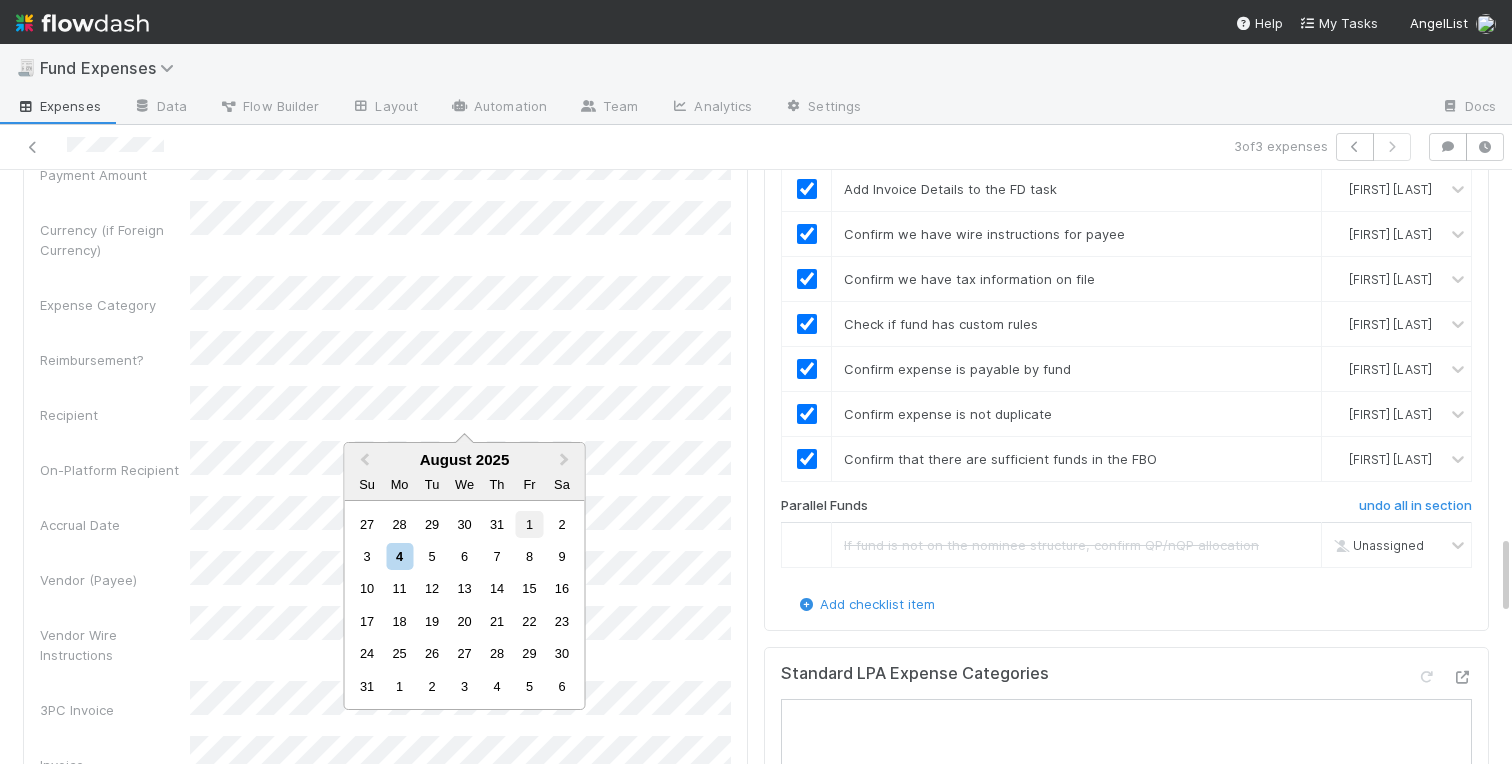 click on "1" at bounding box center (529, 524) 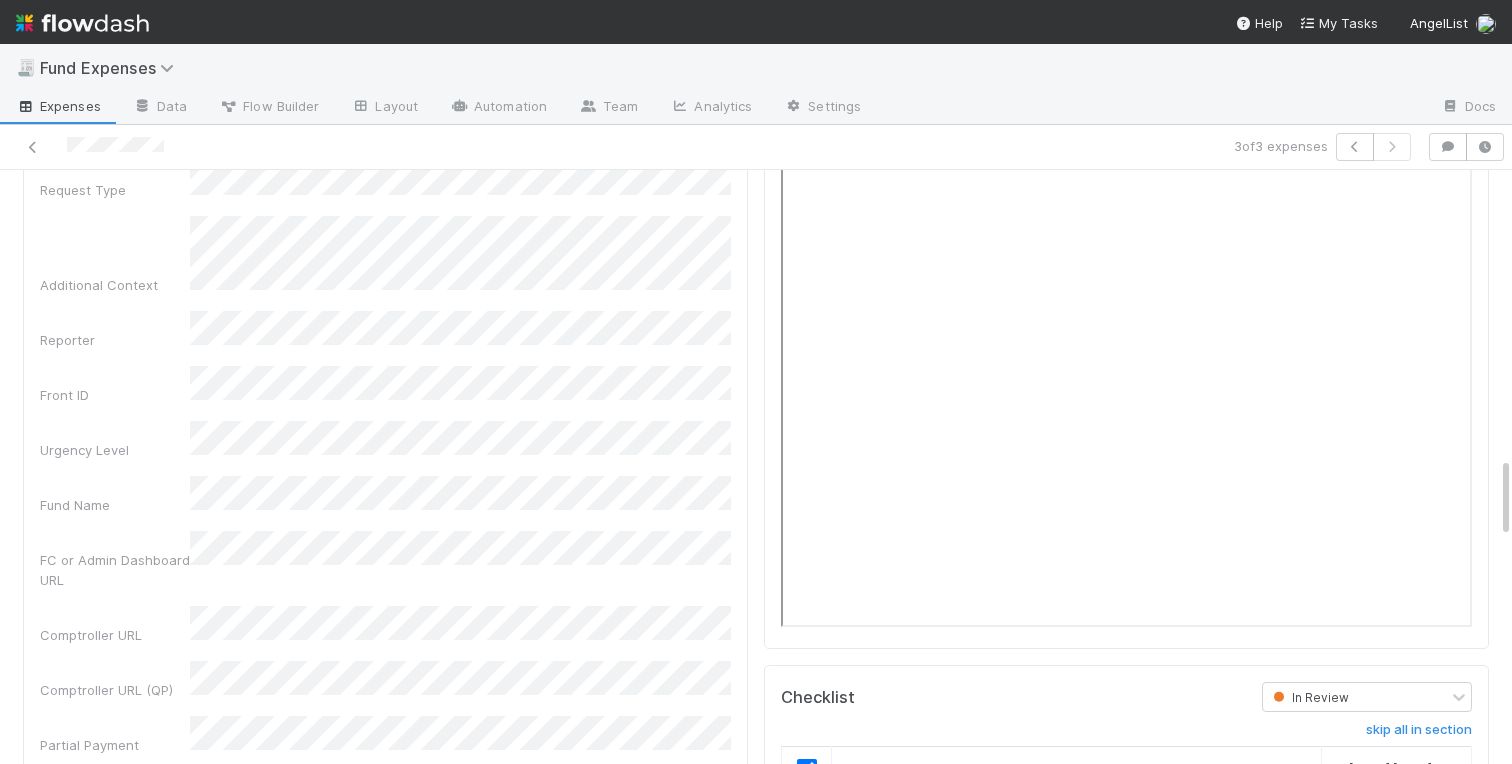 scroll, scrollTop: 1887, scrollLeft: 0, axis: vertical 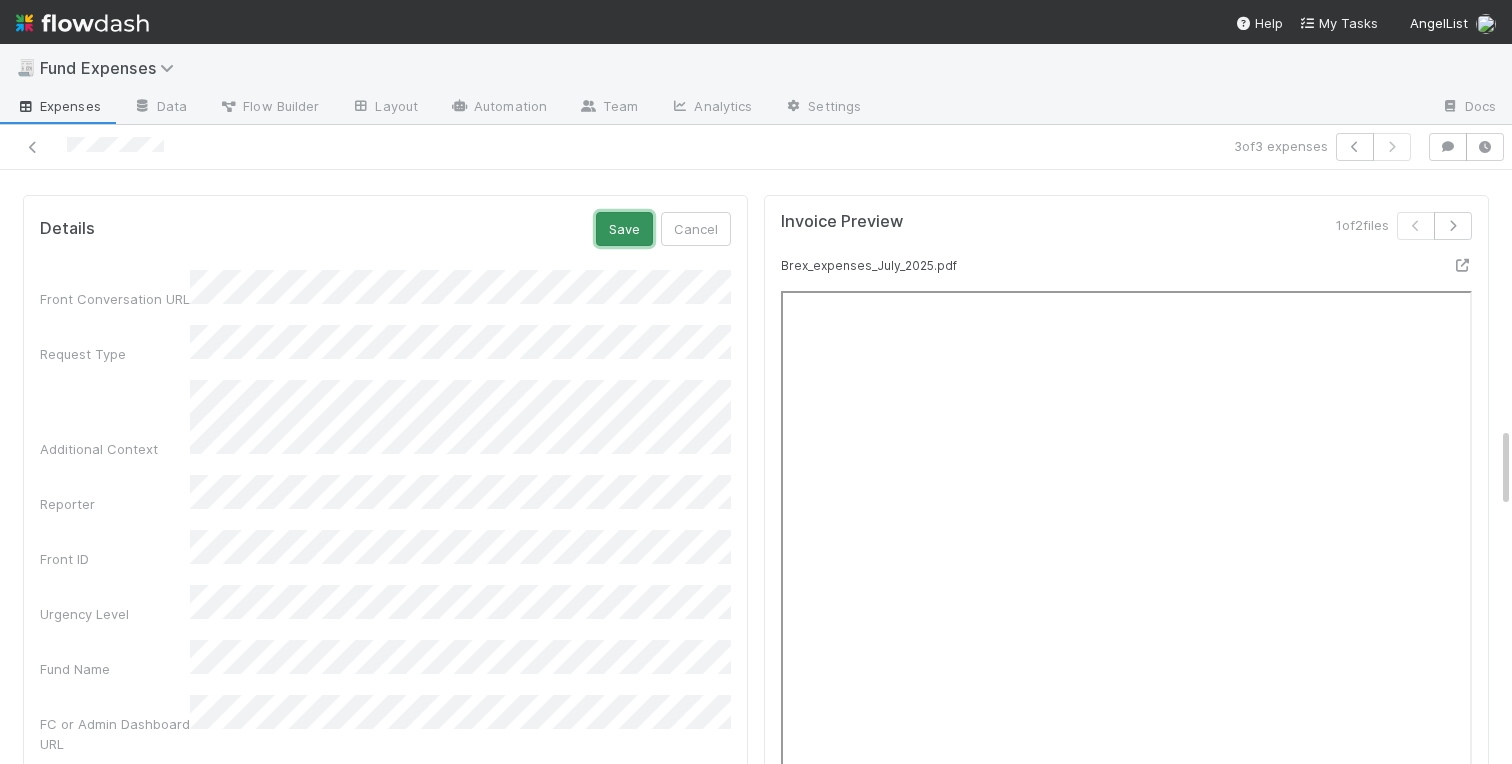 click on "Save" at bounding box center [624, 229] 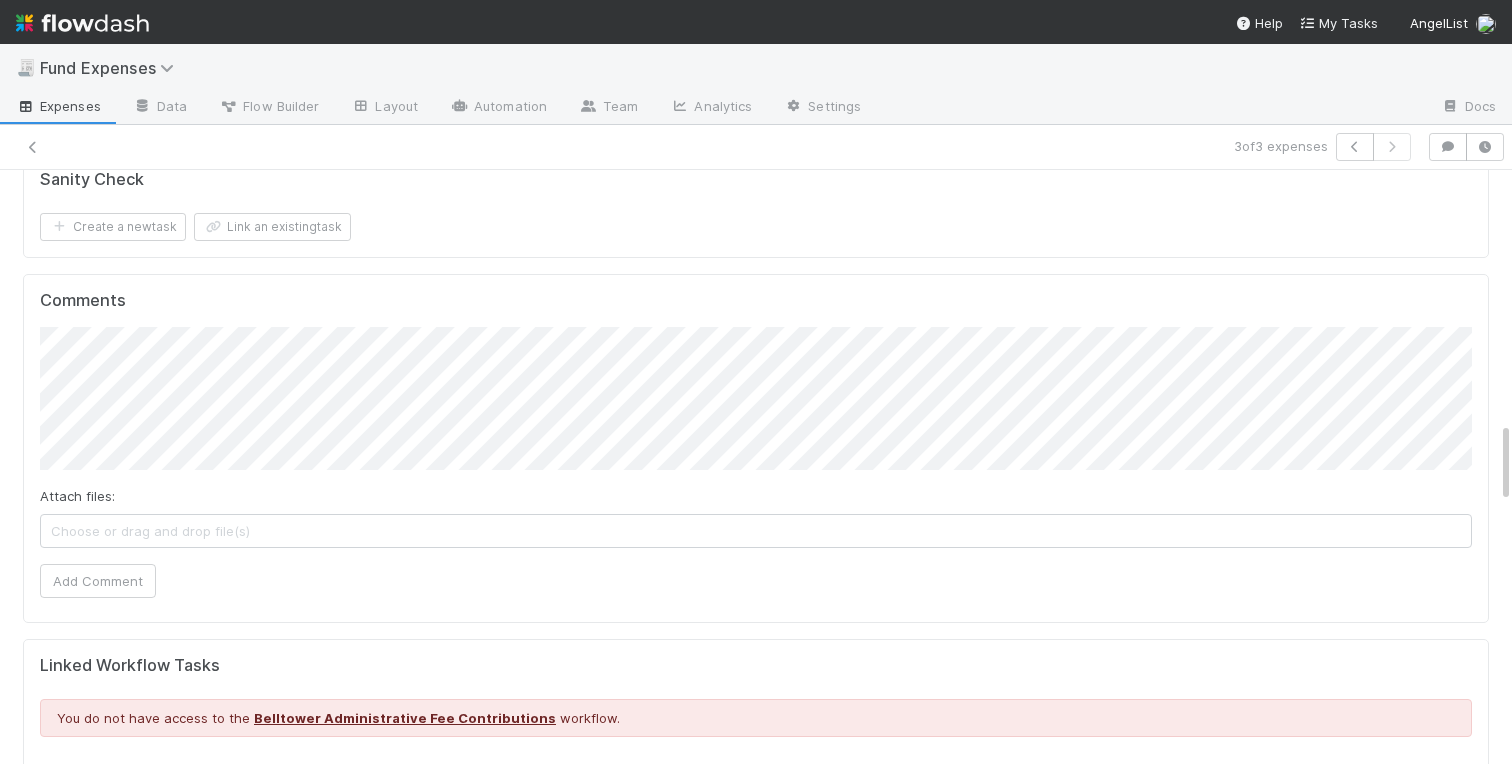 scroll, scrollTop: 0, scrollLeft: 0, axis: both 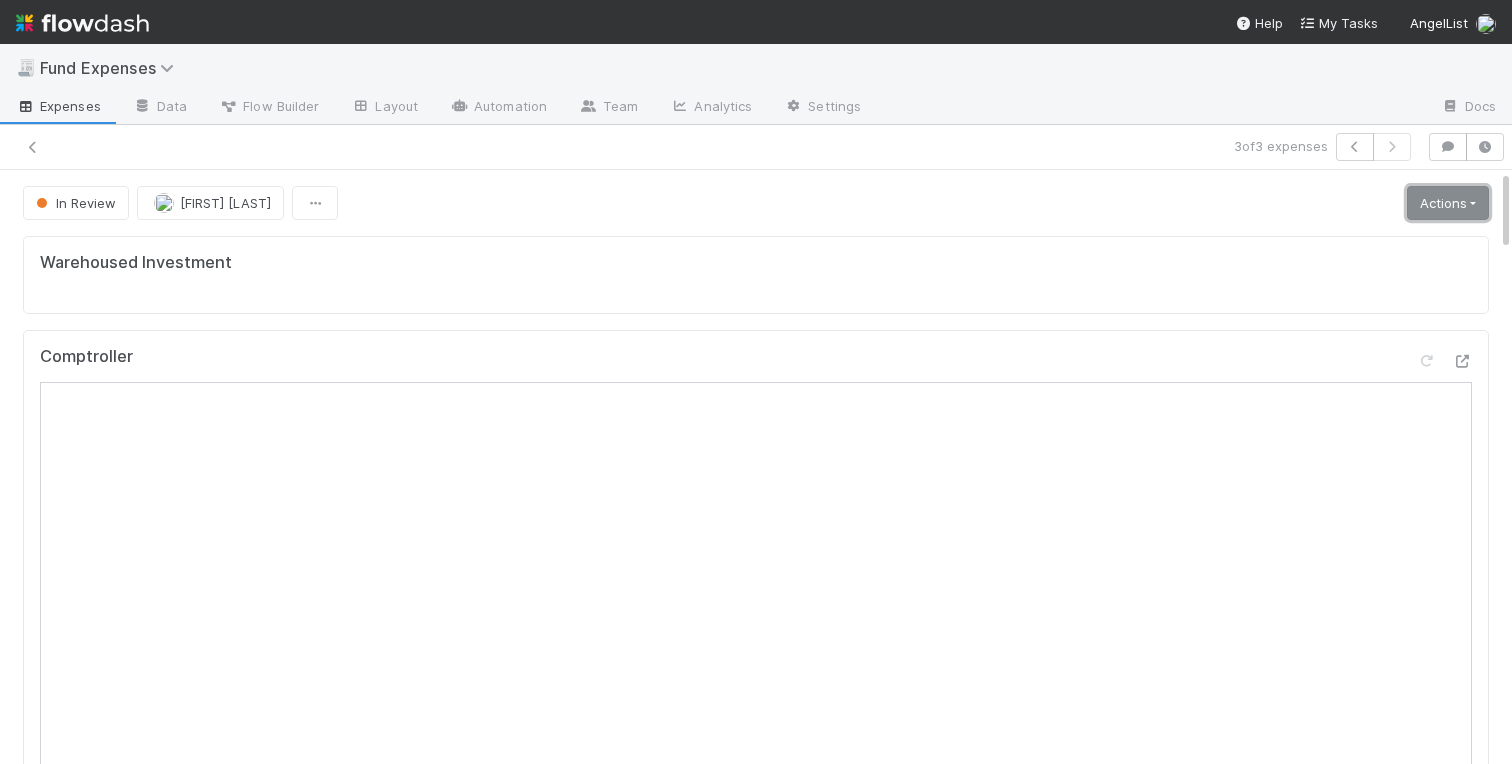 click on "Actions" at bounding box center (1448, 203) 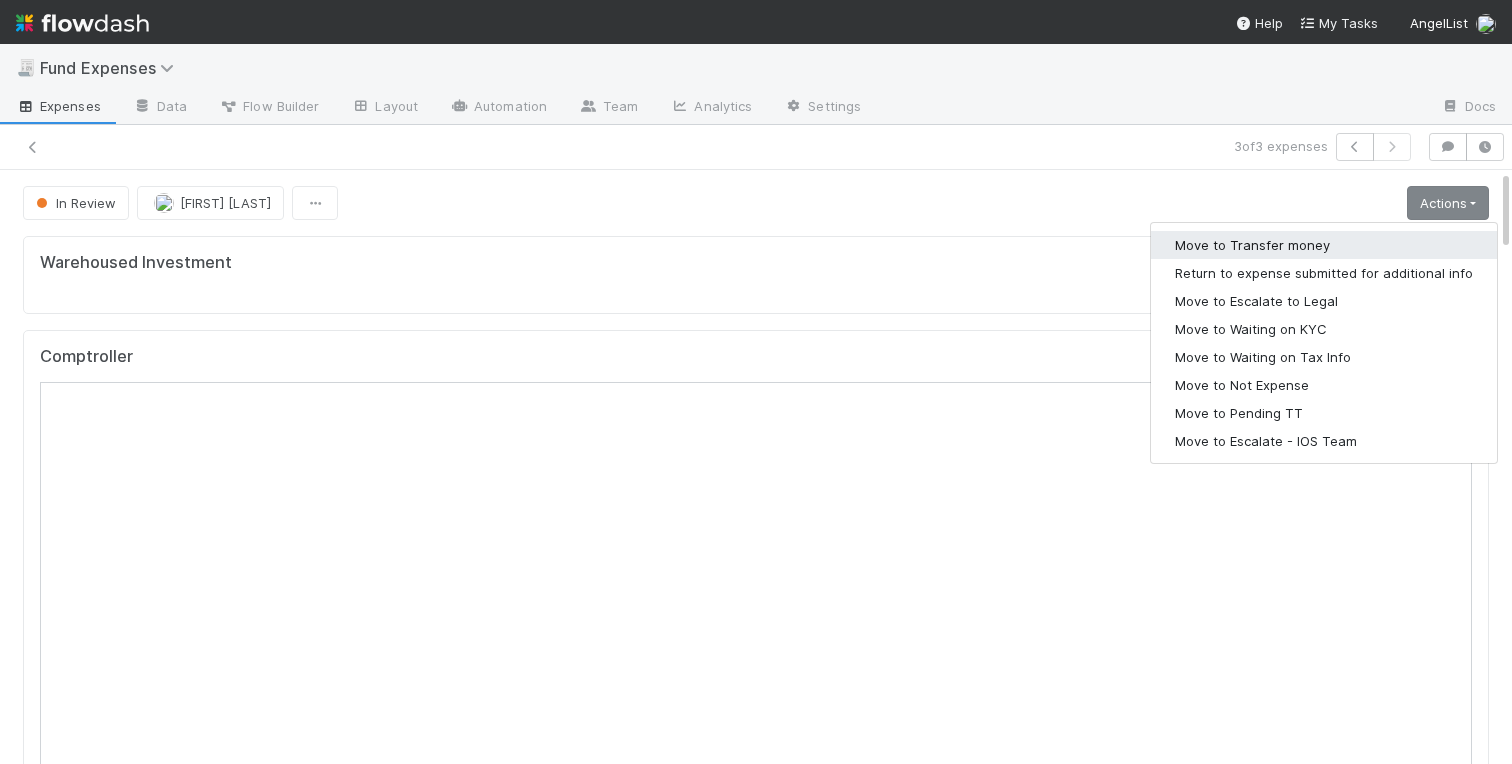 click on "Move to Transfer money" at bounding box center (1324, 245) 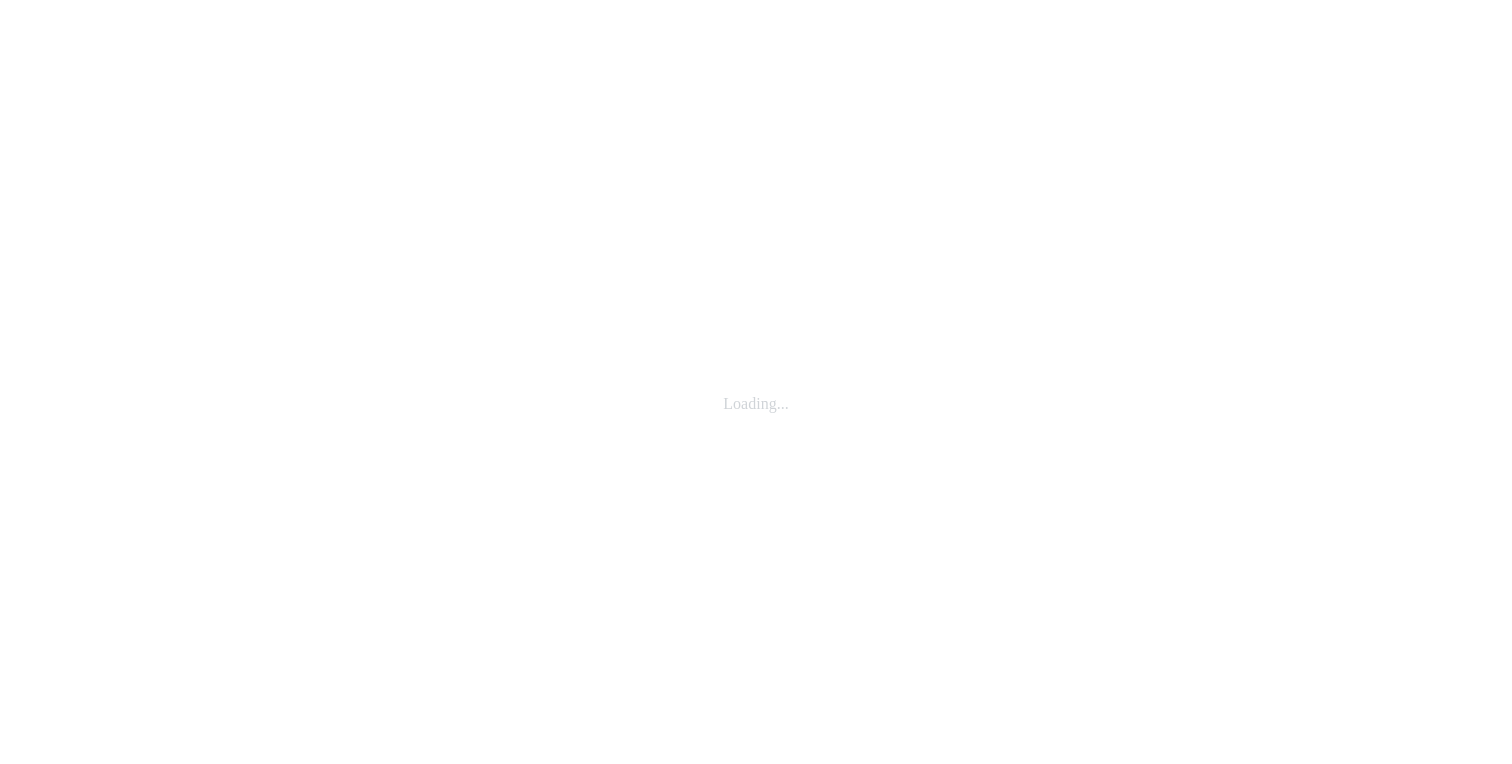 scroll, scrollTop: 0, scrollLeft: 0, axis: both 